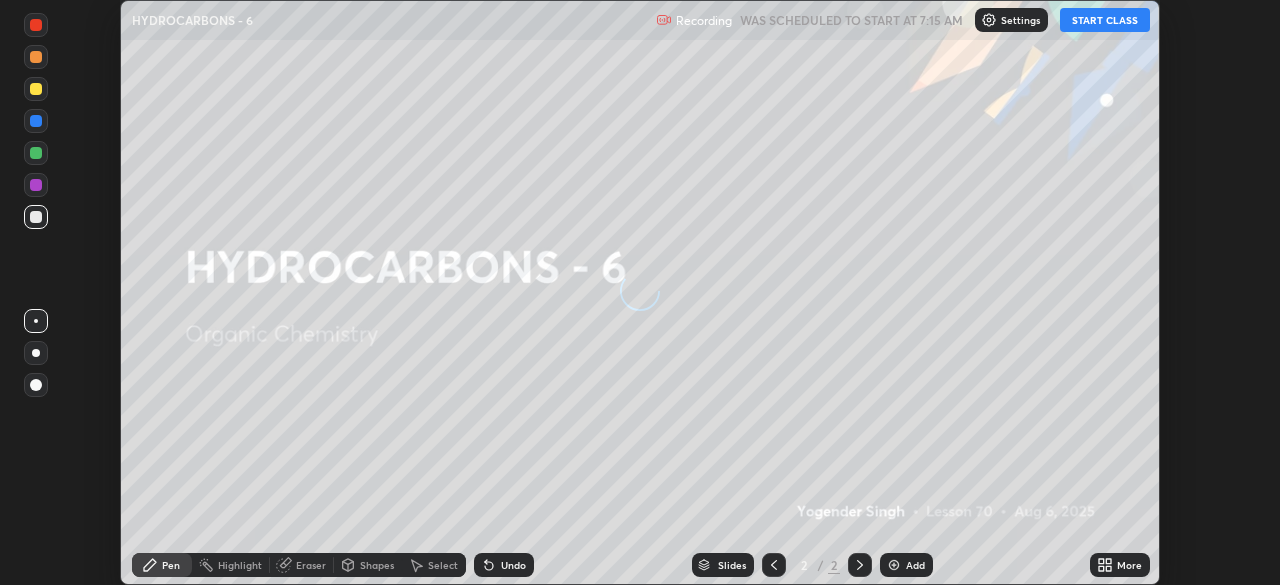 scroll, scrollTop: 0, scrollLeft: 0, axis: both 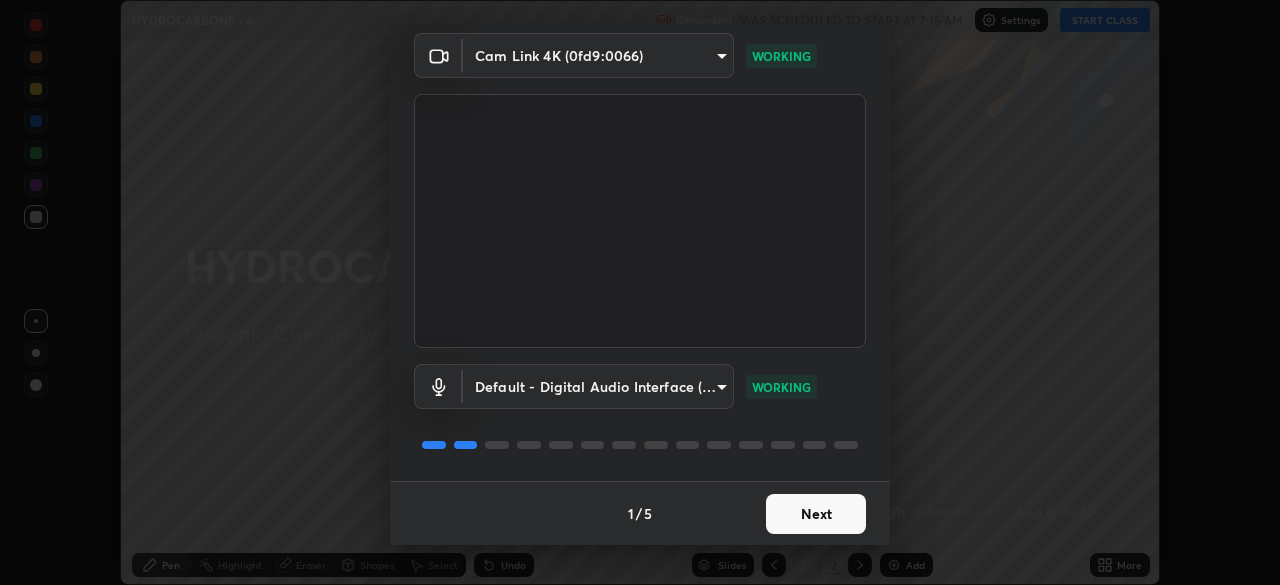 click on "Next" at bounding box center [816, 514] 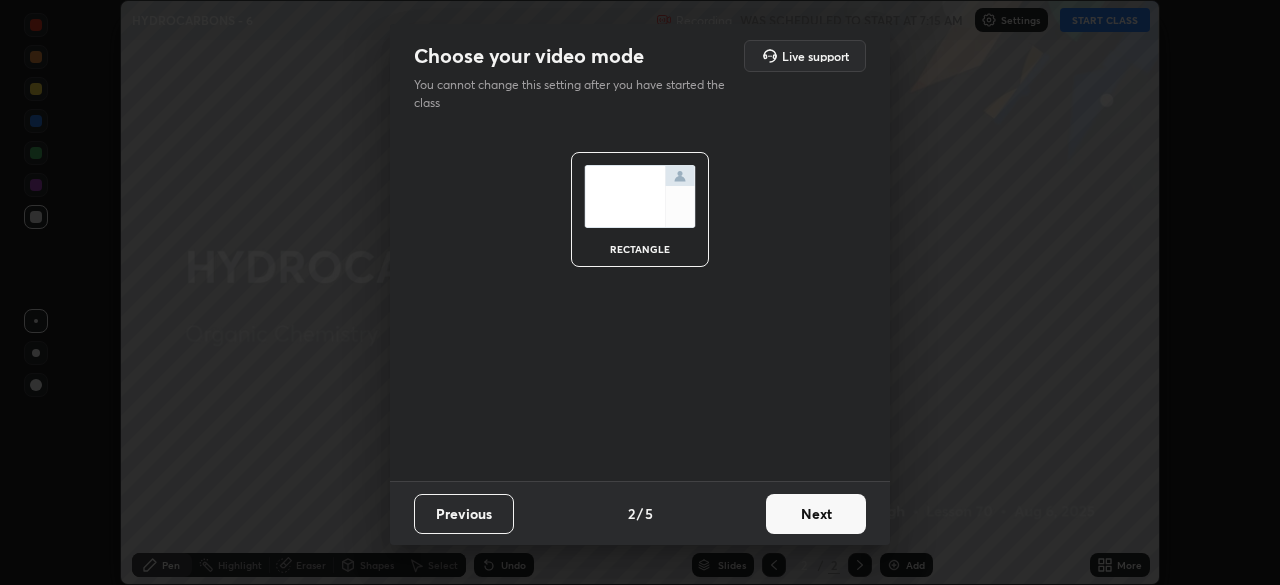 click on "Next" at bounding box center (816, 514) 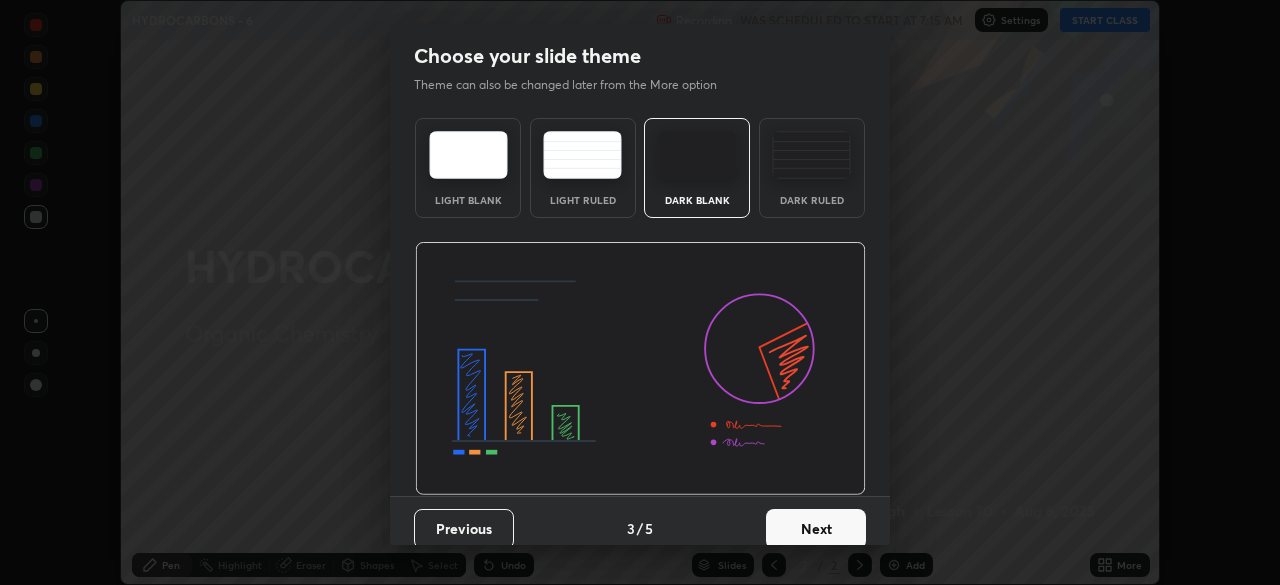 click on "Next" at bounding box center [816, 529] 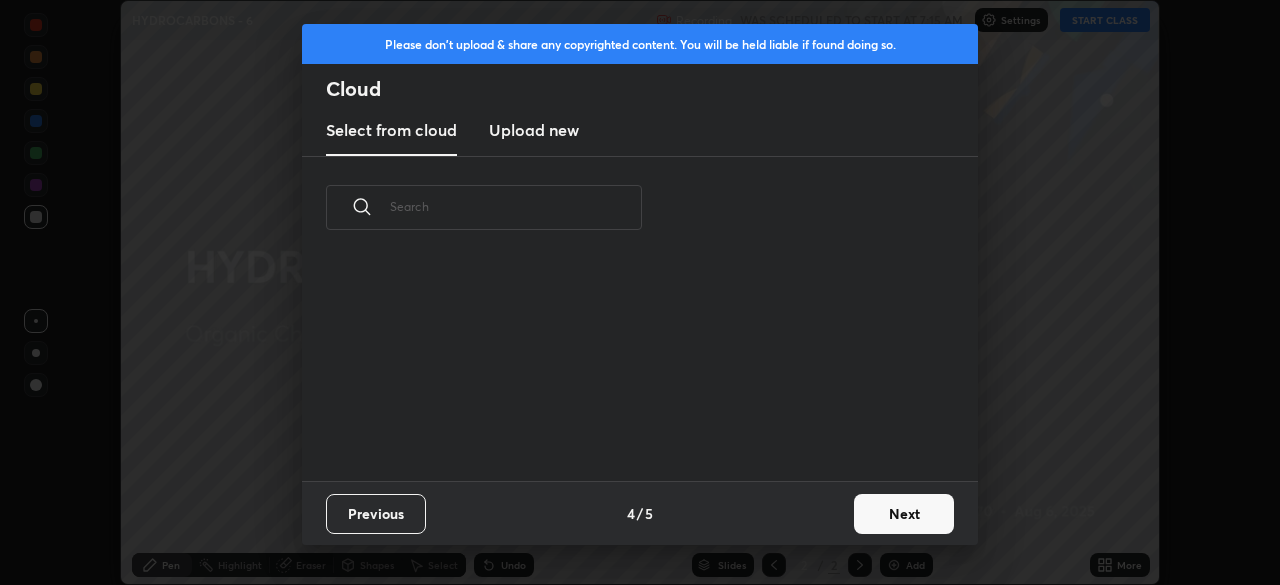 click on "Next" at bounding box center [904, 514] 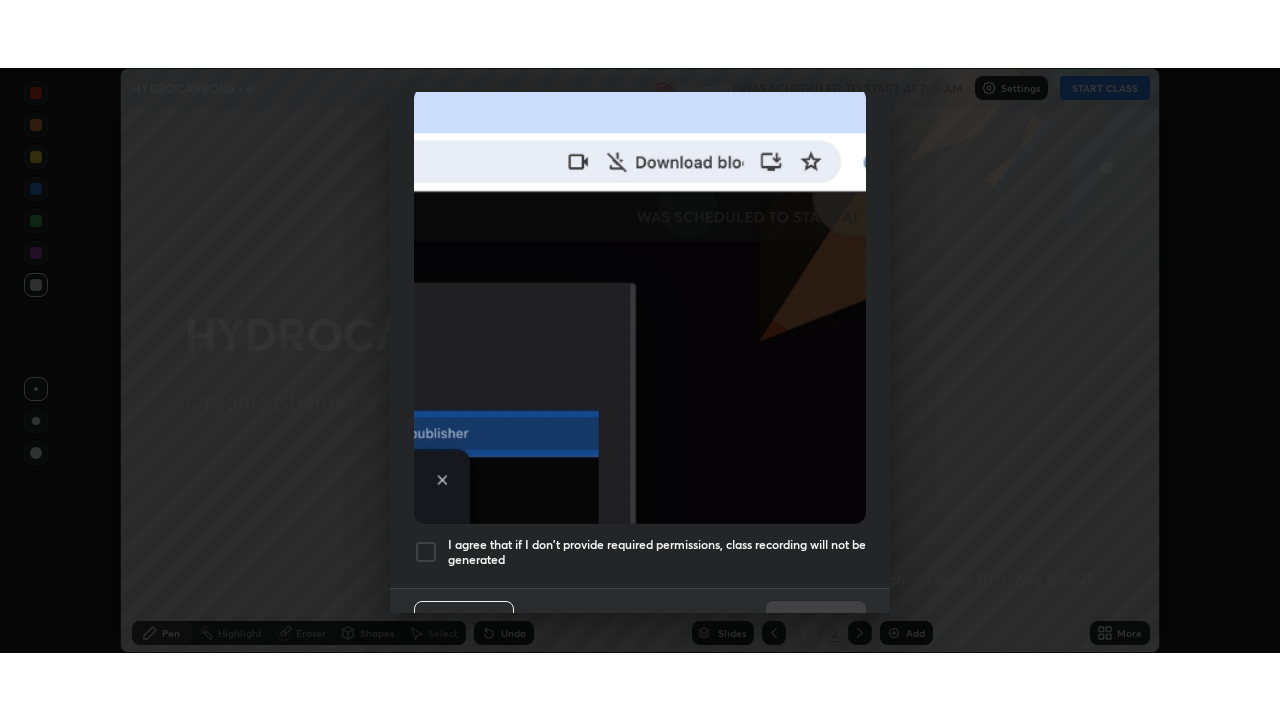 scroll, scrollTop: 479, scrollLeft: 0, axis: vertical 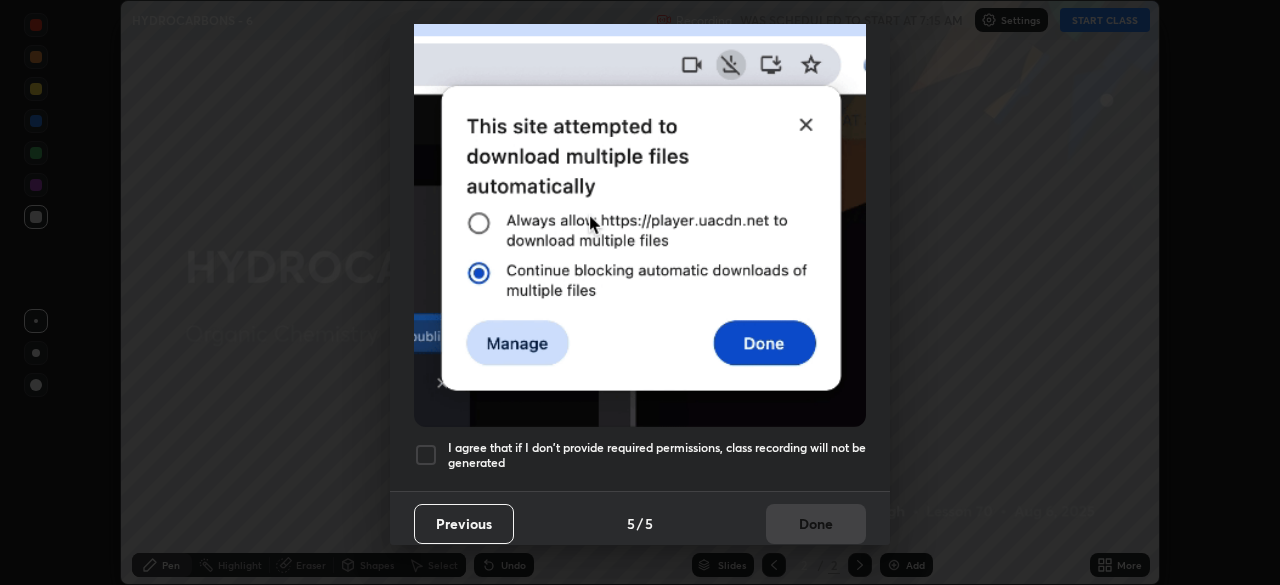 click at bounding box center (426, 455) 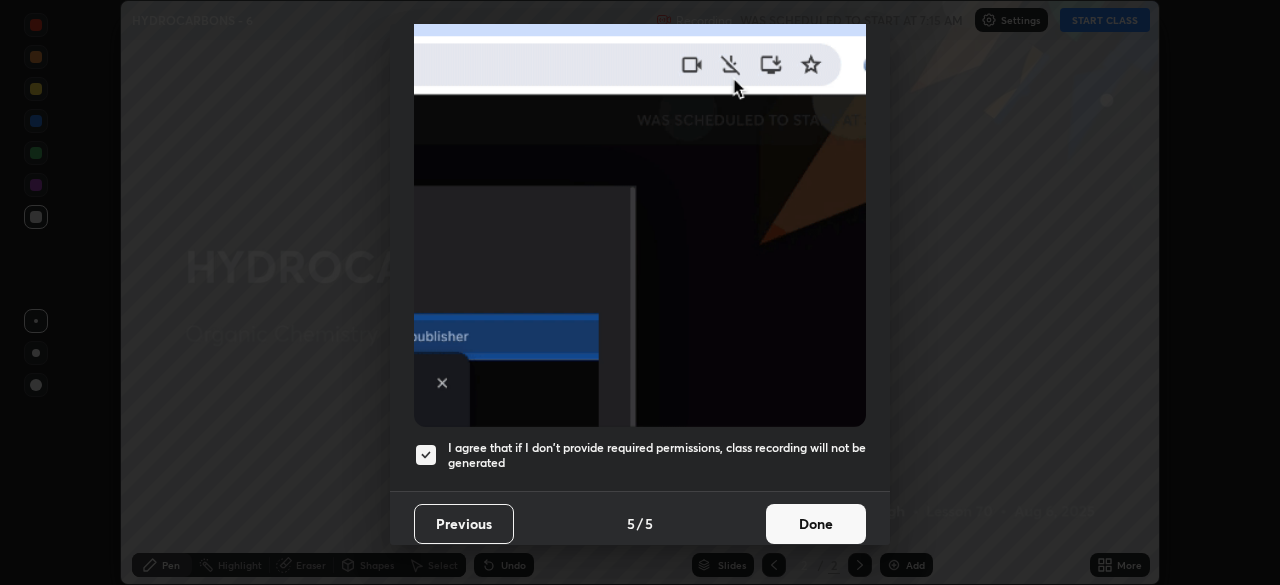 click on "Done" at bounding box center [816, 524] 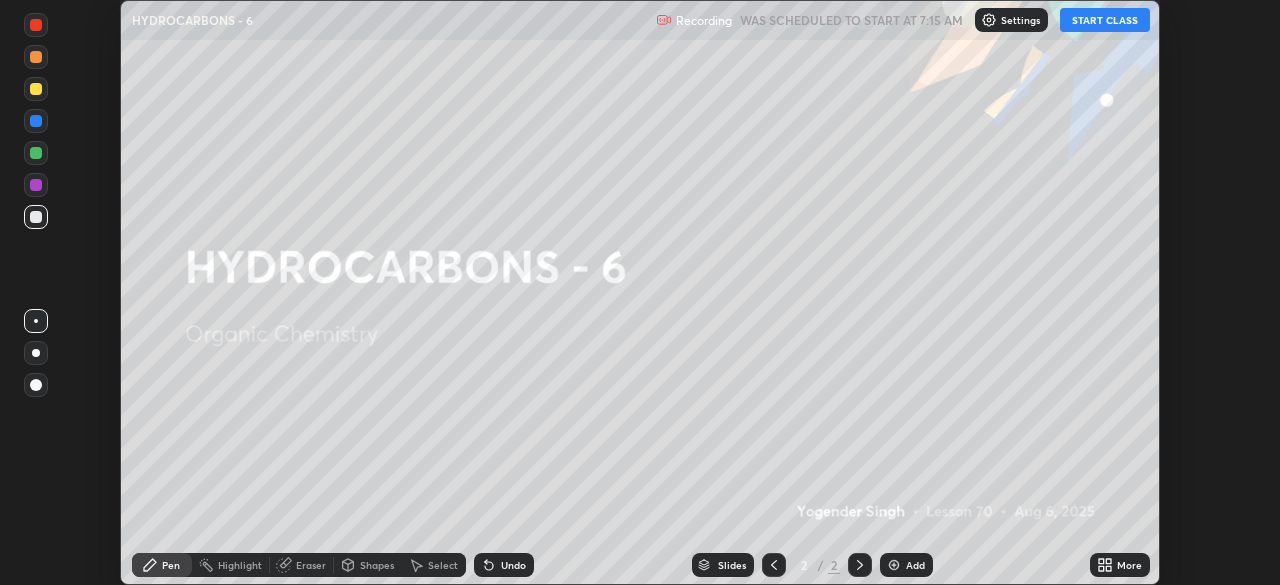 click on "START CLASS" at bounding box center (1105, 20) 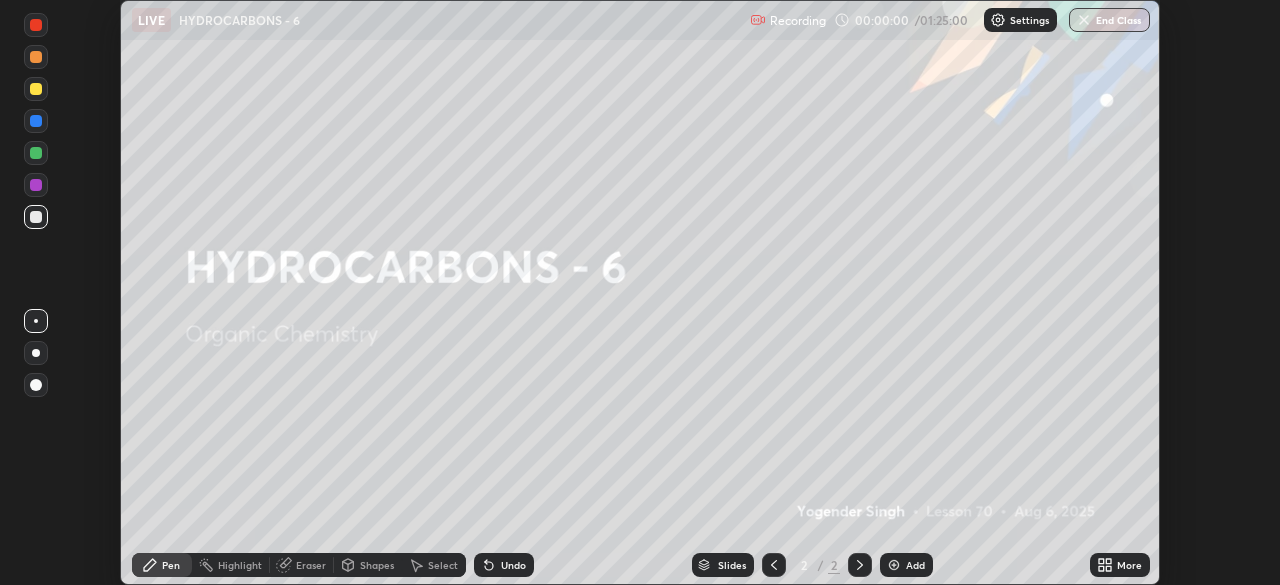 click 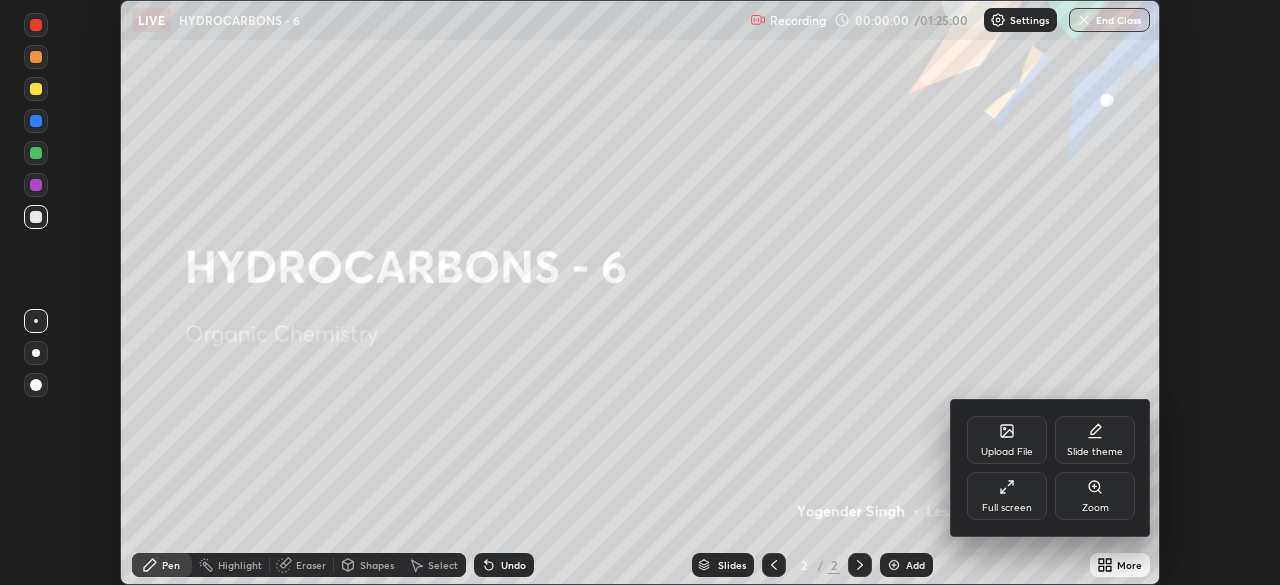 click on "Slide theme" at bounding box center [1095, 452] 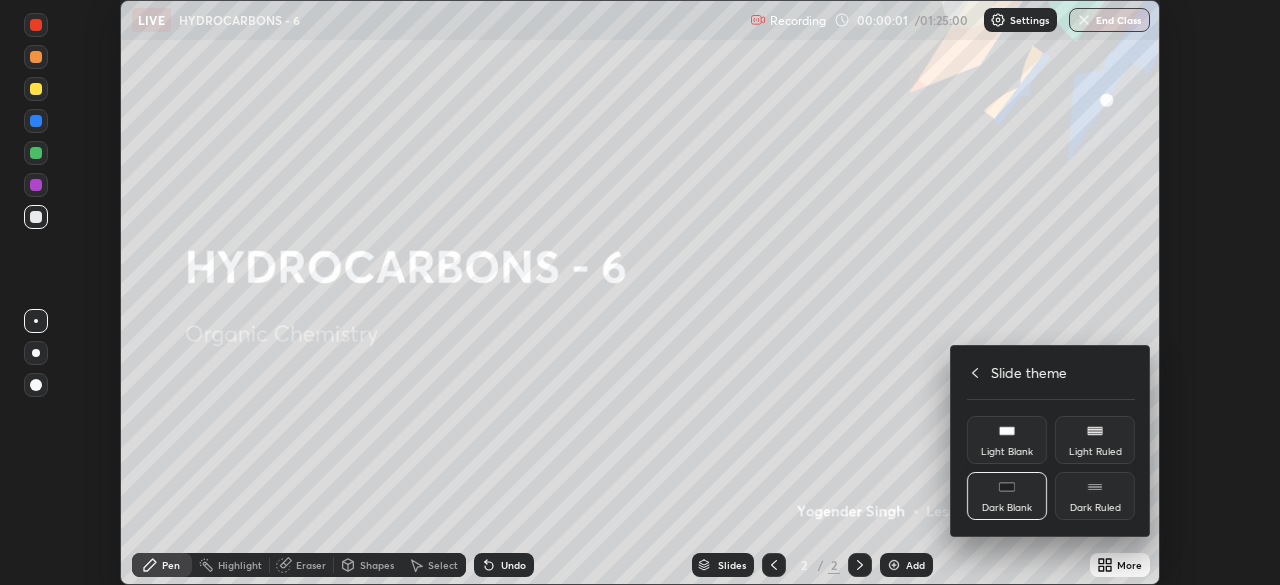 click on "Dark Ruled" at bounding box center [1095, 496] 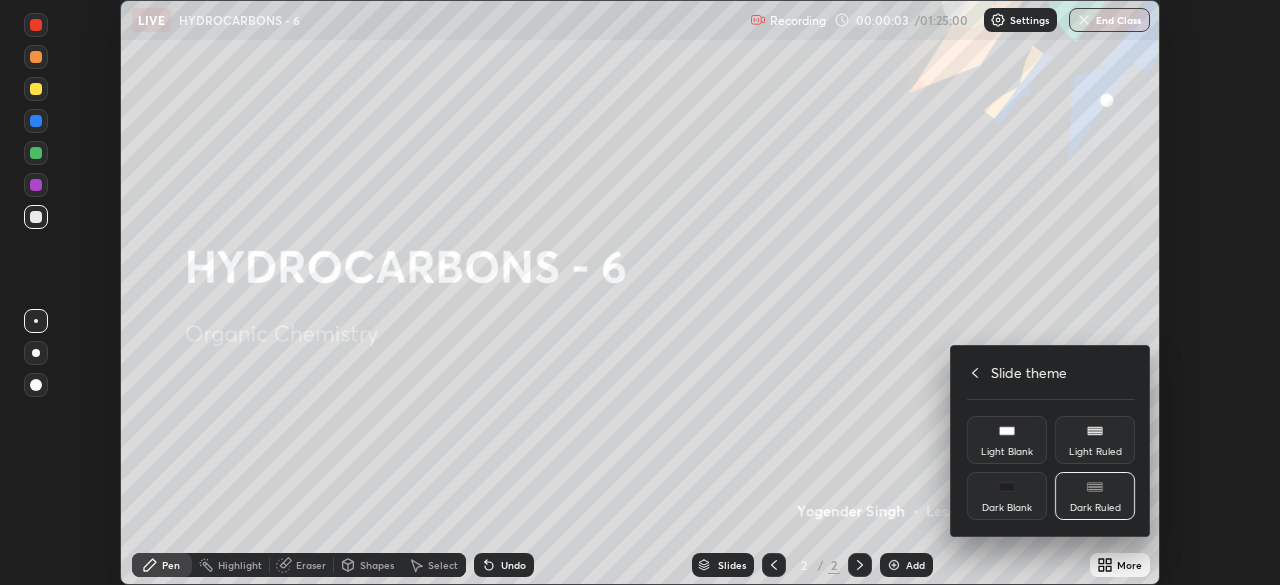 click 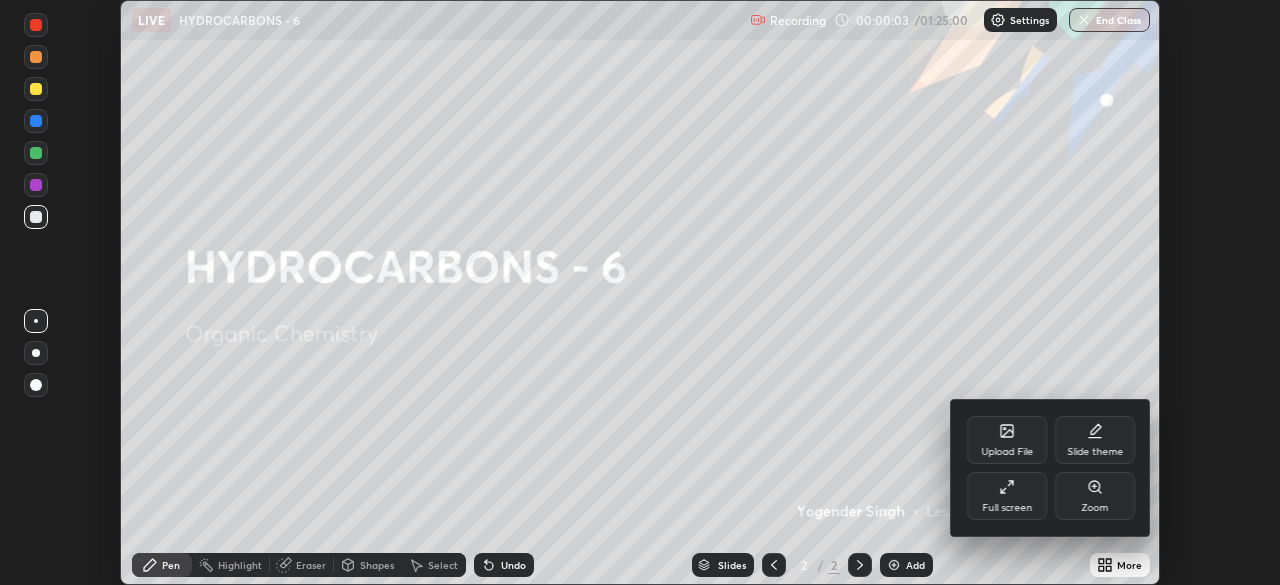 click on "Full screen" at bounding box center (1007, 496) 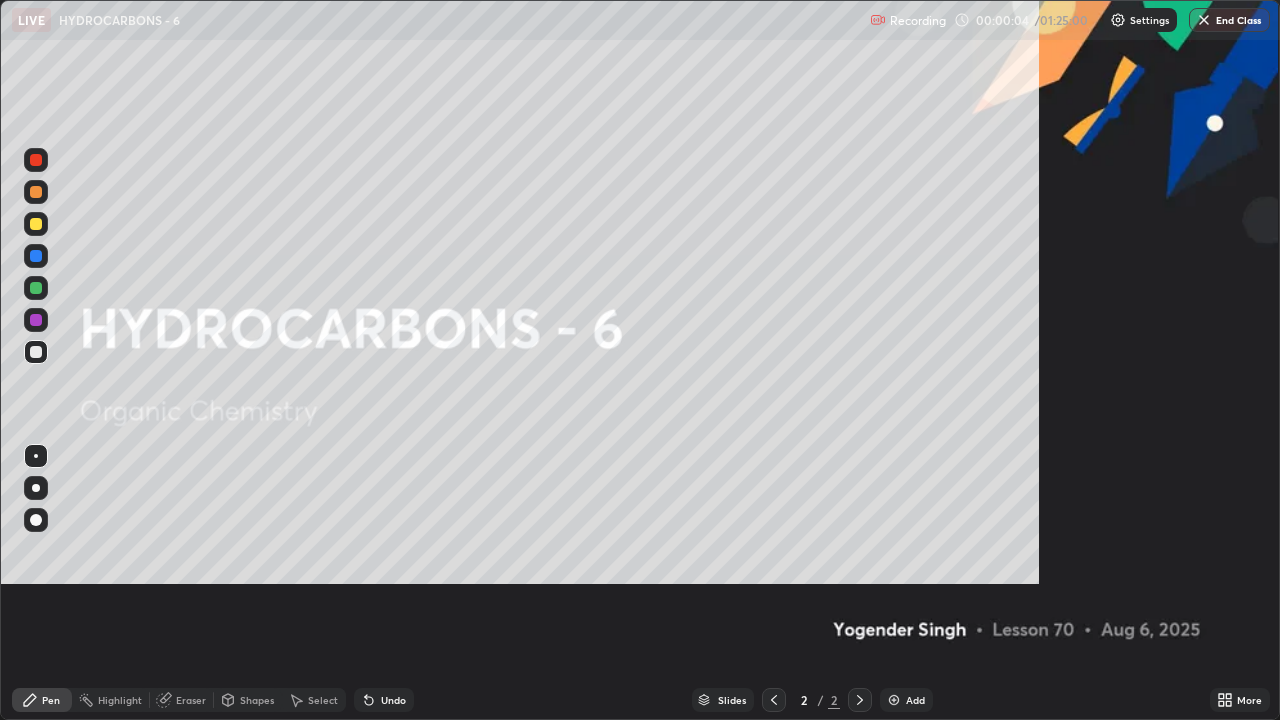 scroll, scrollTop: 99280, scrollLeft: 98720, axis: both 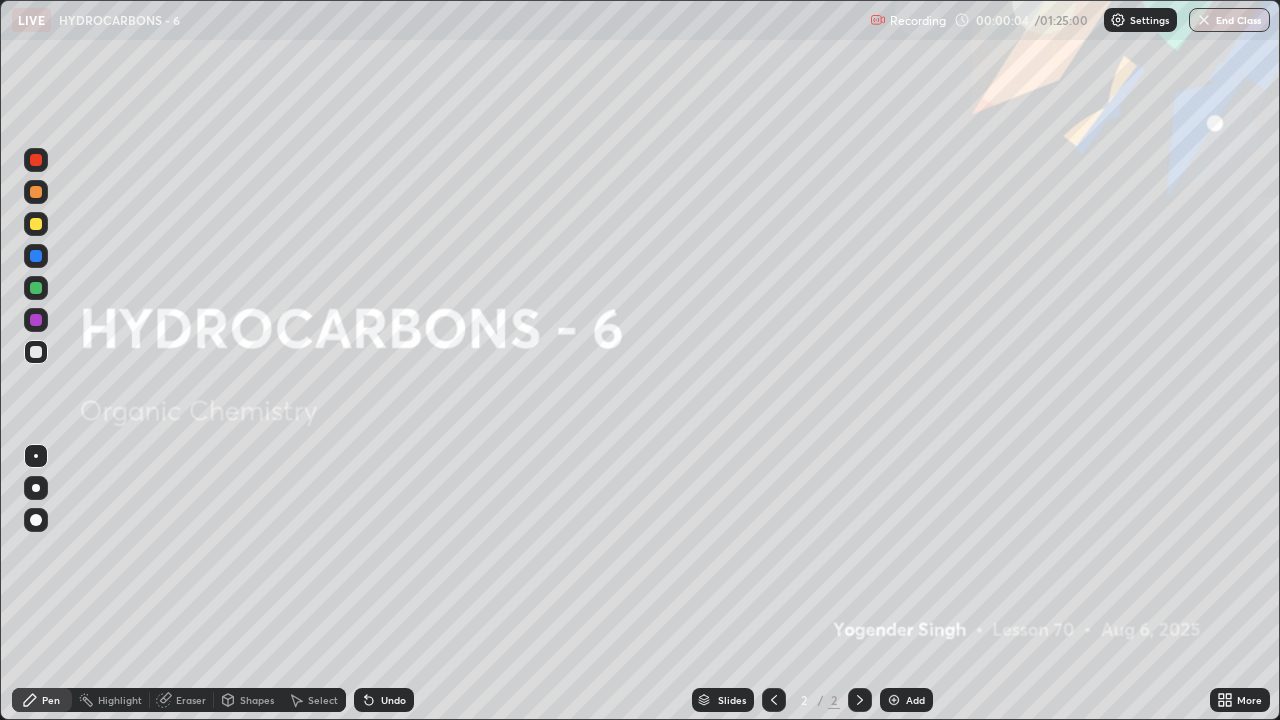 click on "Add" at bounding box center [915, 700] 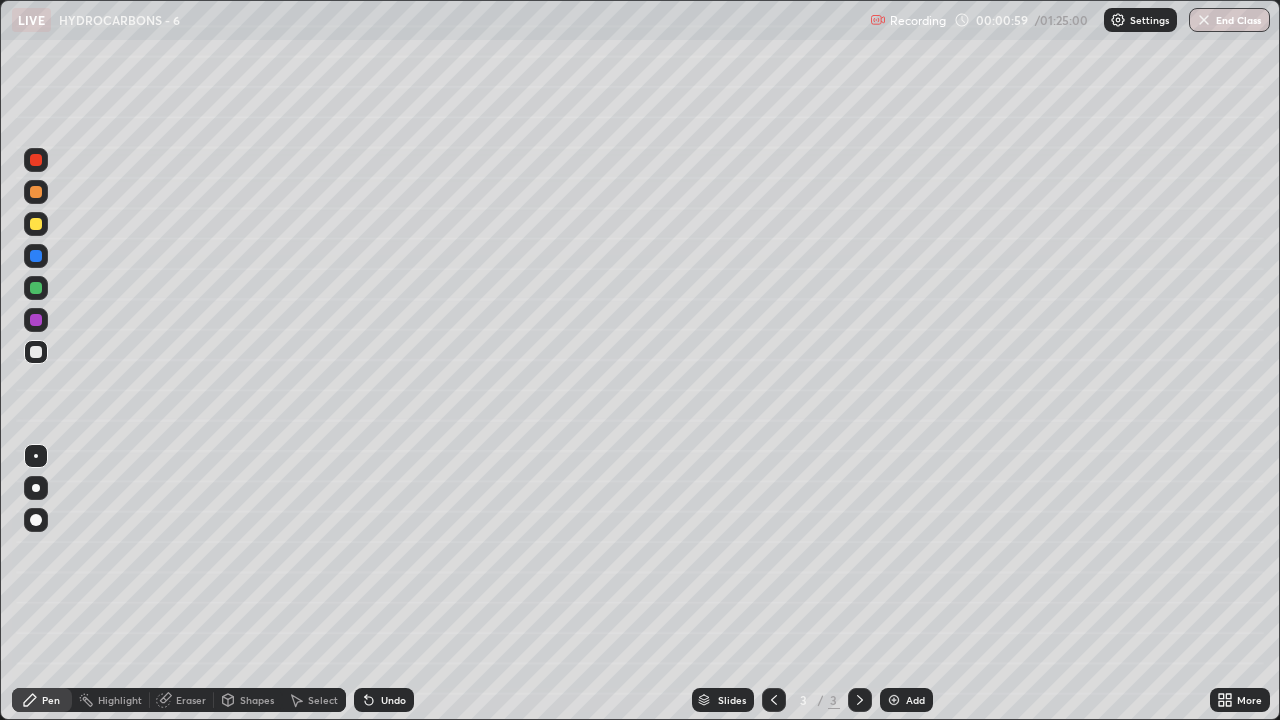 click at bounding box center [36, 488] 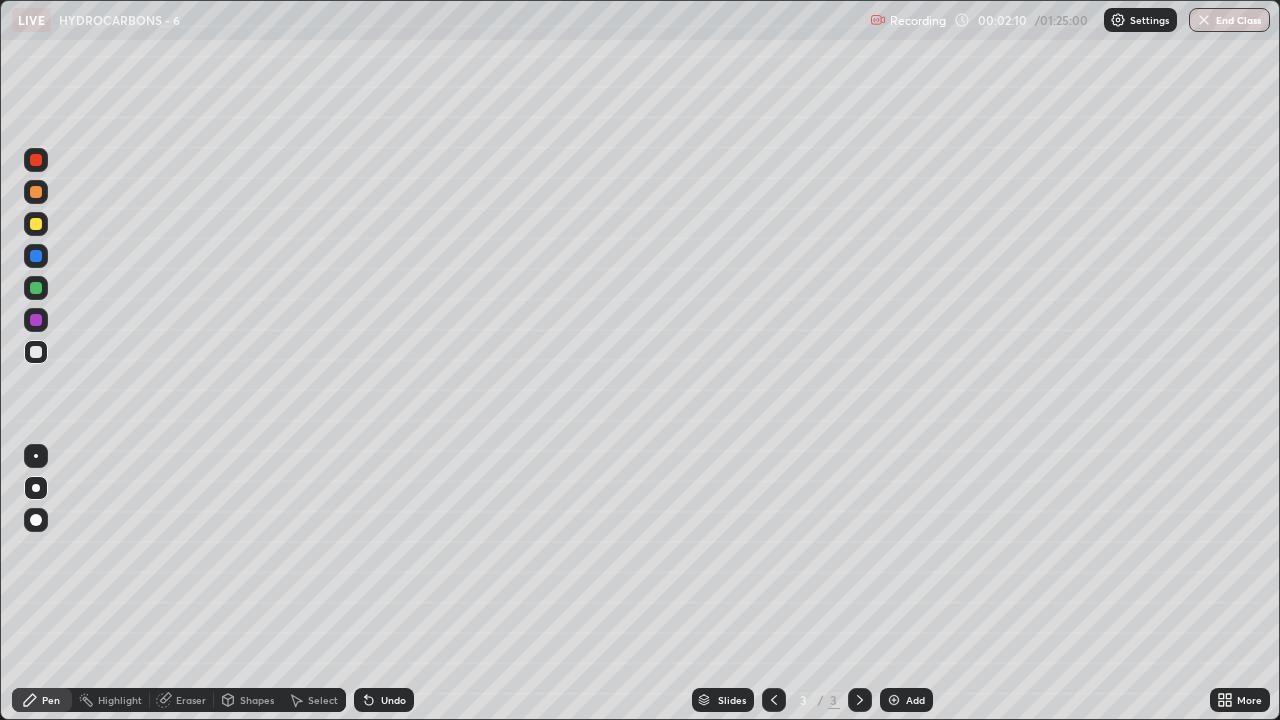click on "Undo" at bounding box center [384, 700] 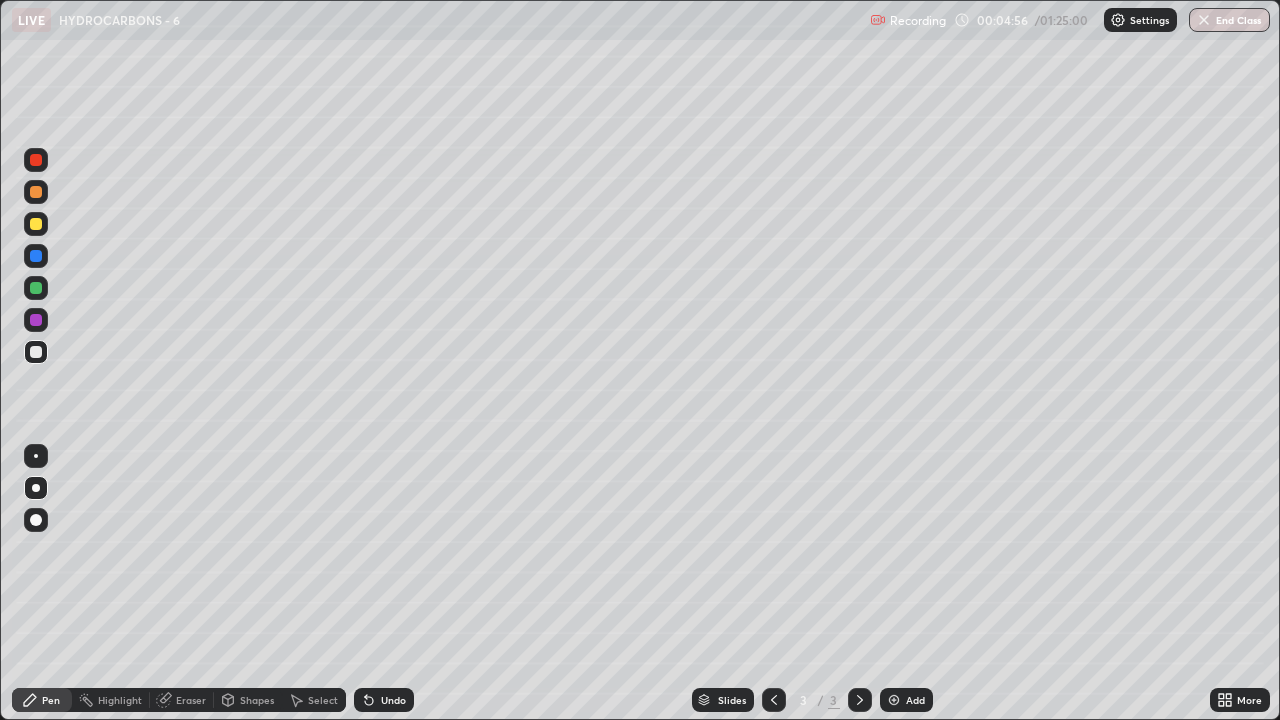 click at bounding box center [36, 224] 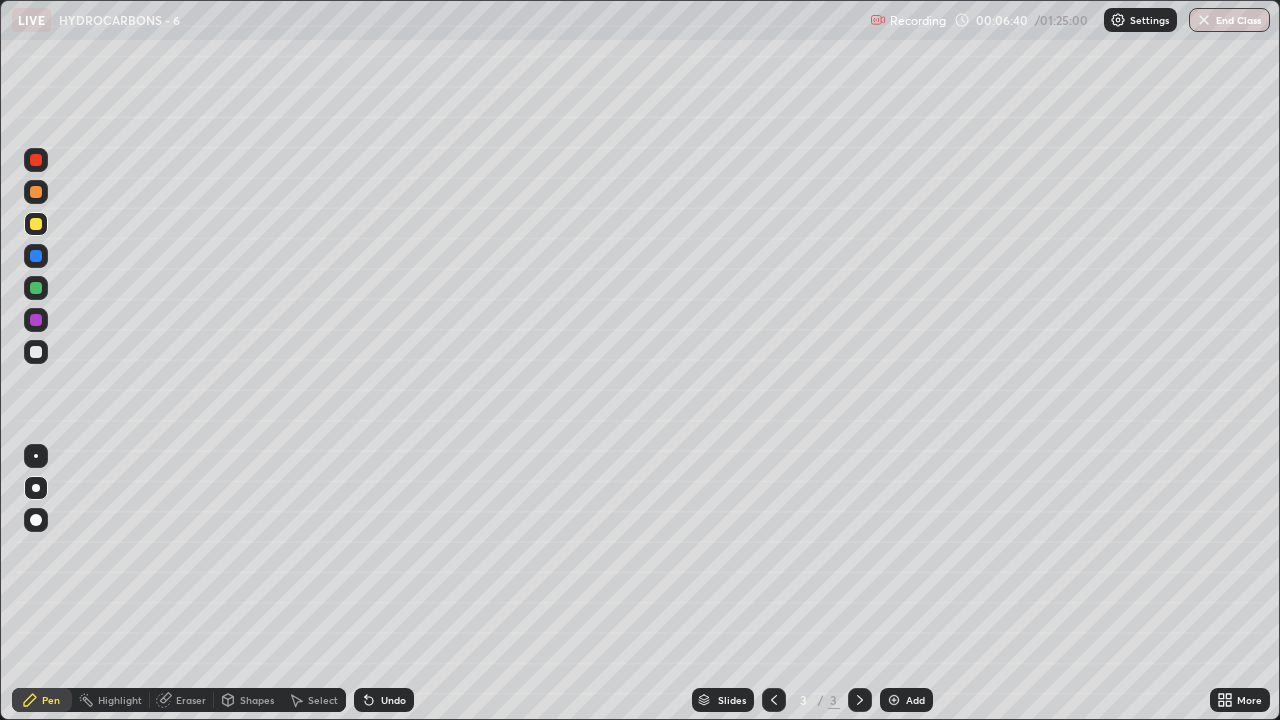 click at bounding box center [36, 320] 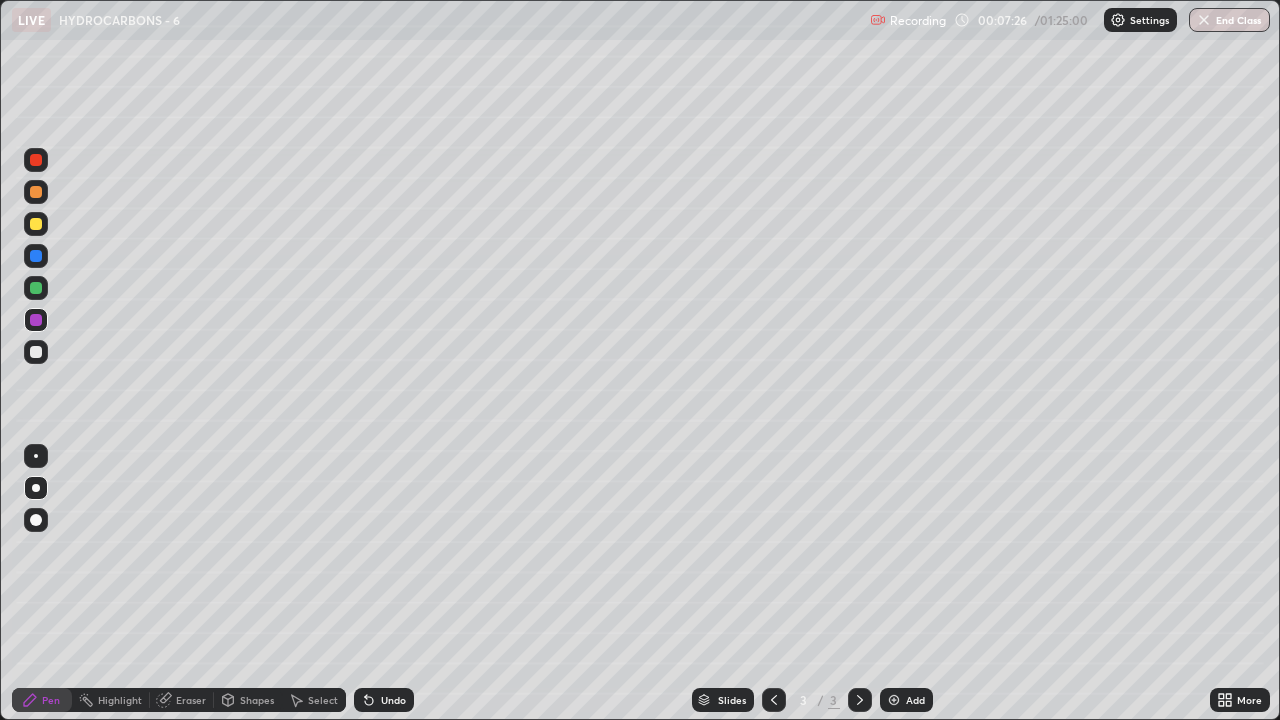 click at bounding box center (36, 224) 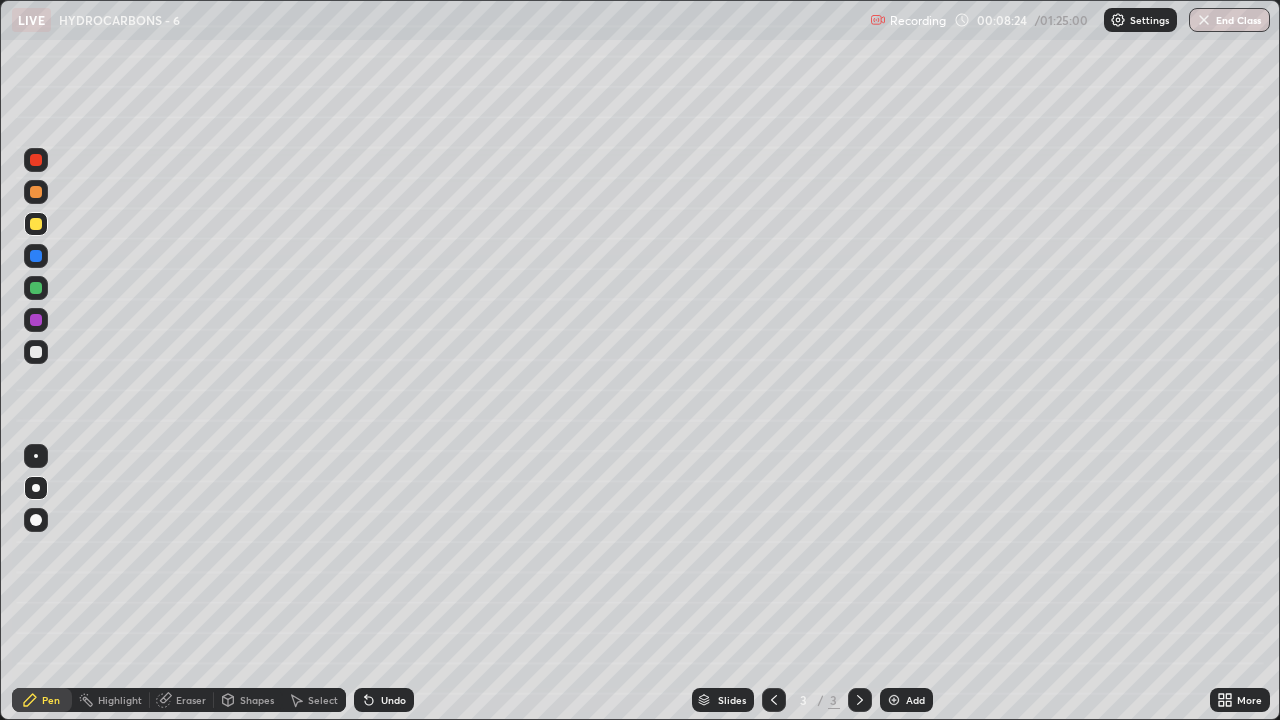 click at bounding box center (36, 320) 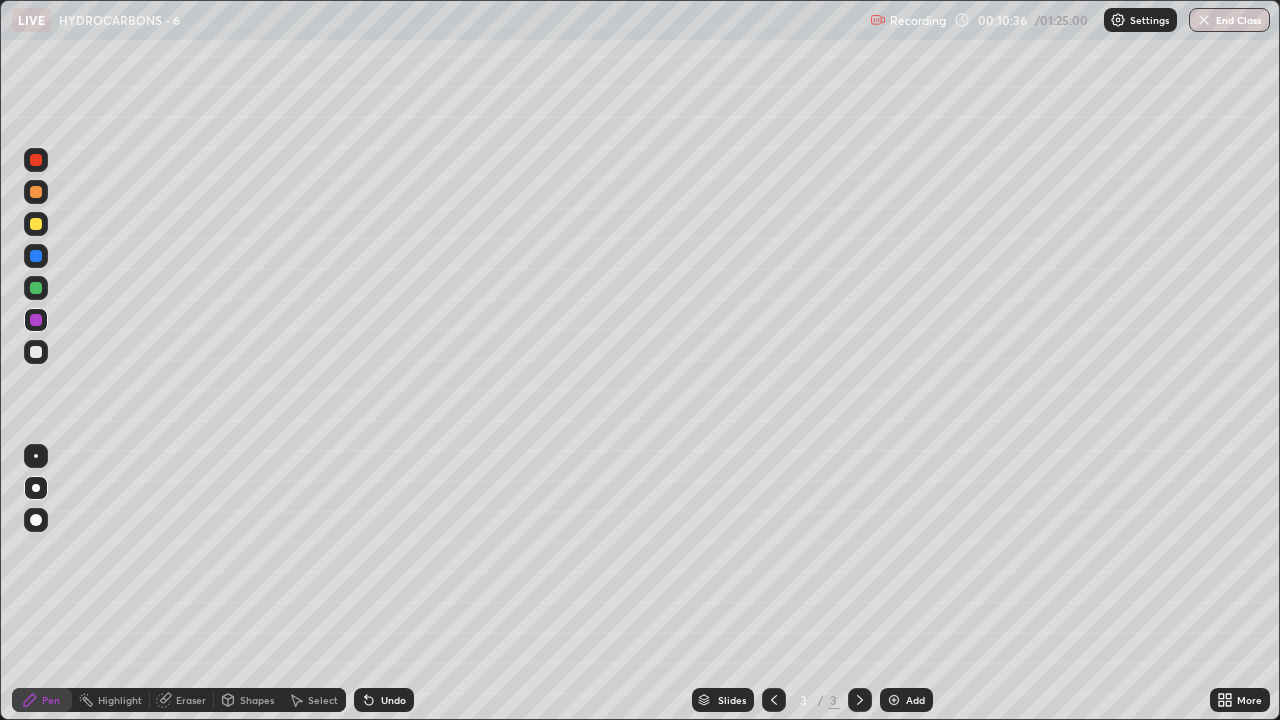 click at bounding box center (894, 700) 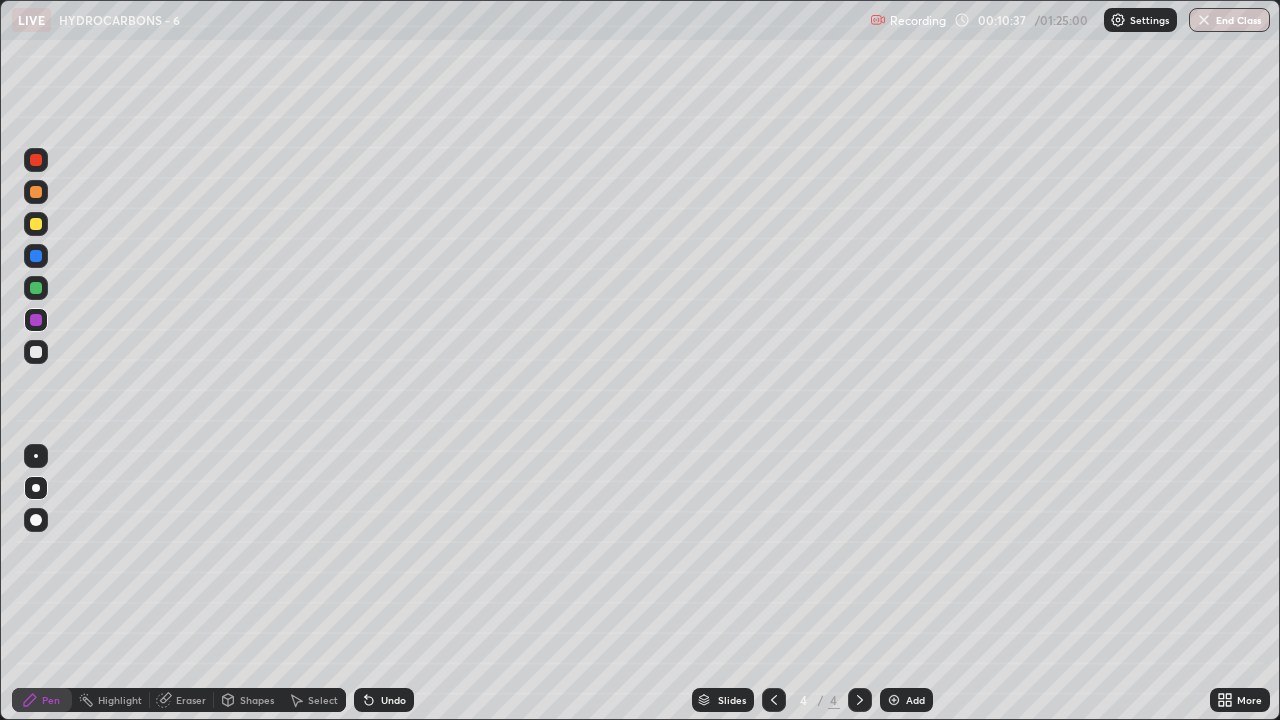 click at bounding box center (36, 352) 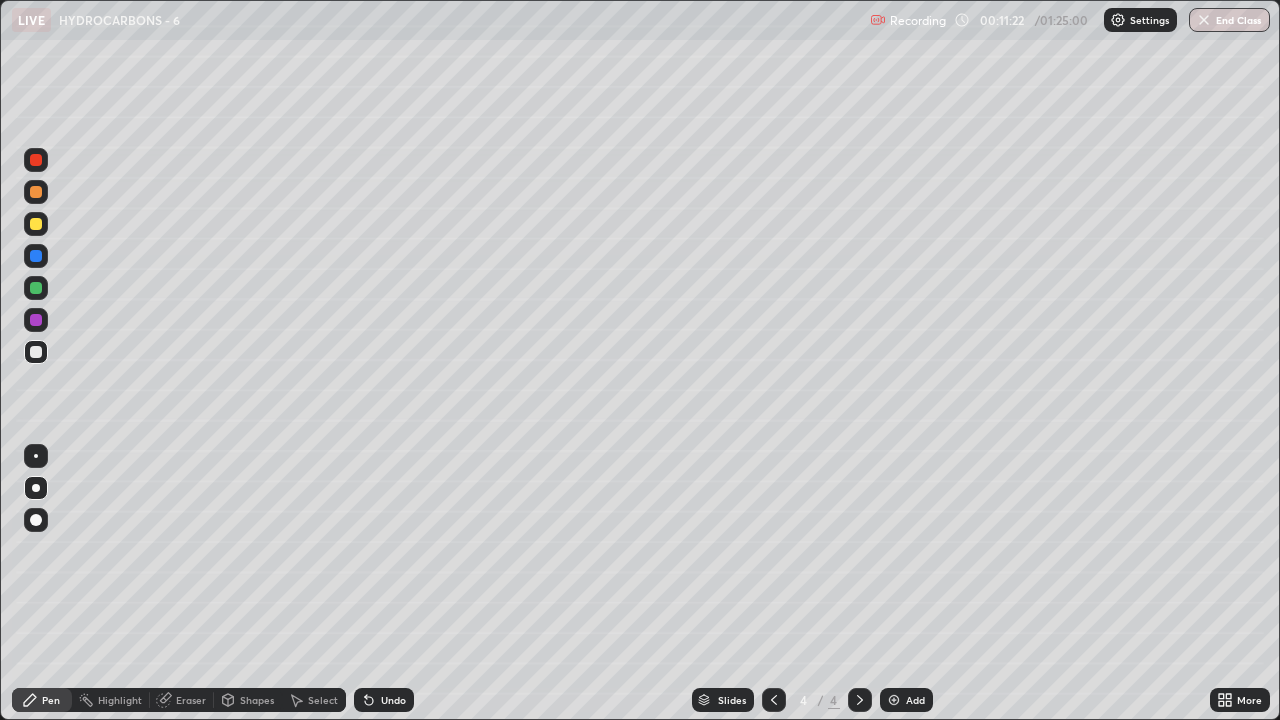 click on "Eraser" at bounding box center [191, 700] 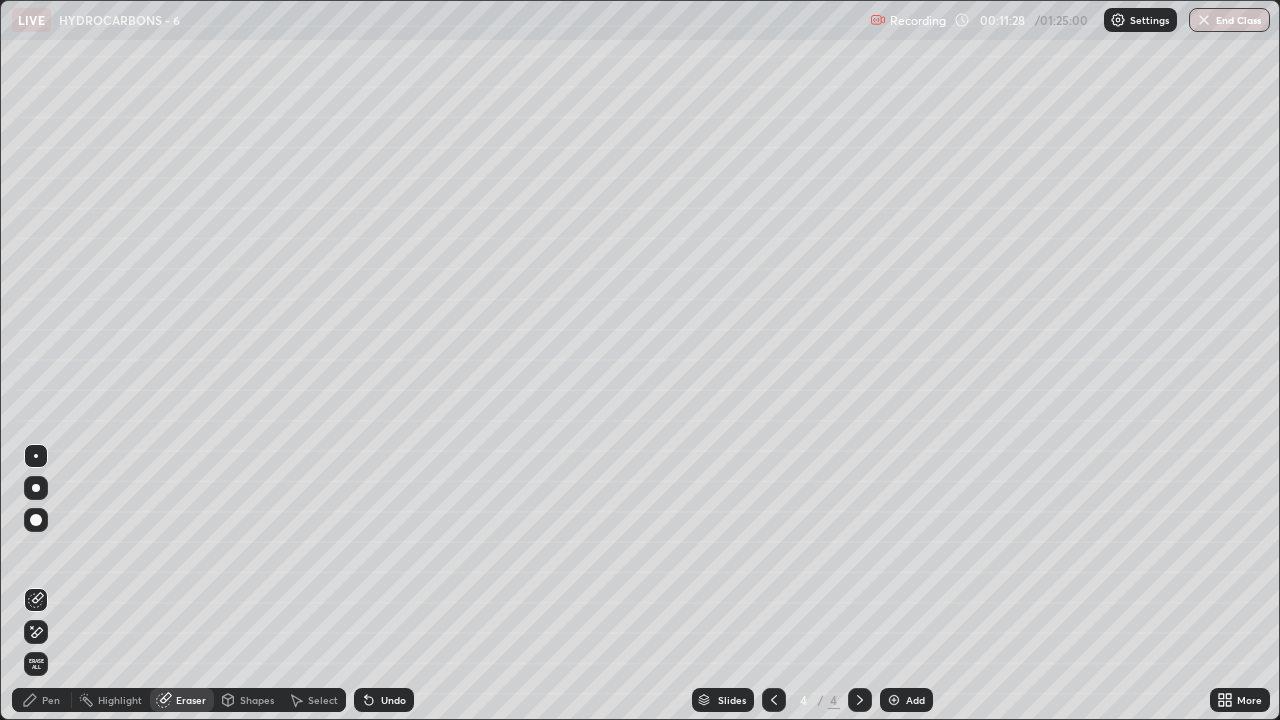 click on "Pen" at bounding box center [42, 700] 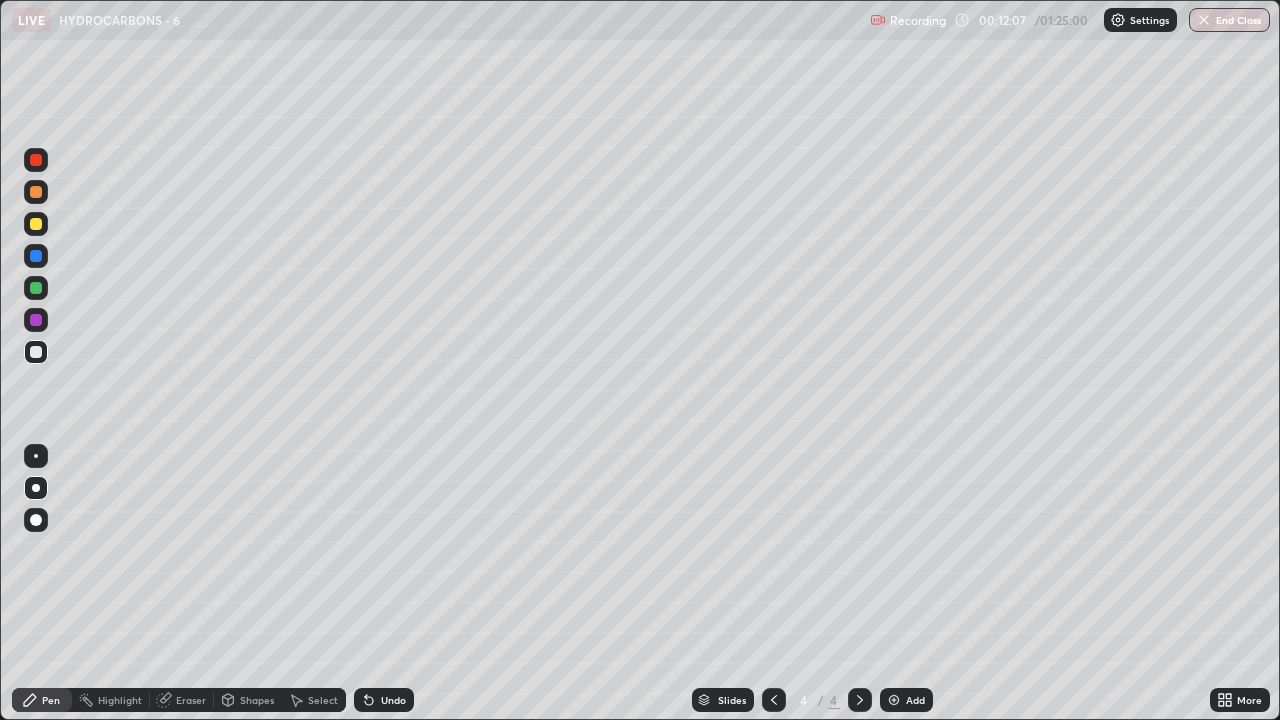 click at bounding box center (36, 288) 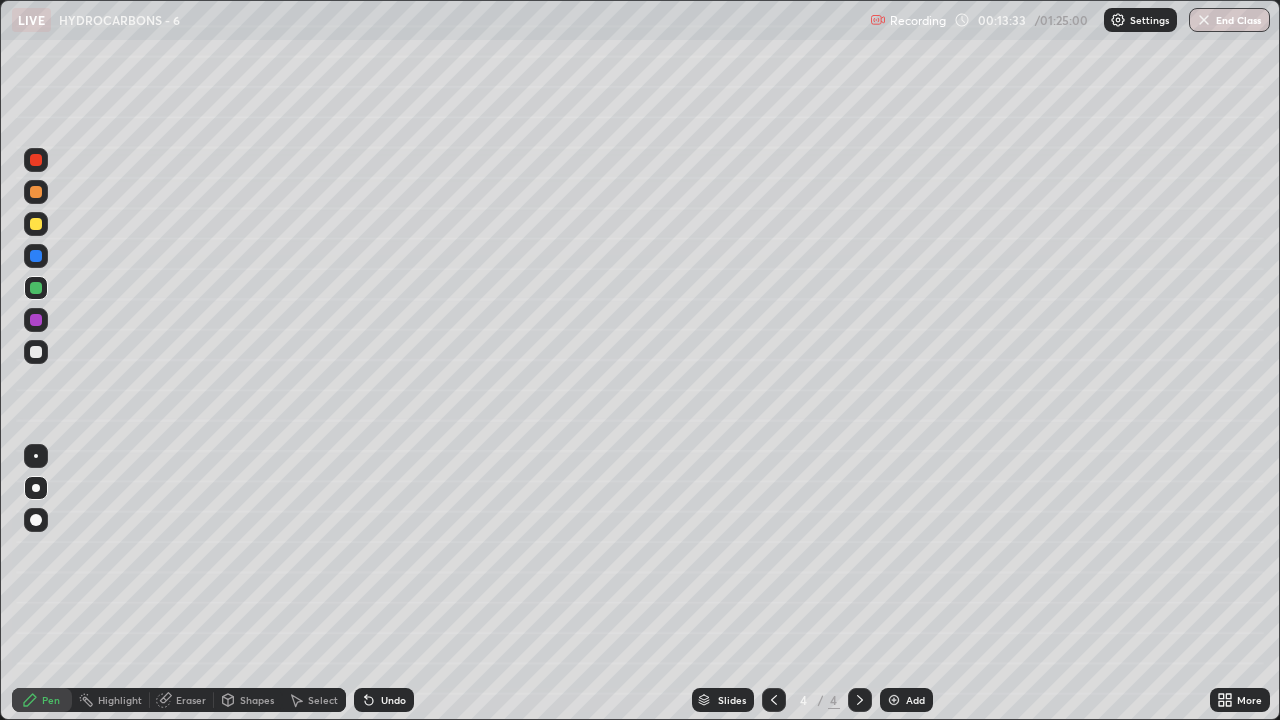 click on "Eraser" at bounding box center (191, 700) 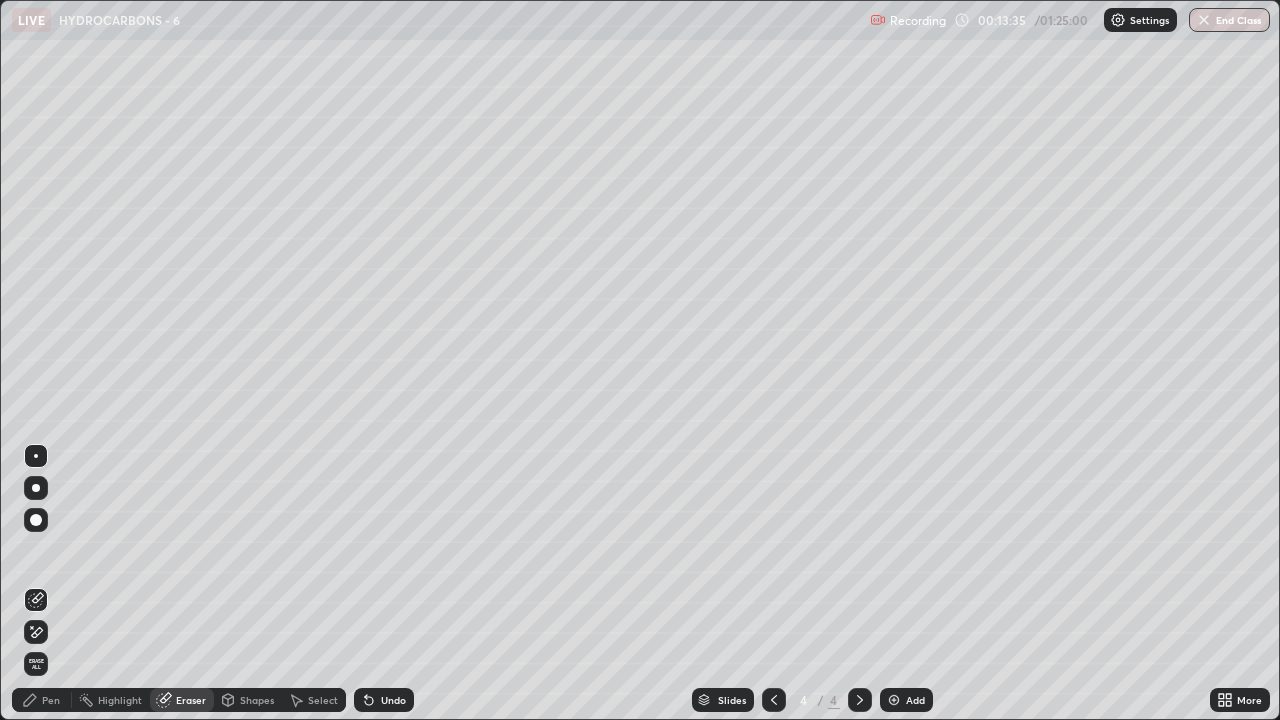 click on "Pen" at bounding box center (42, 700) 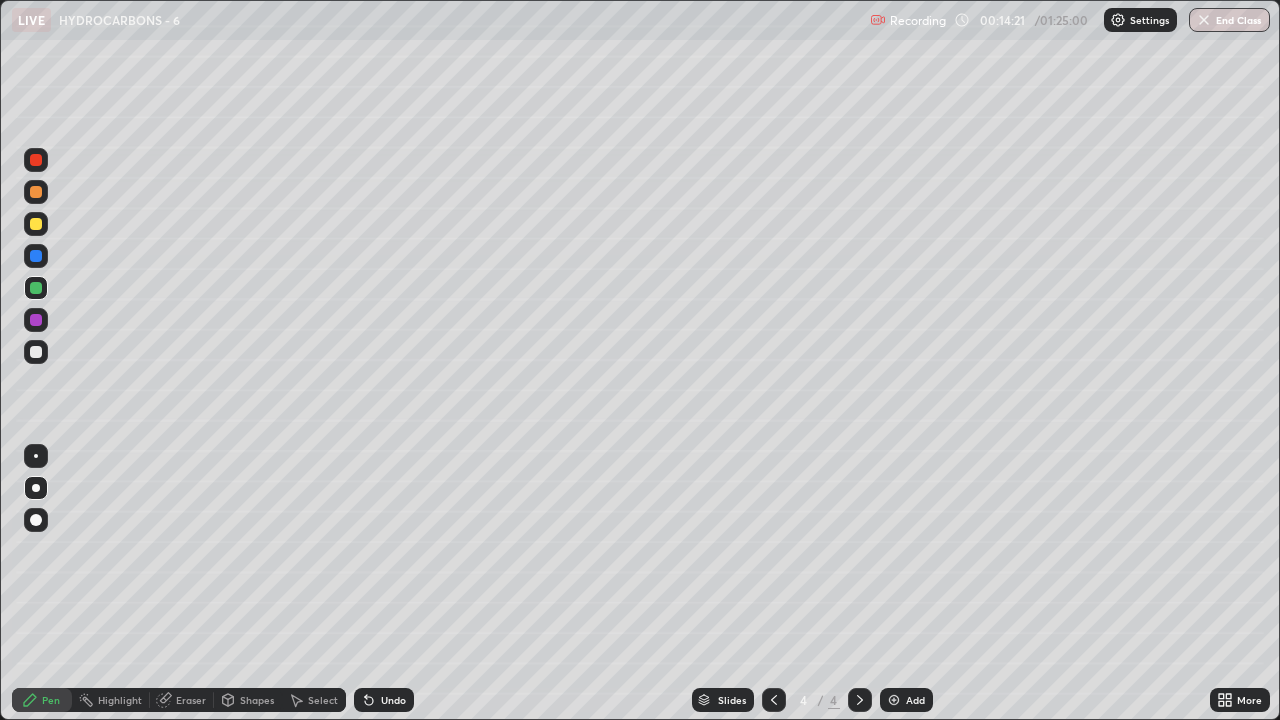 click at bounding box center [36, 352] 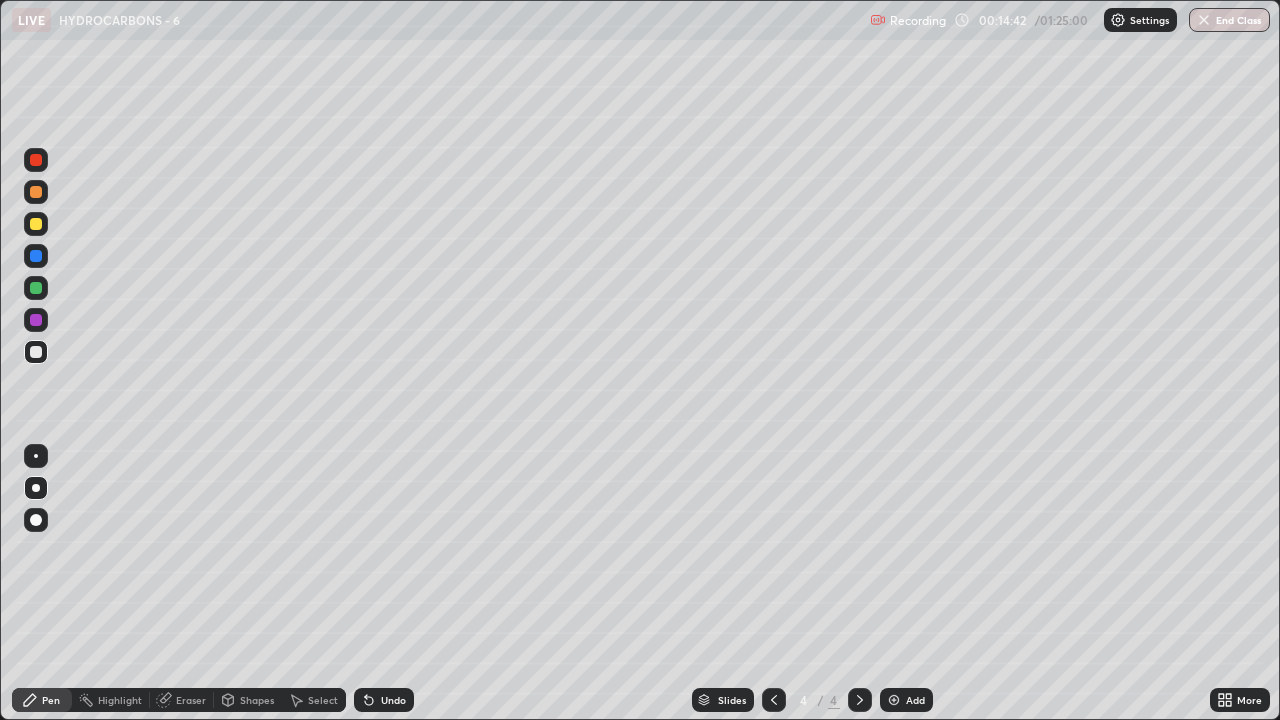 click at bounding box center [36, 320] 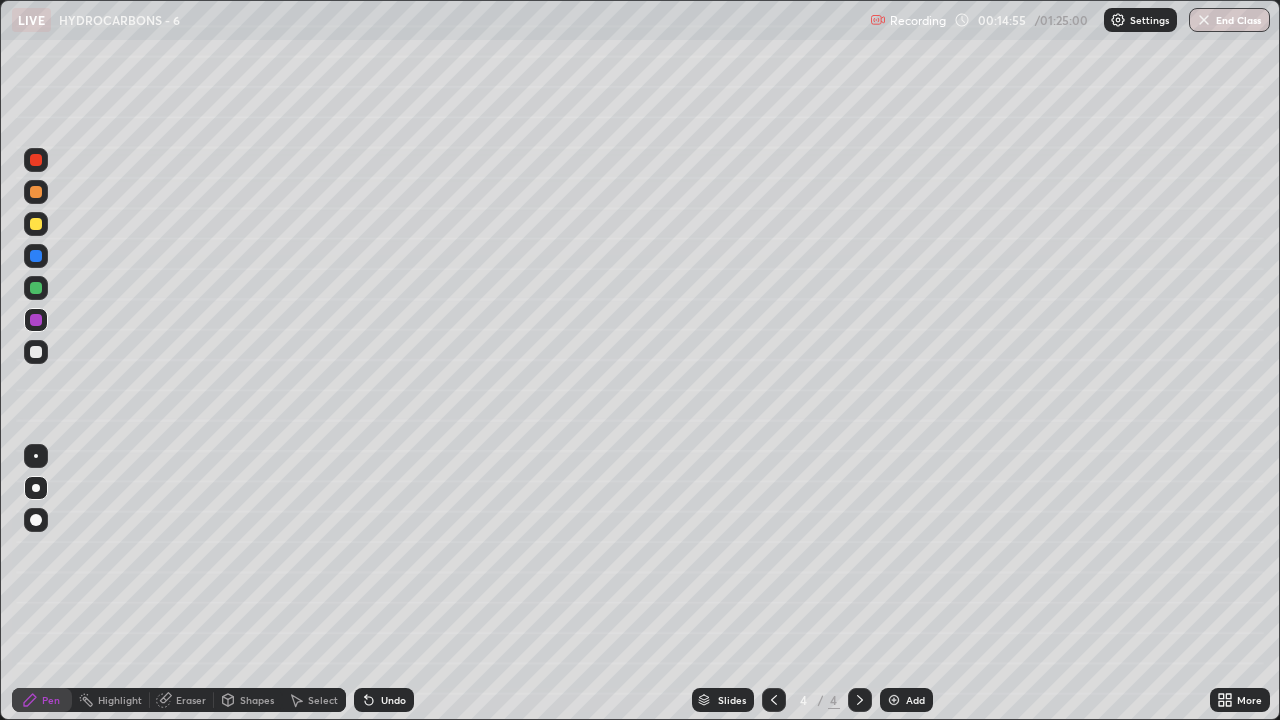click 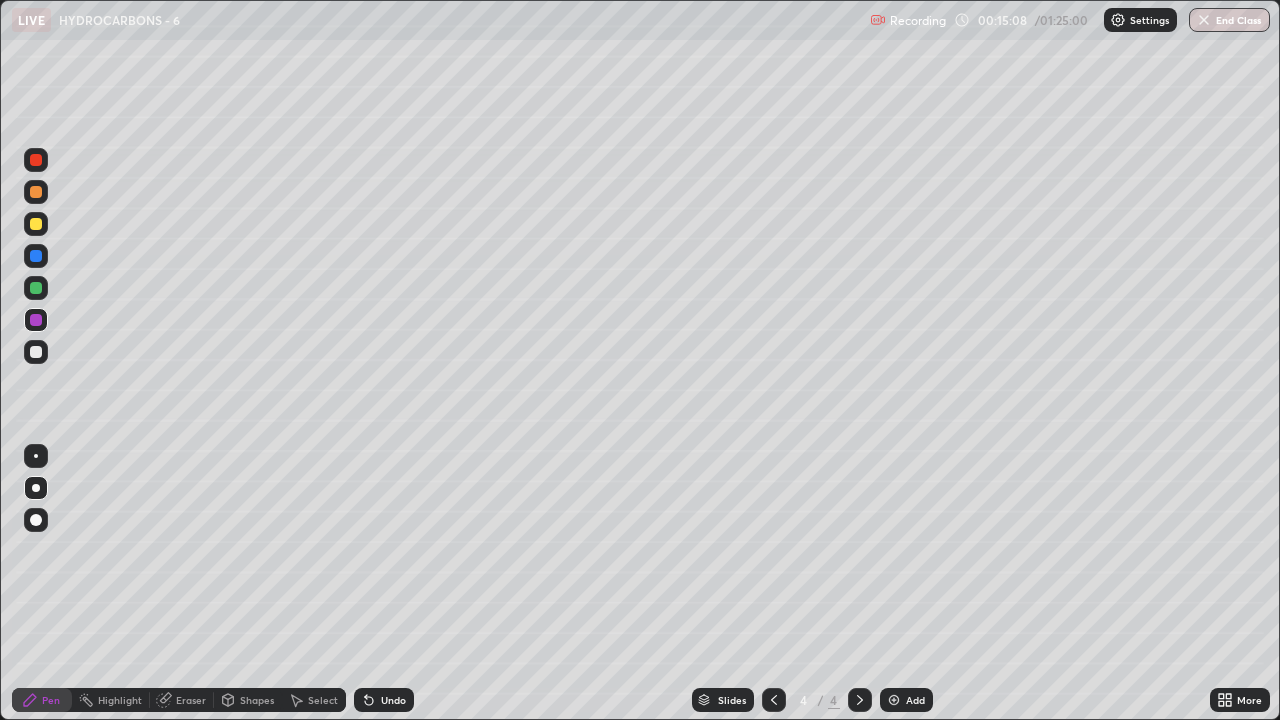 click on "Undo" at bounding box center [393, 700] 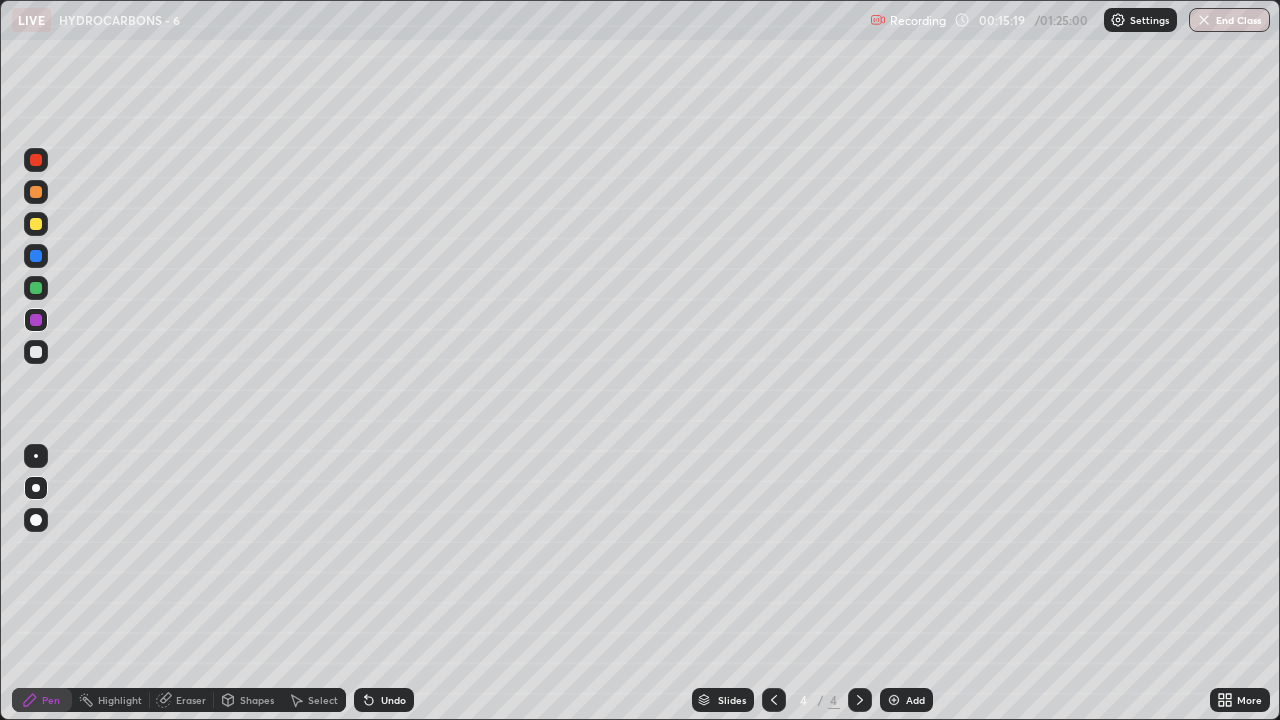 click at bounding box center (36, 352) 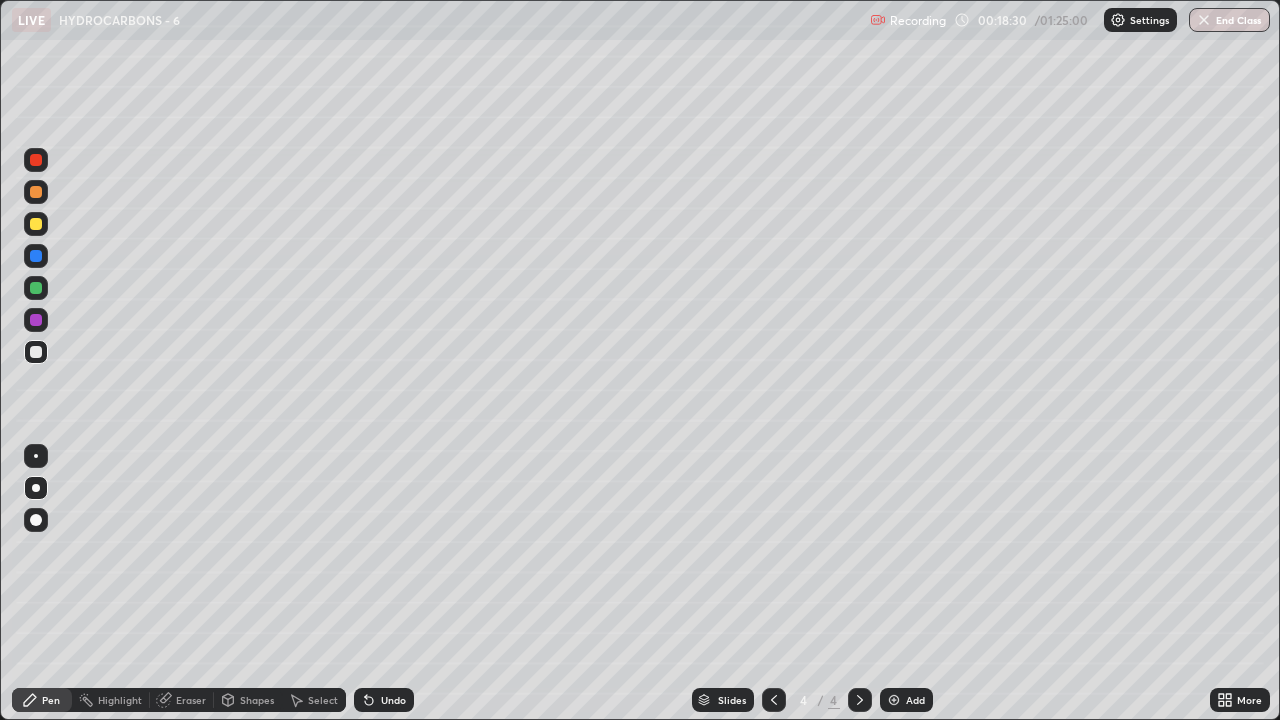 click at bounding box center (36, 320) 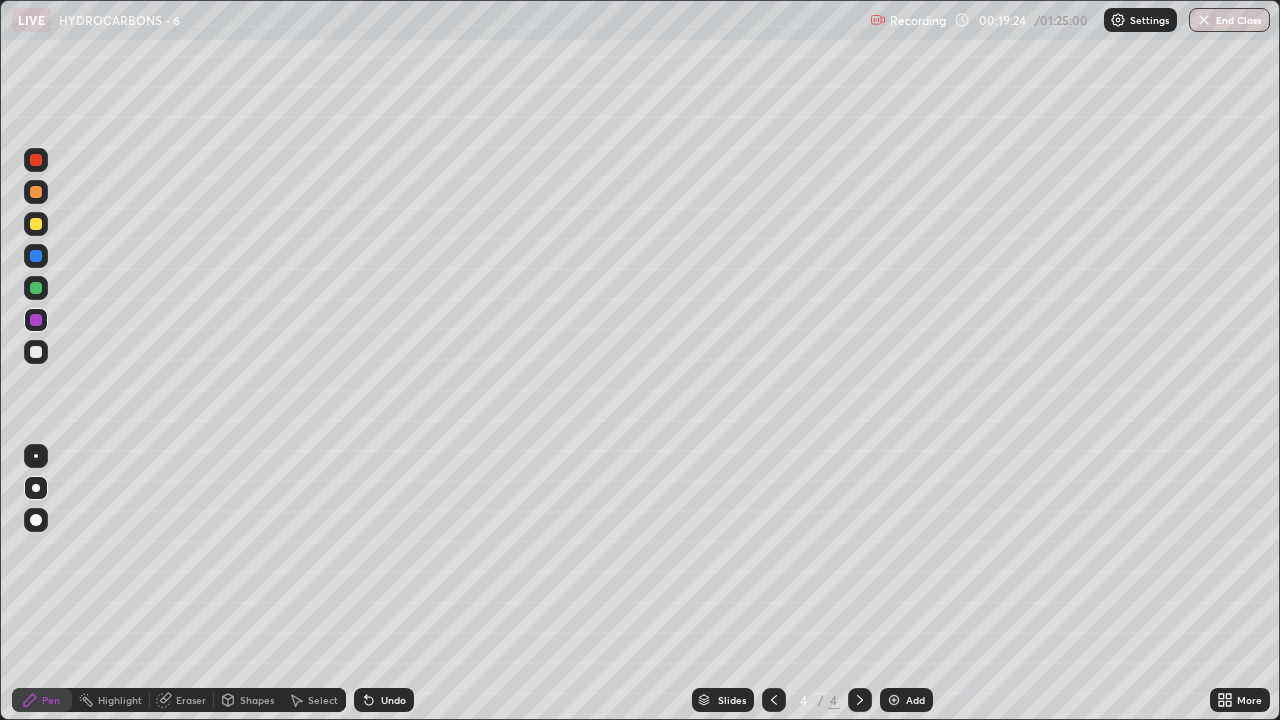click 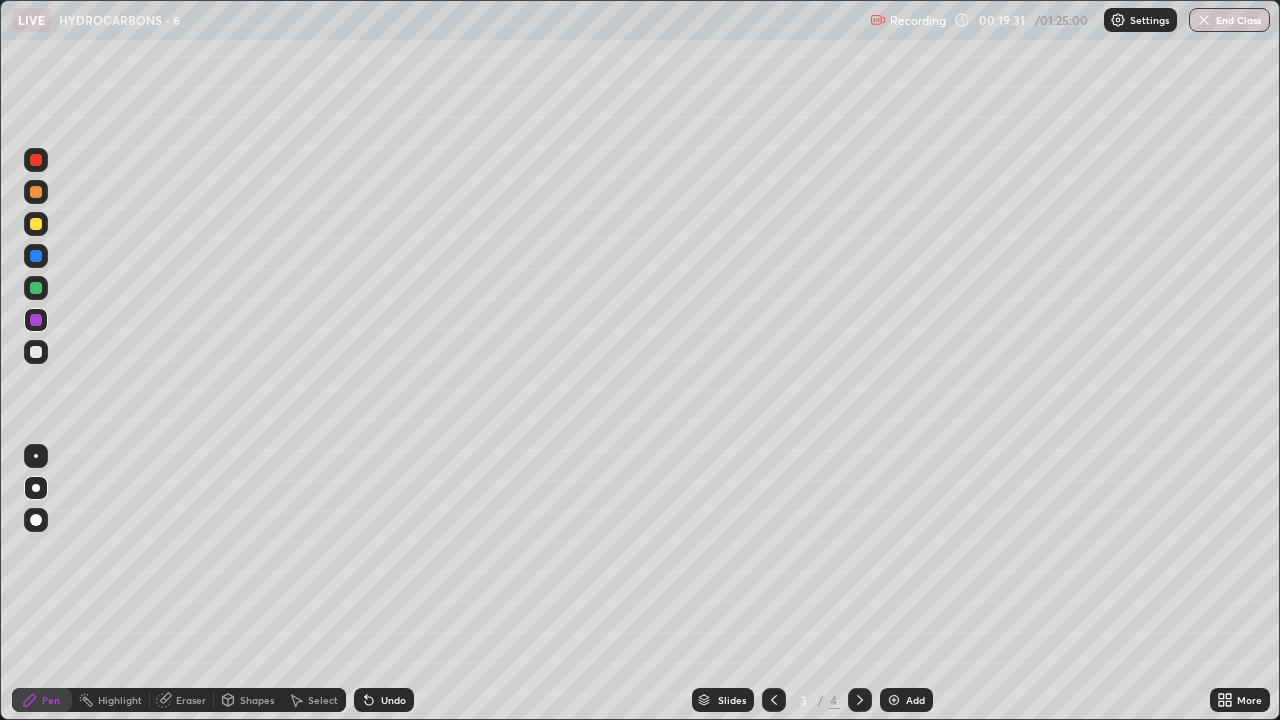 click 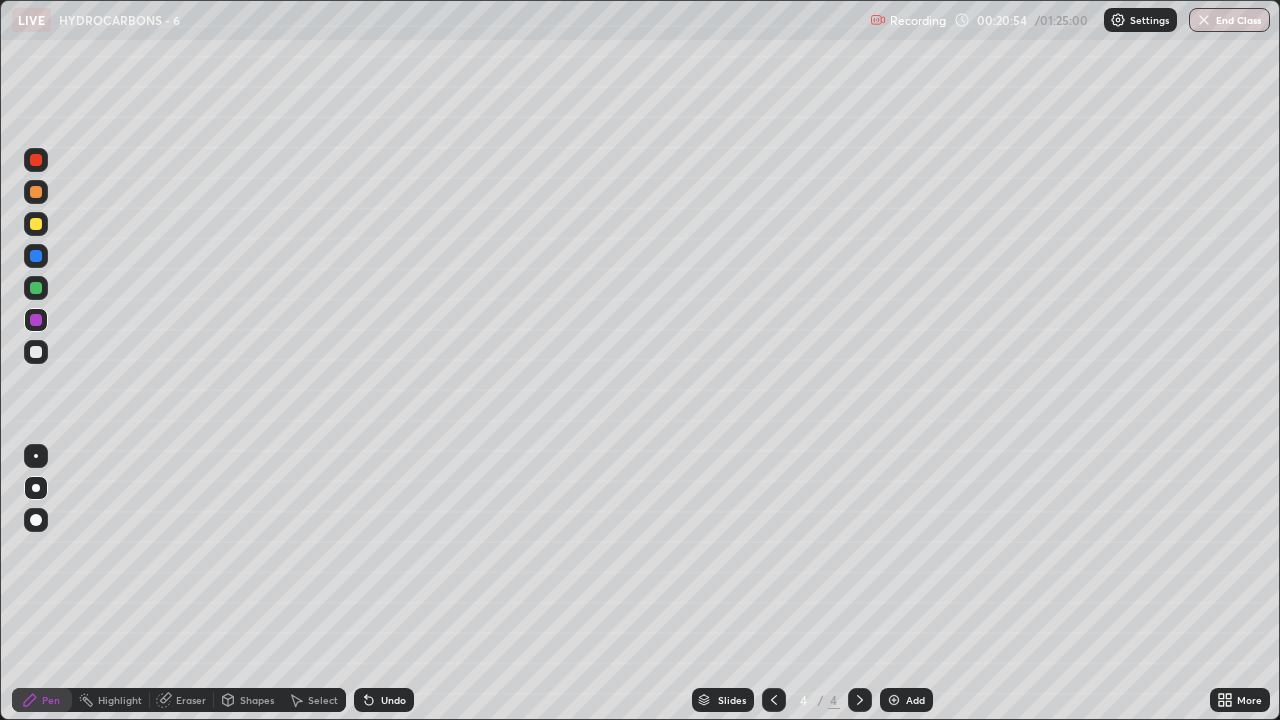click on "Eraser" at bounding box center (191, 700) 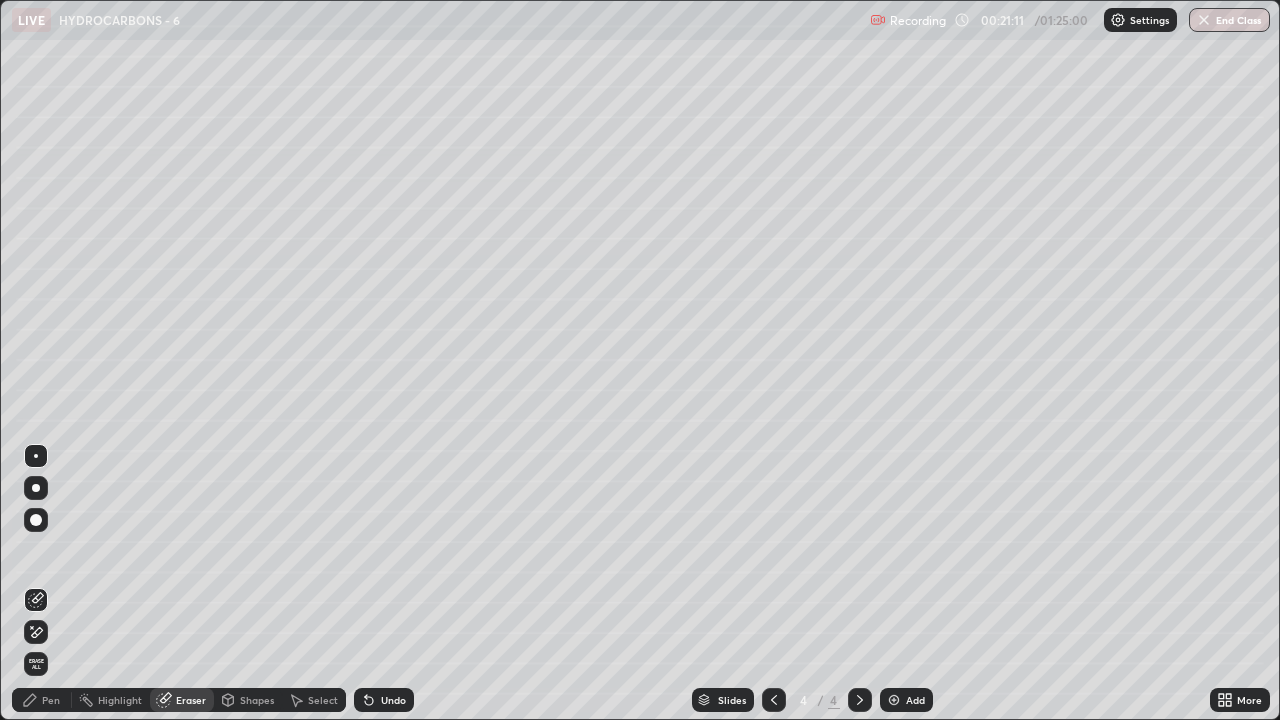 click on "Pen" at bounding box center [51, 700] 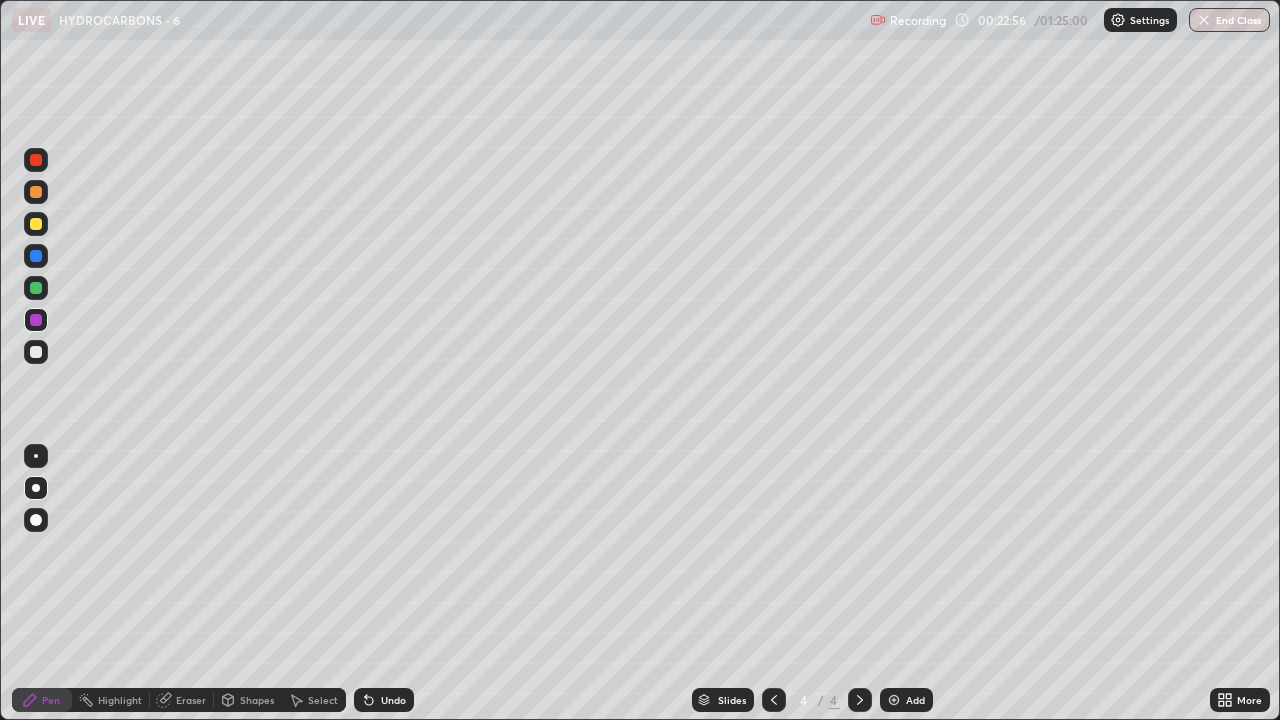 click at bounding box center [894, 700] 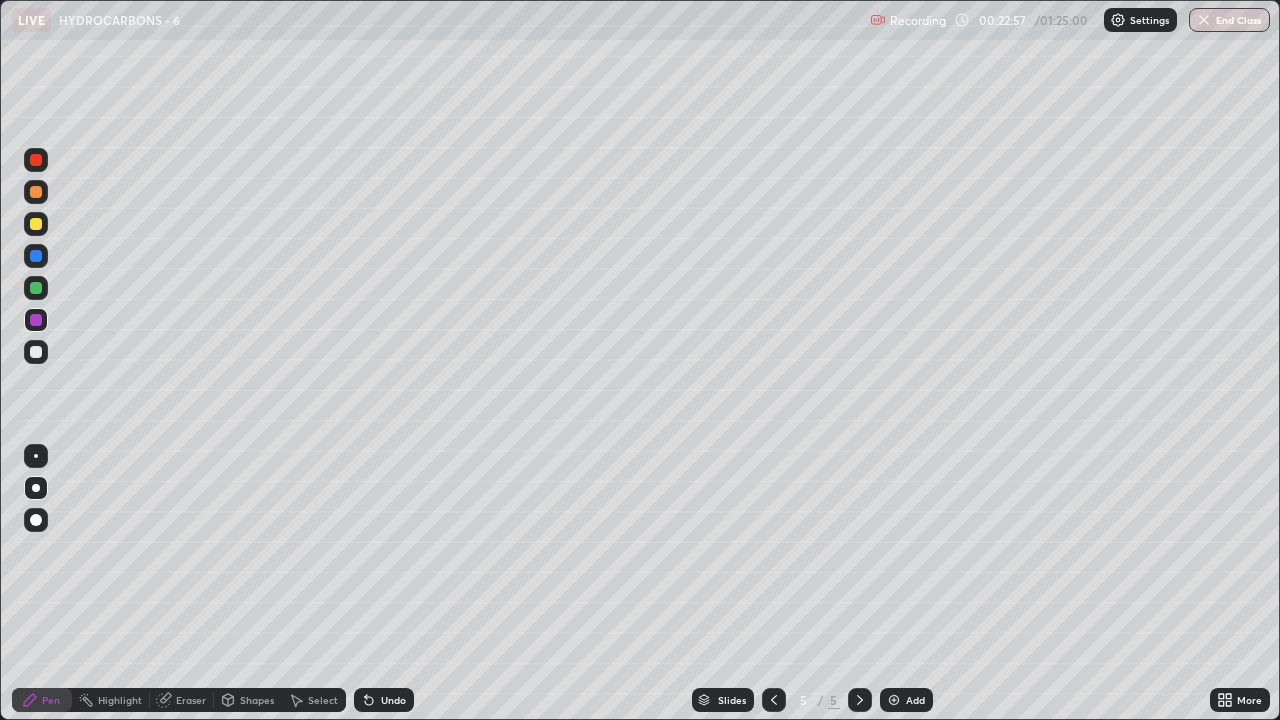 click at bounding box center (36, 352) 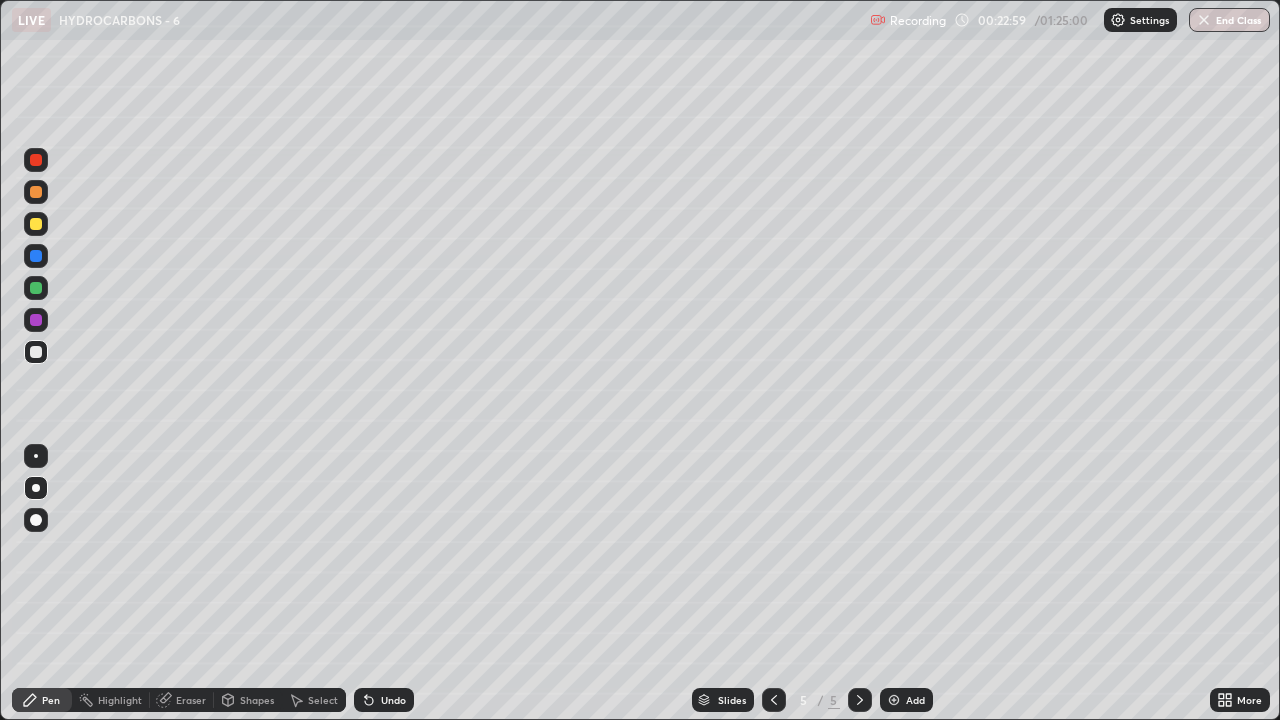 click at bounding box center (36, 160) 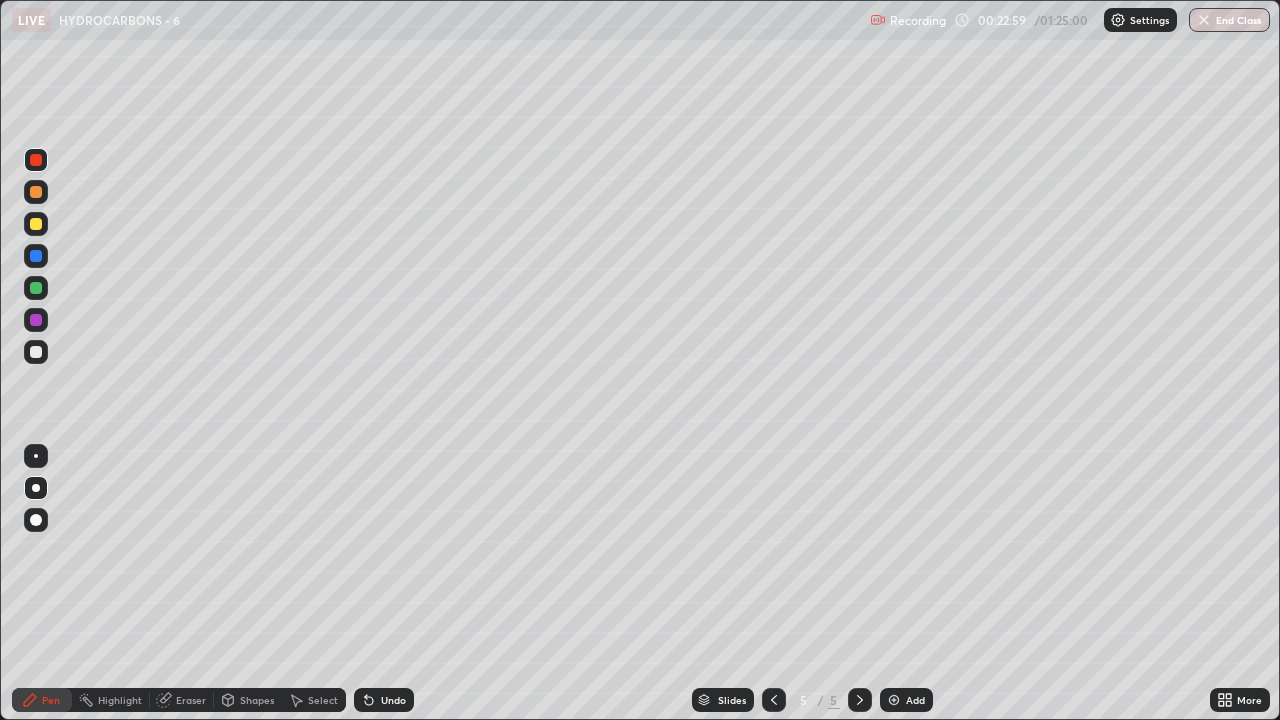click at bounding box center (36, 192) 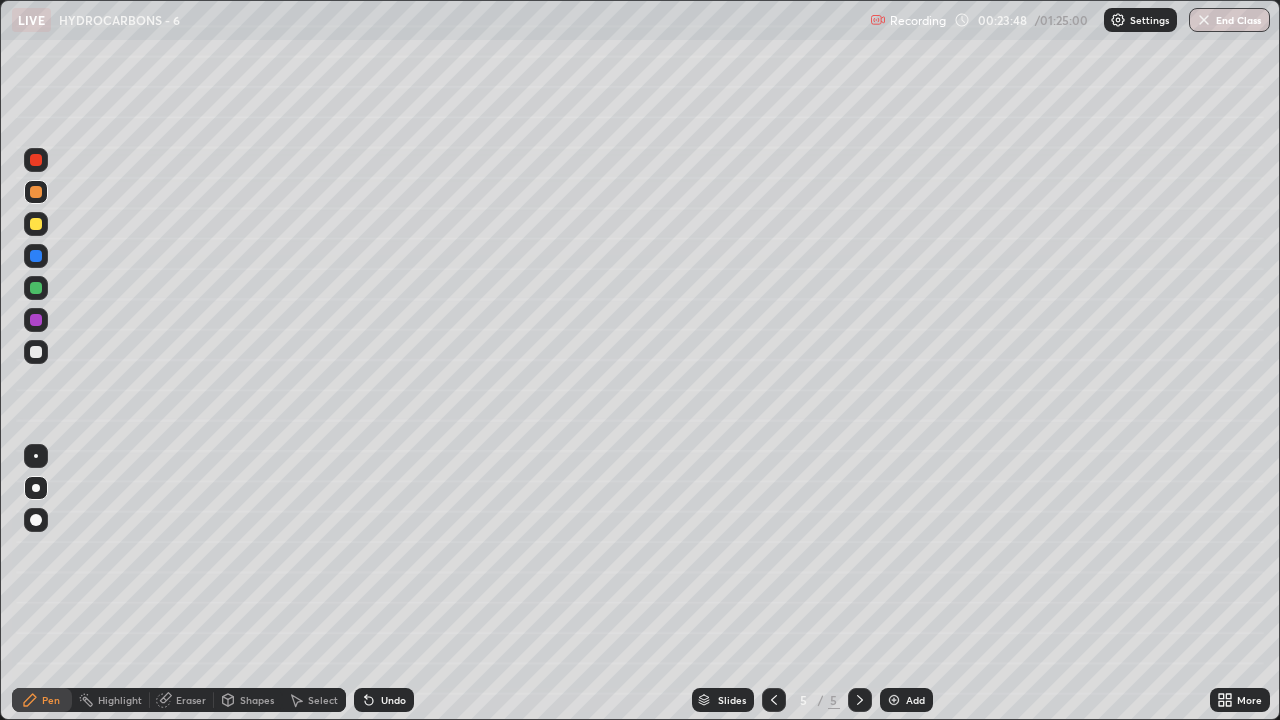 click at bounding box center (36, 352) 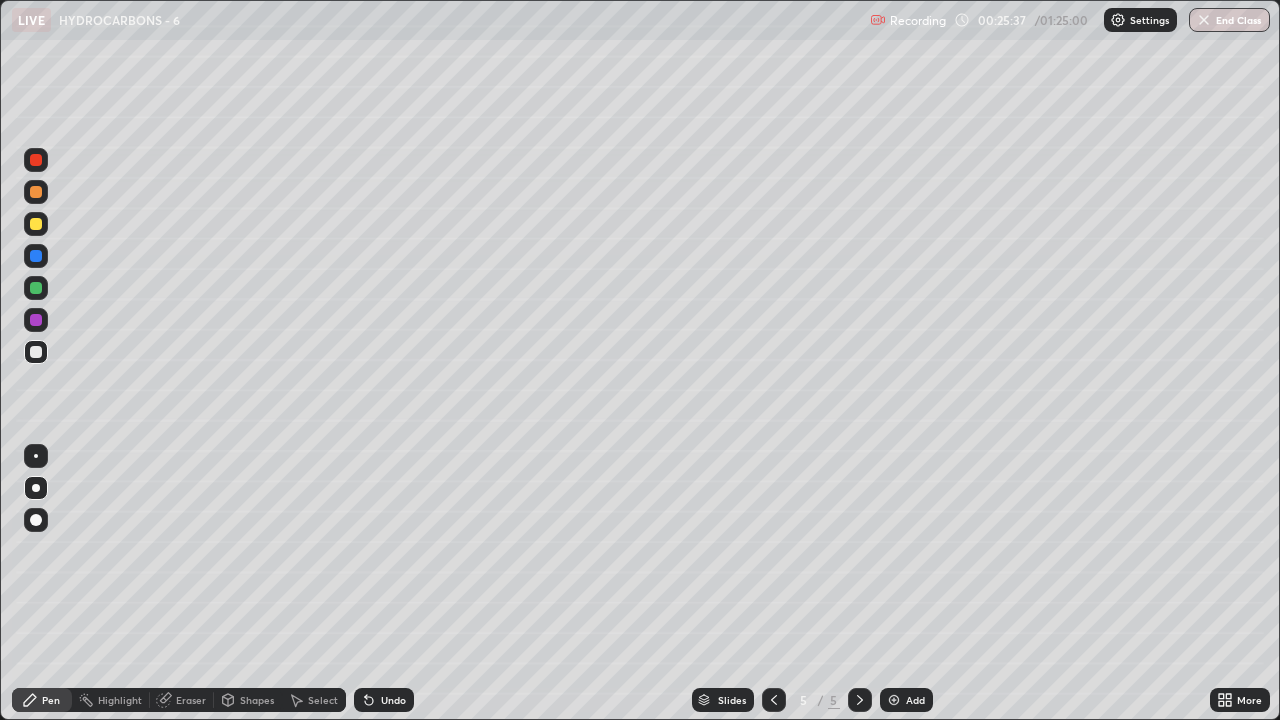 click at bounding box center (36, 224) 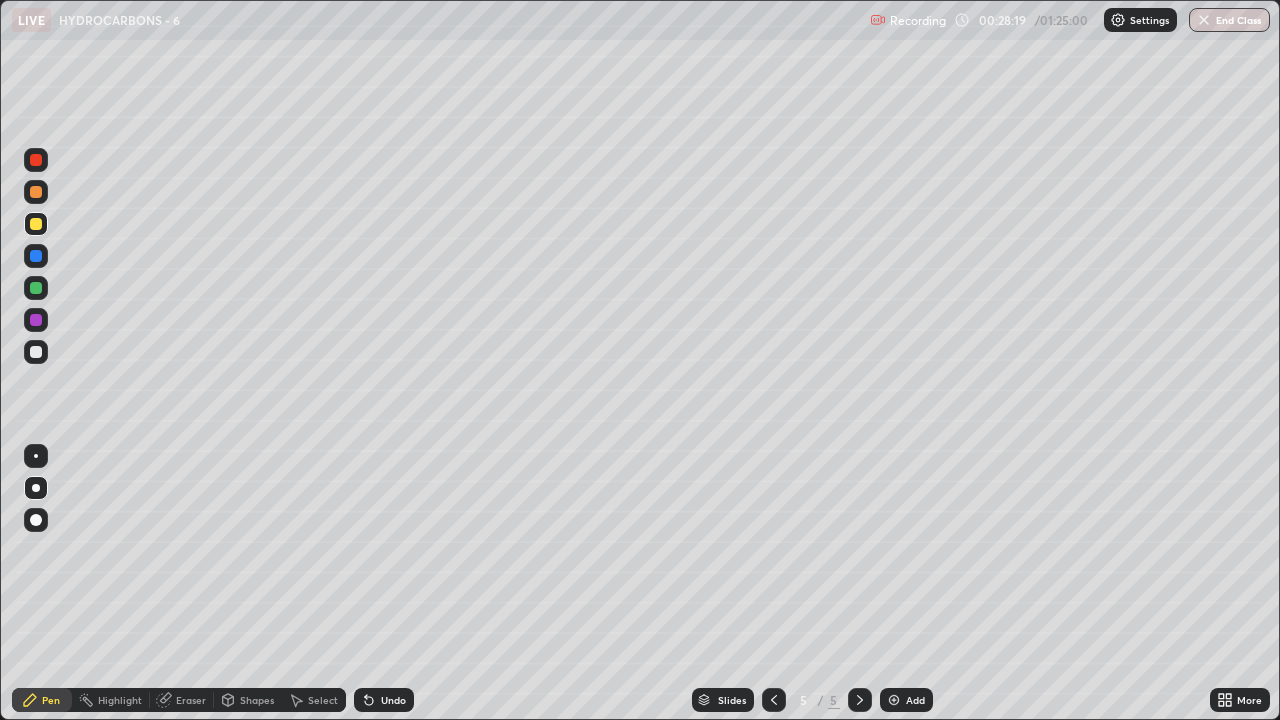 click at bounding box center [36, 352] 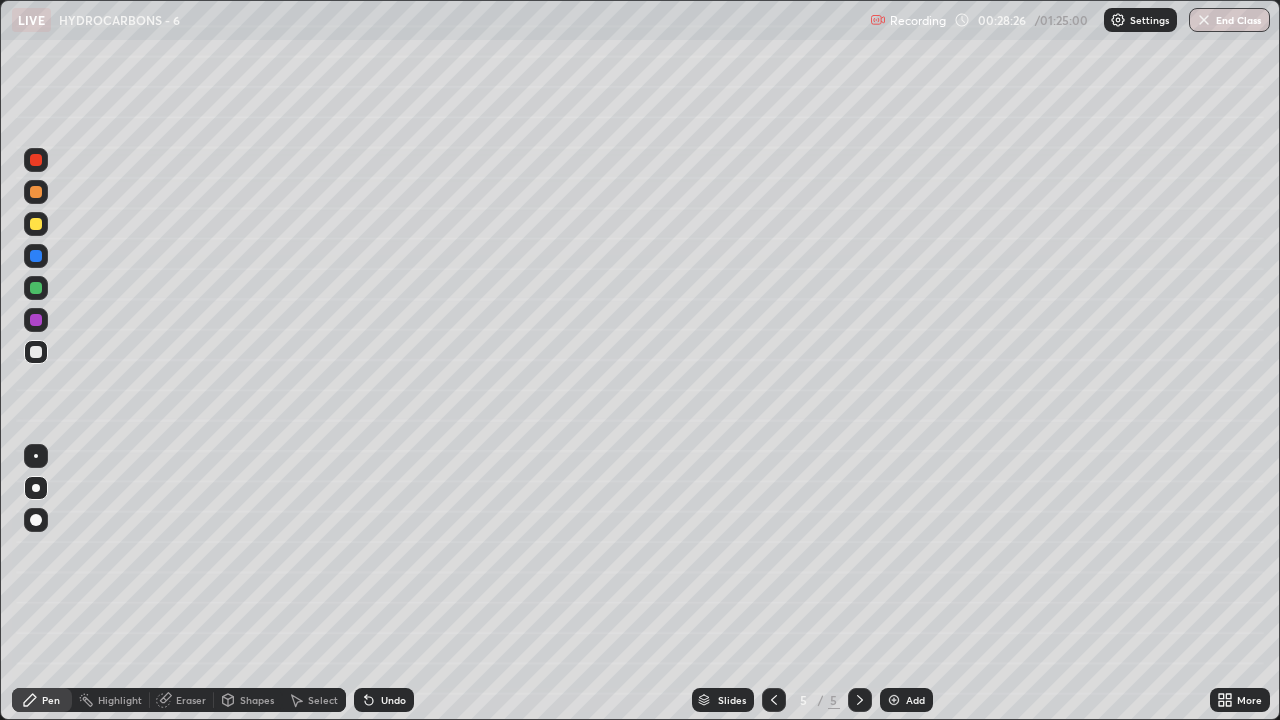click on "Undo" at bounding box center (384, 700) 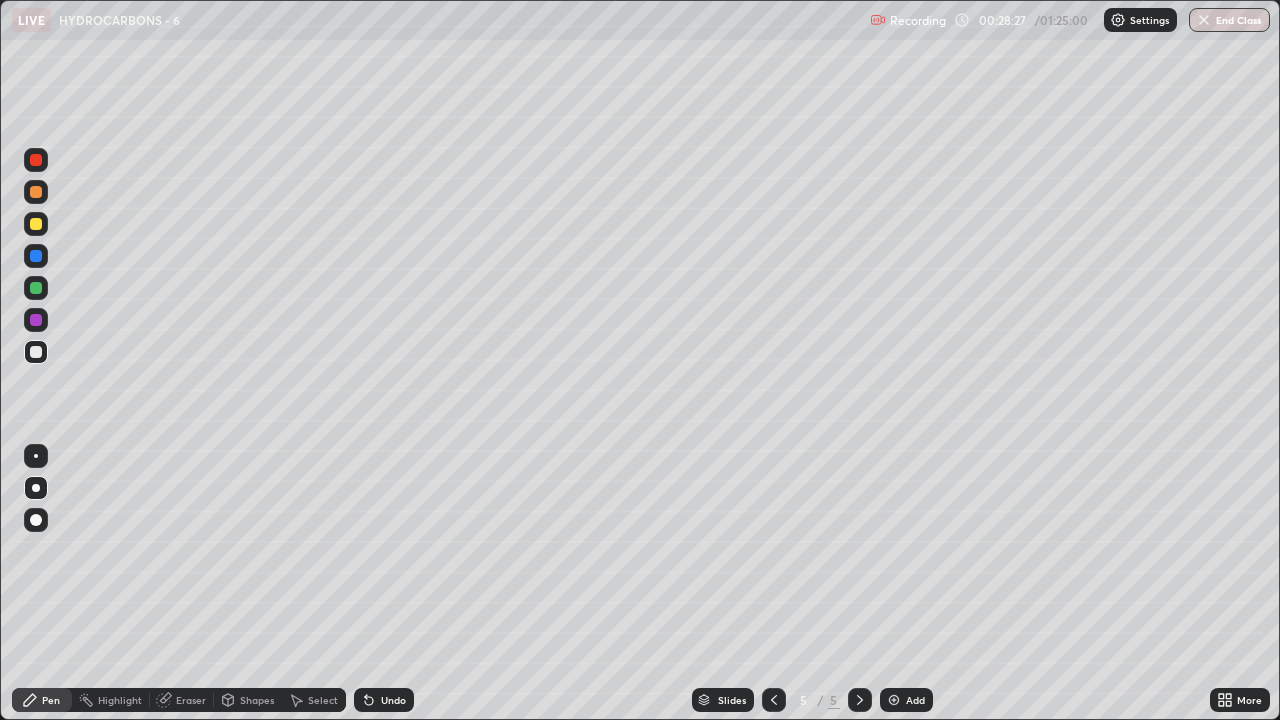 click 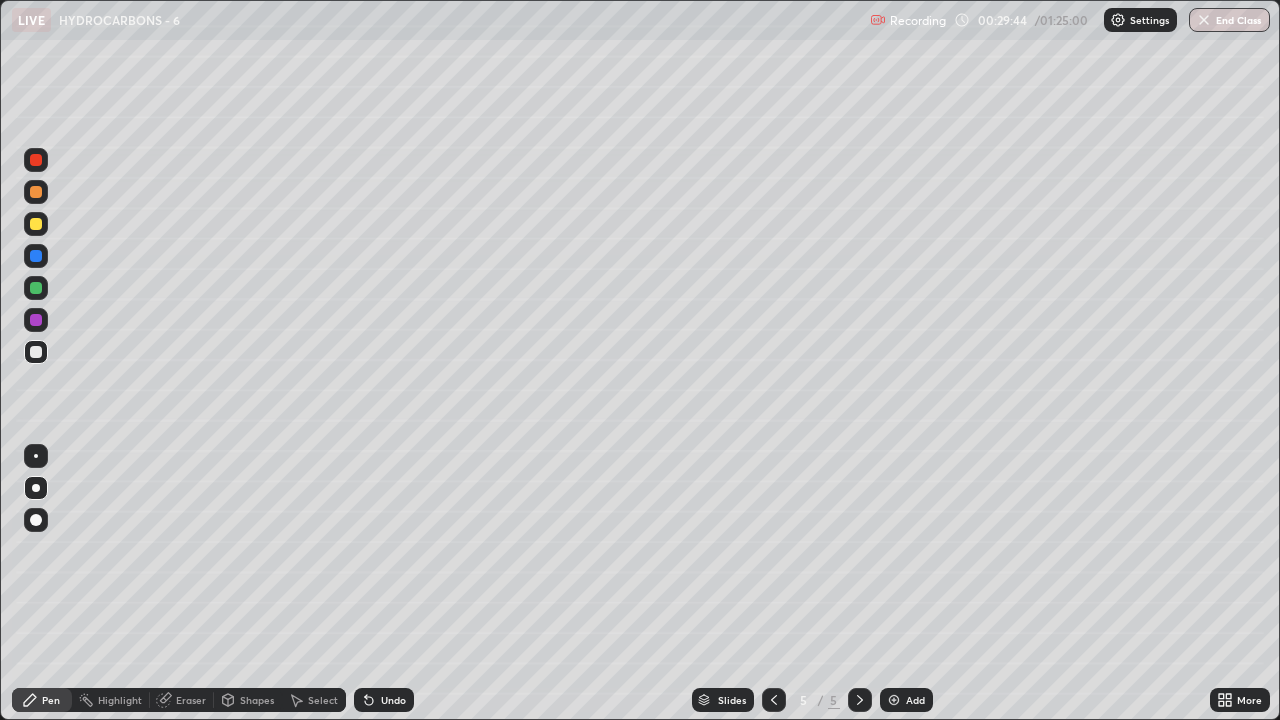 click at bounding box center [36, 288] 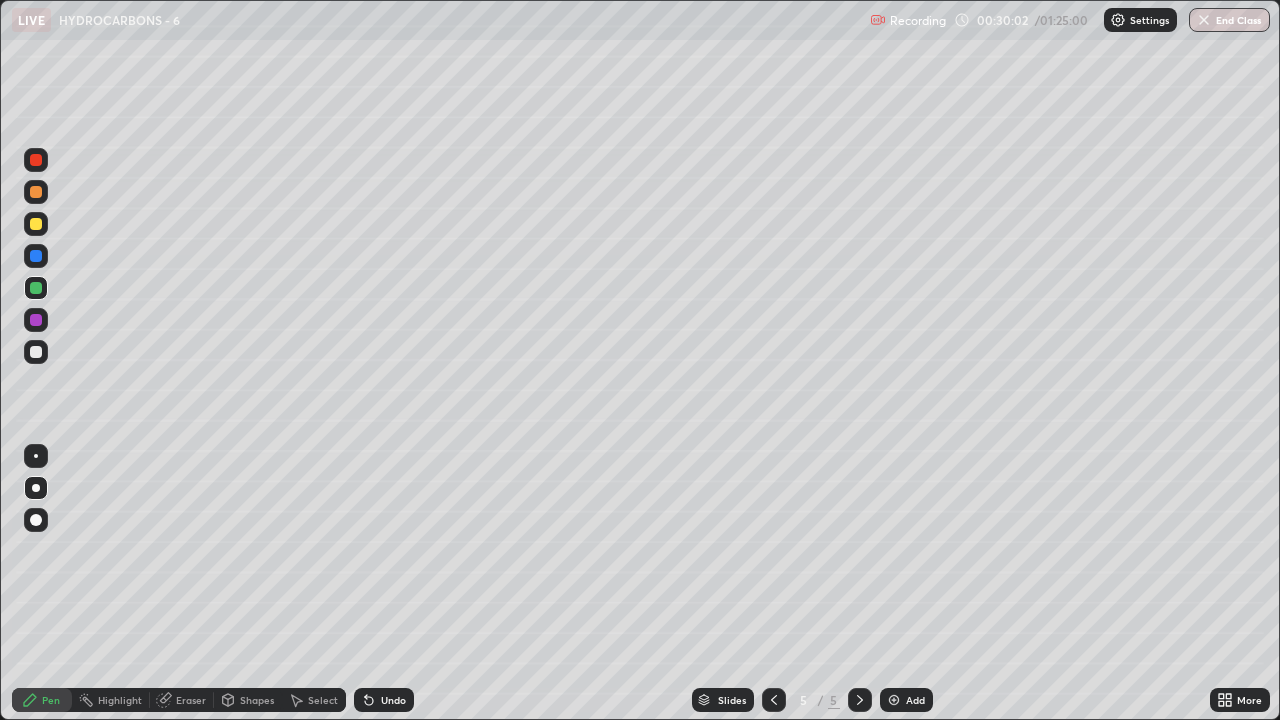 click 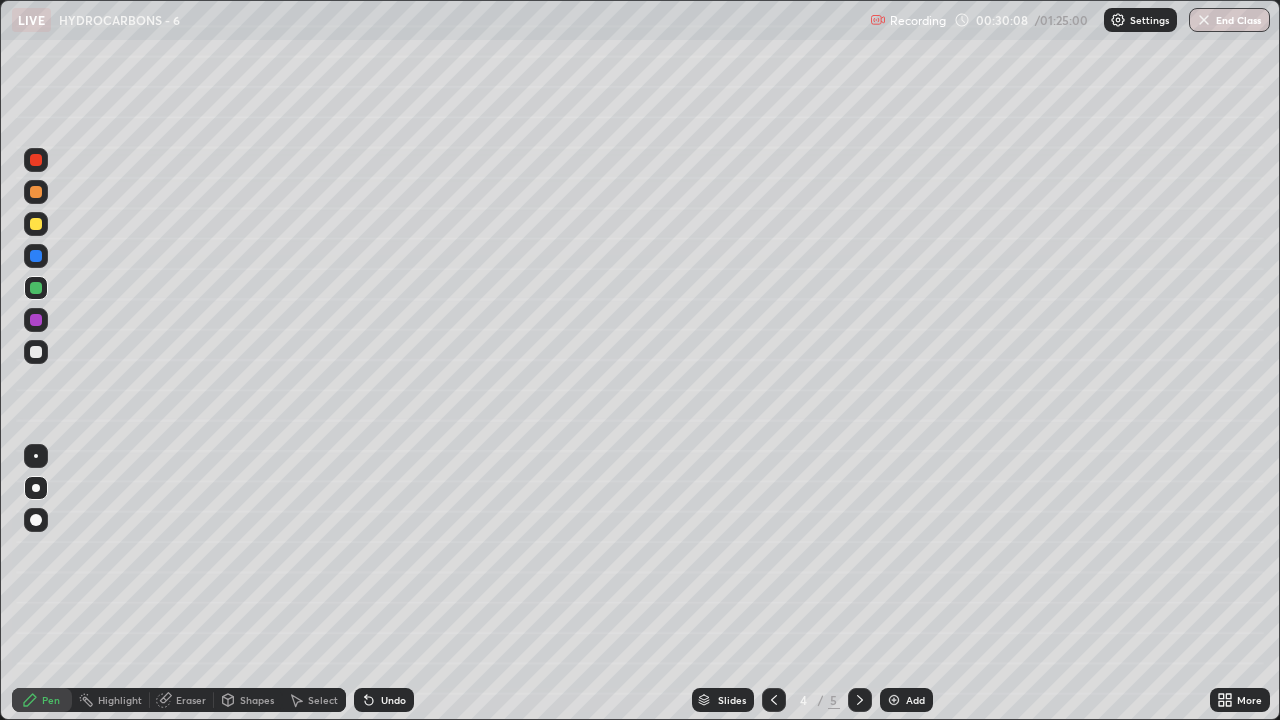 click 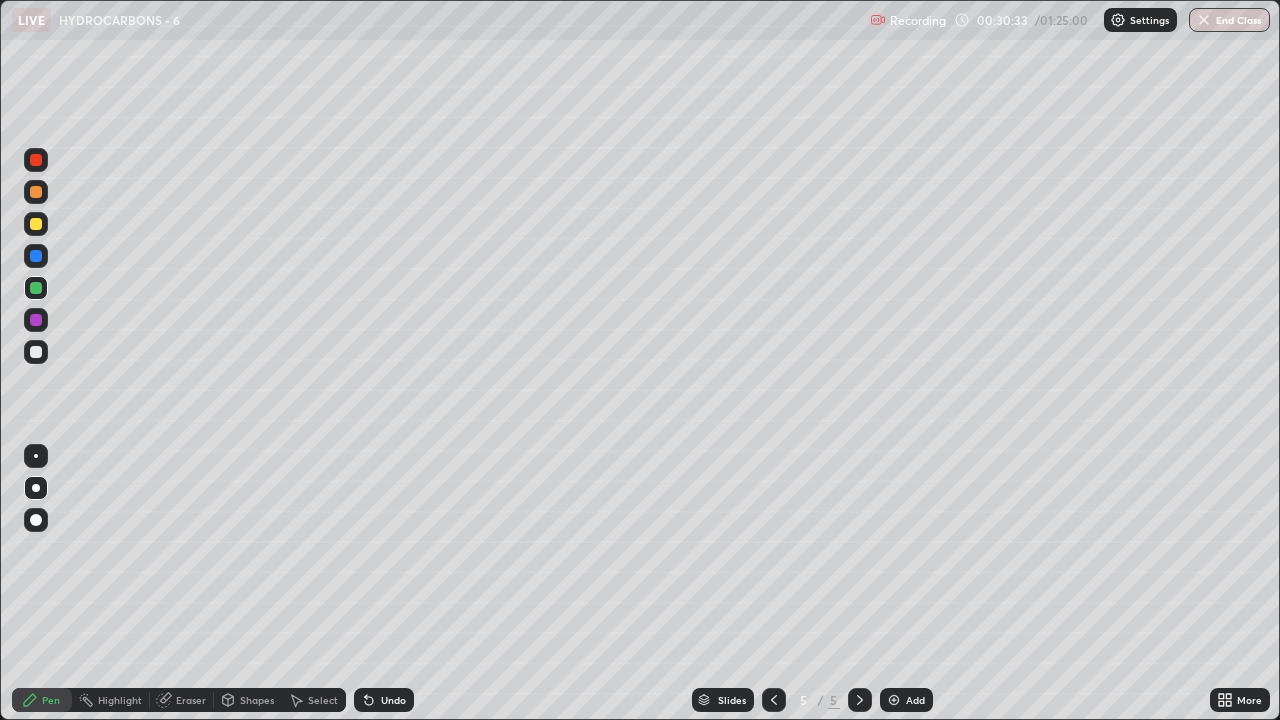 click at bounding box center (36, 352) 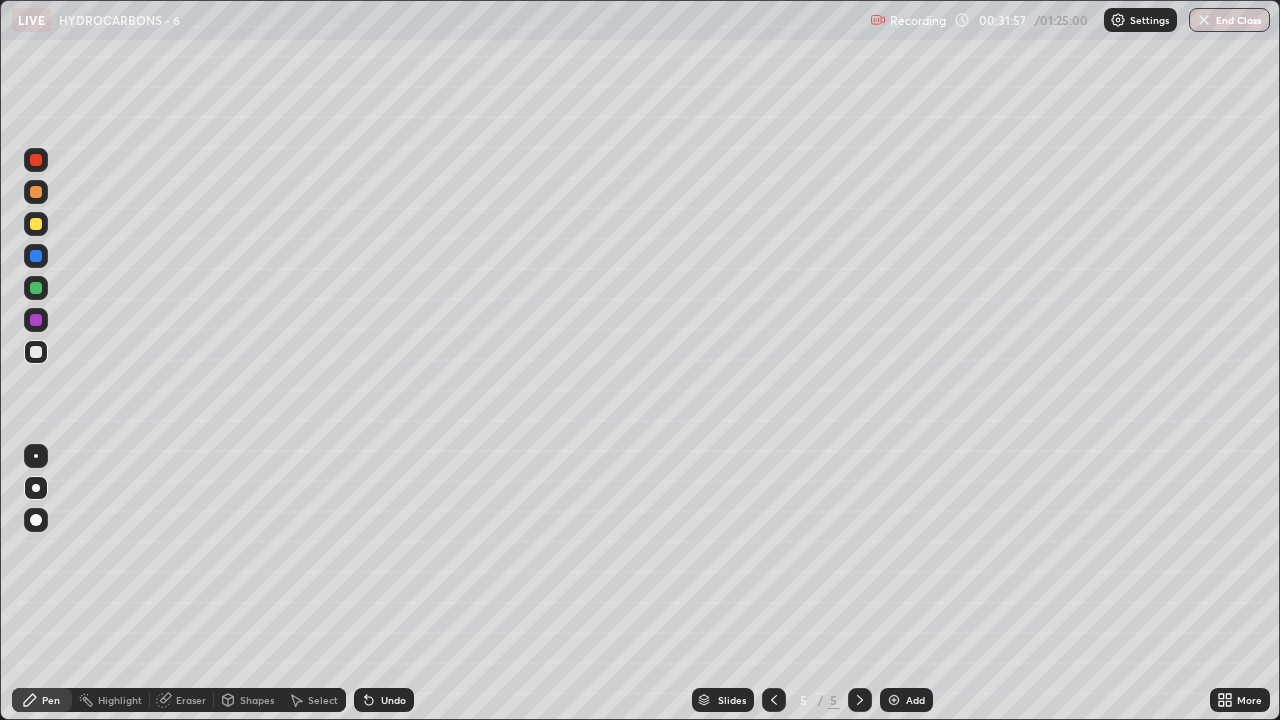 click at bounding box center [36, 288] 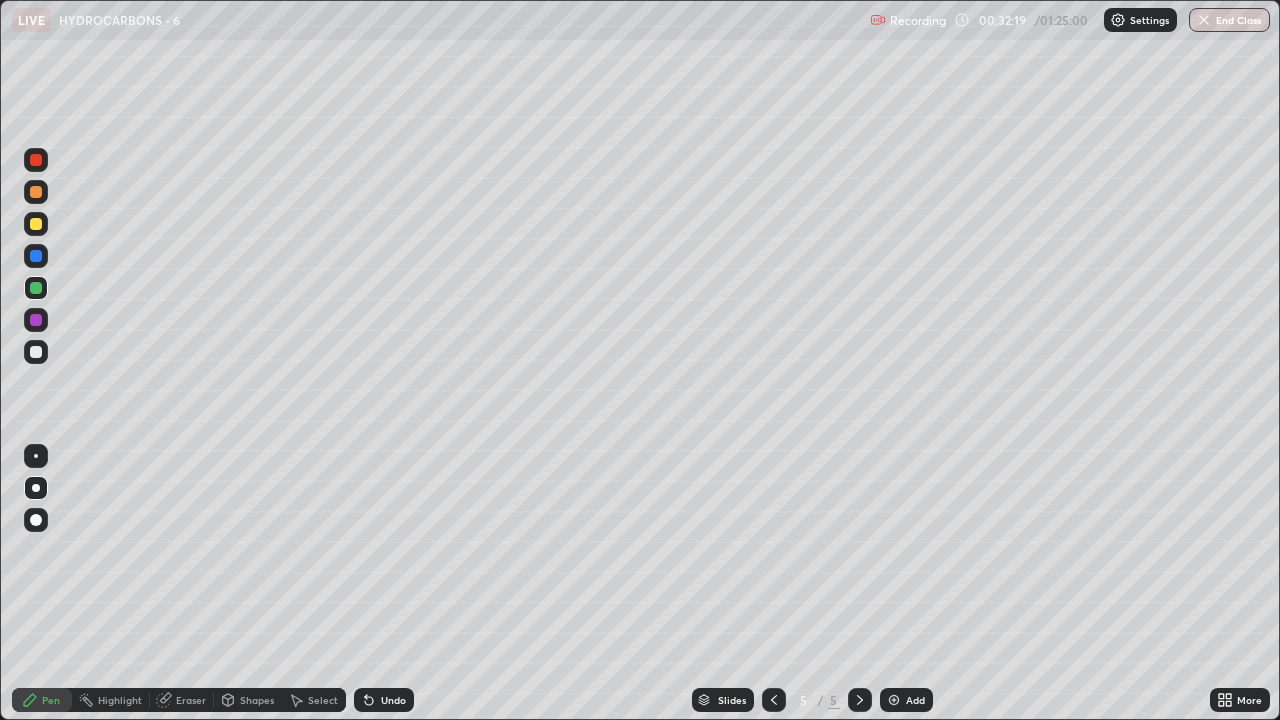 click at bounding box center [36, 352] 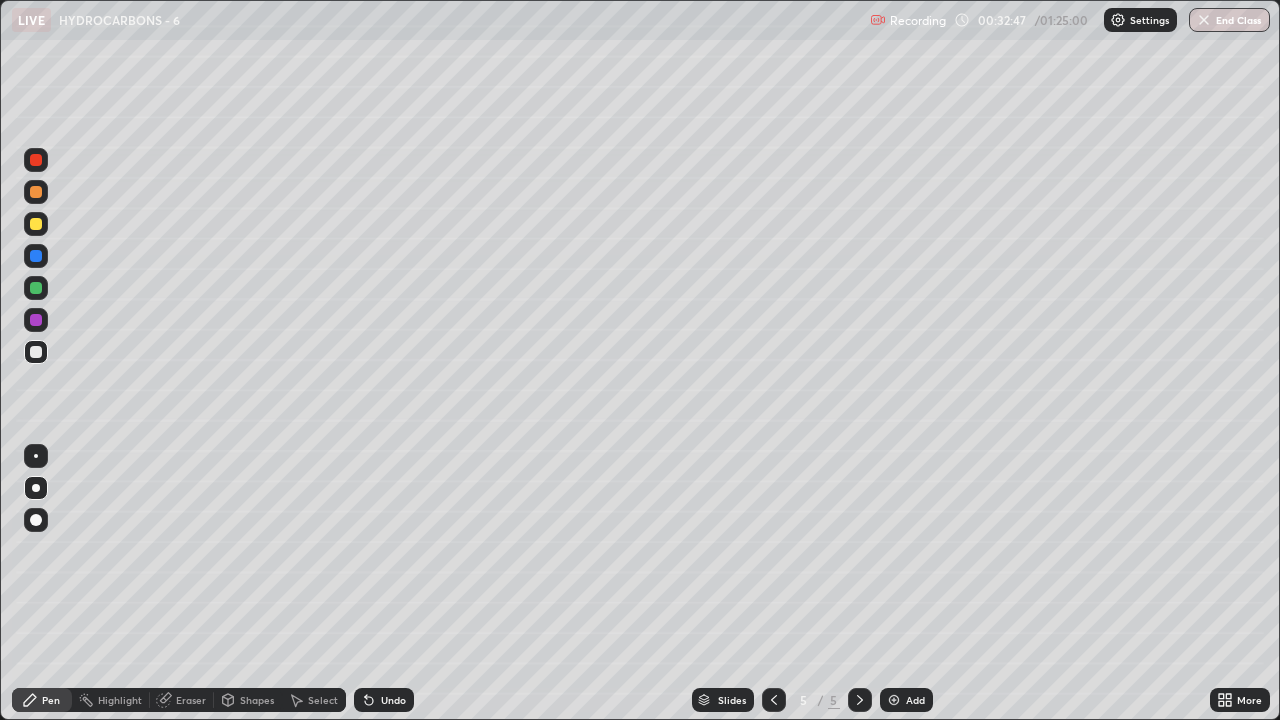 click at bounding box center (894, 700) 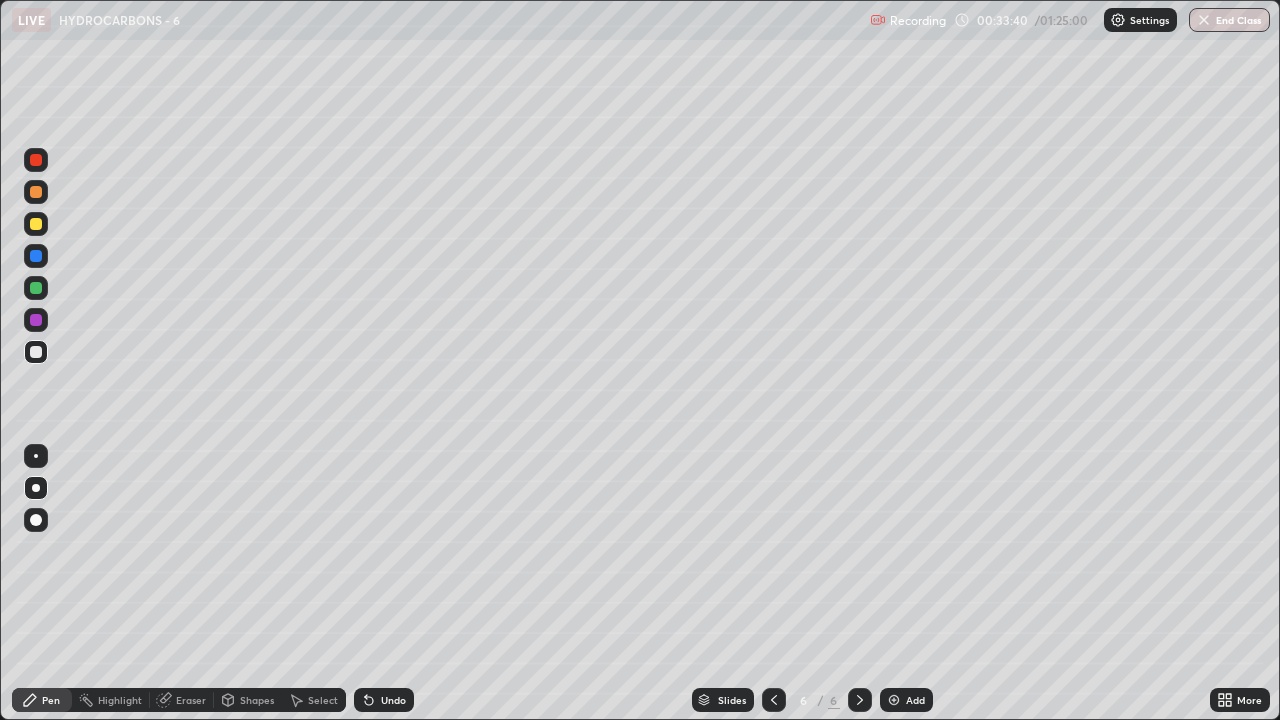 click at bounding box center (36, 256) 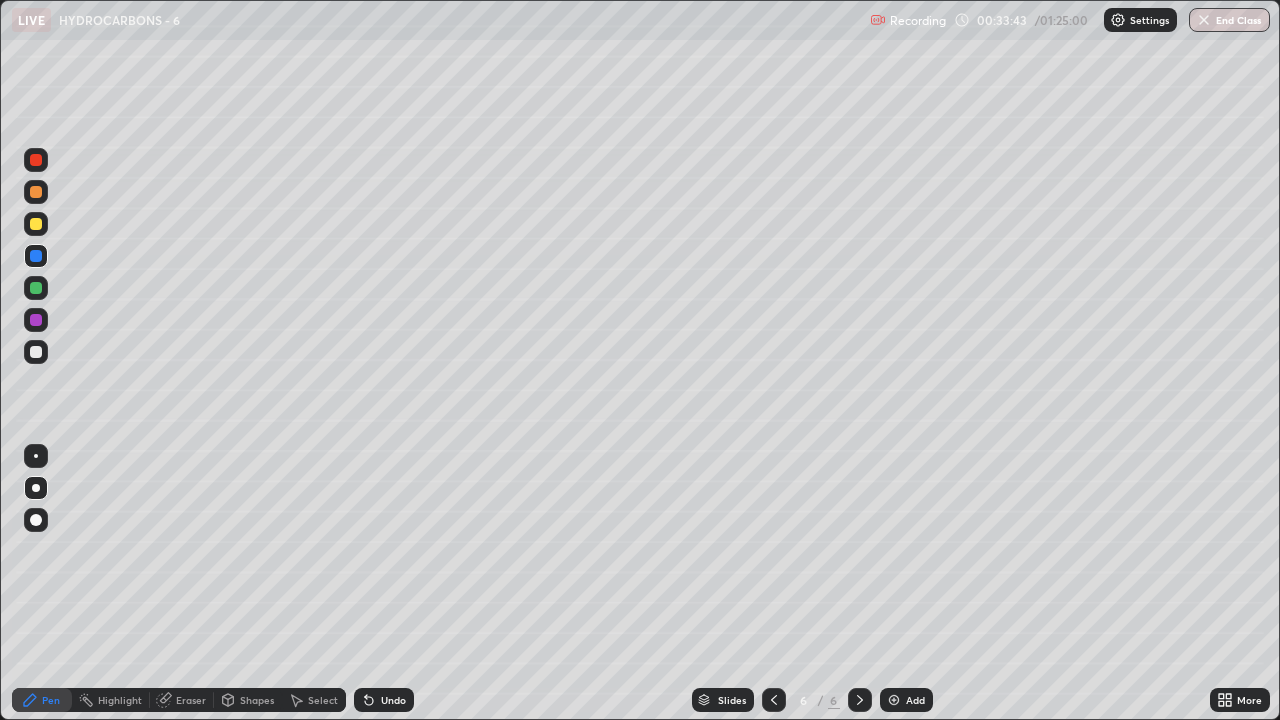 click at bounding box center (36, 352) 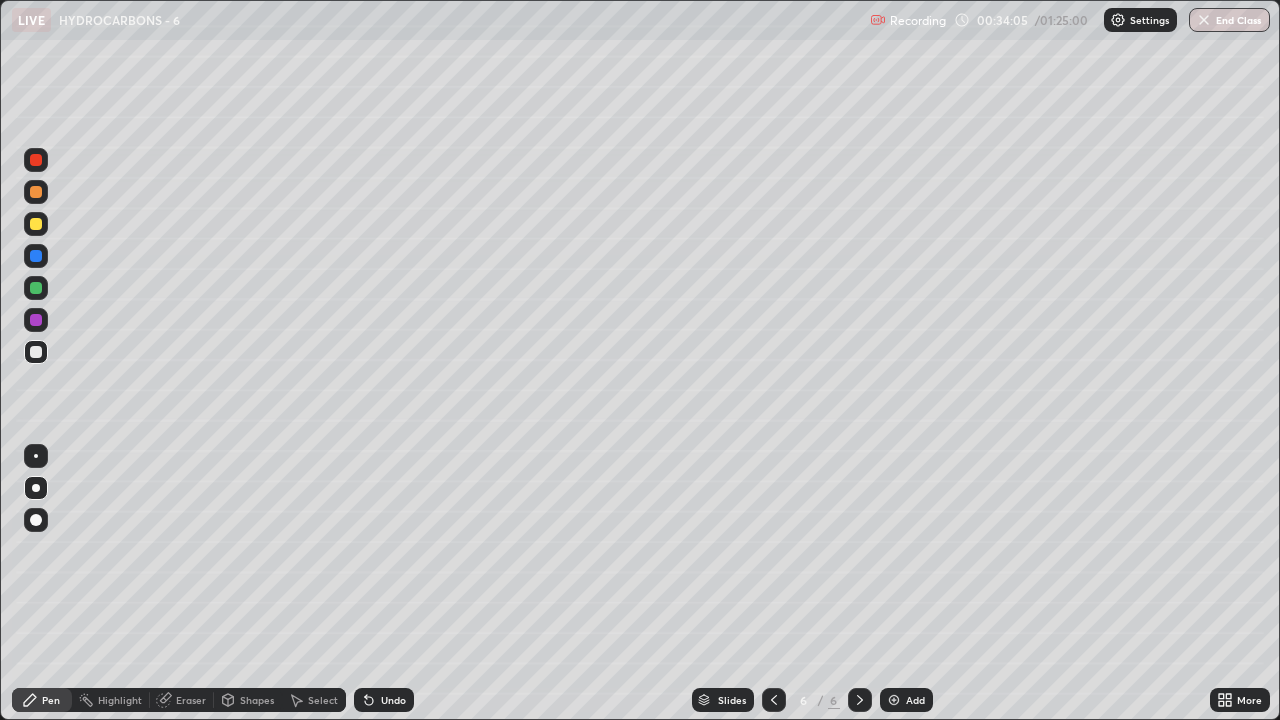 click 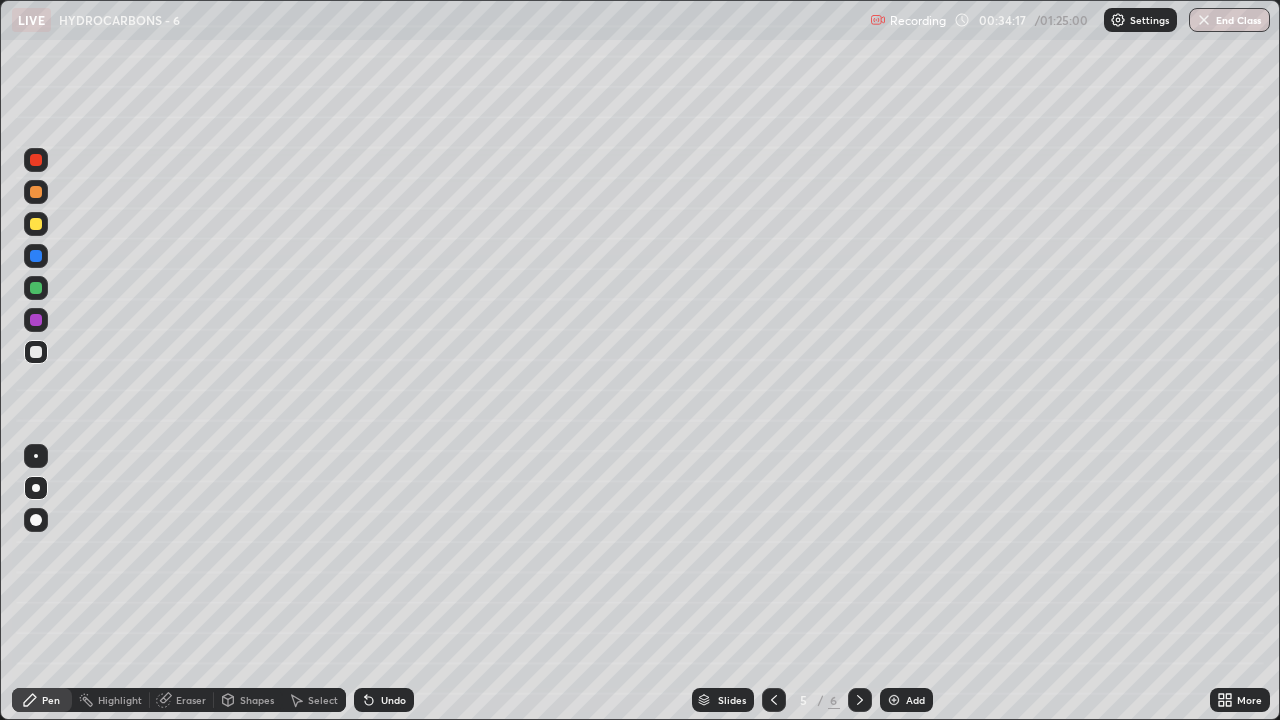 click at bounding box center [36, 320] 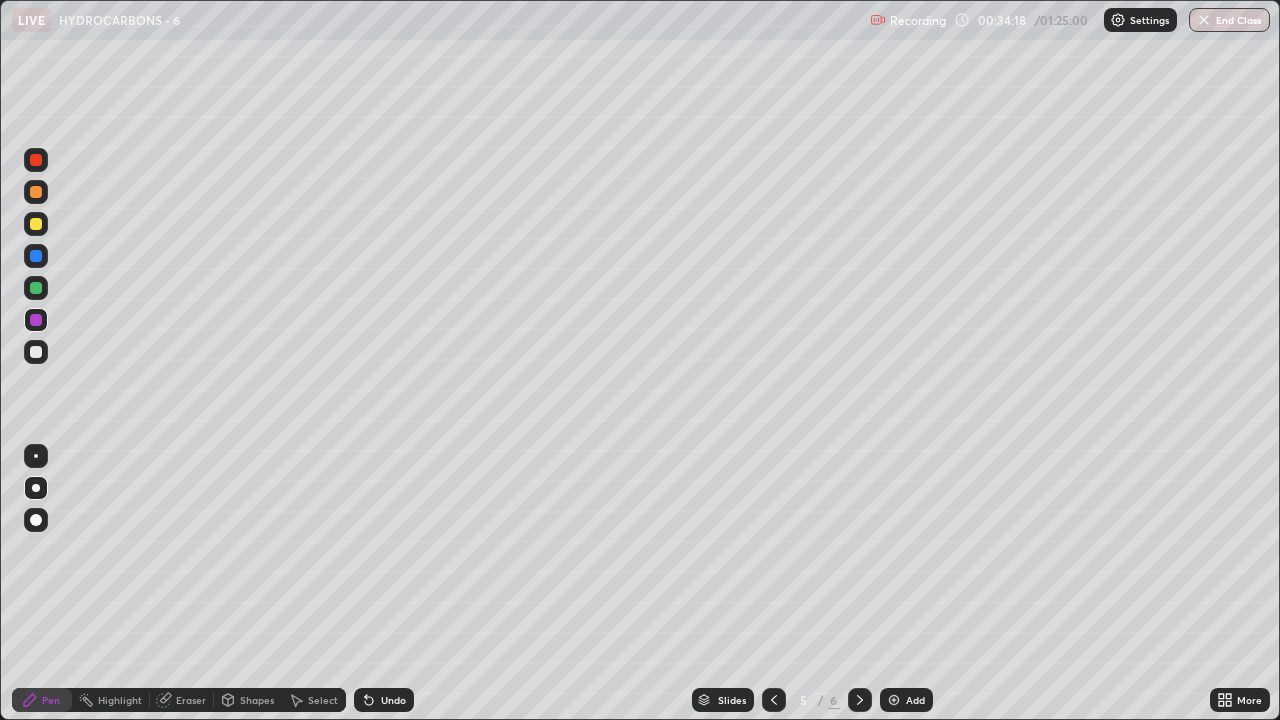 click at bounding box center [36, 288] 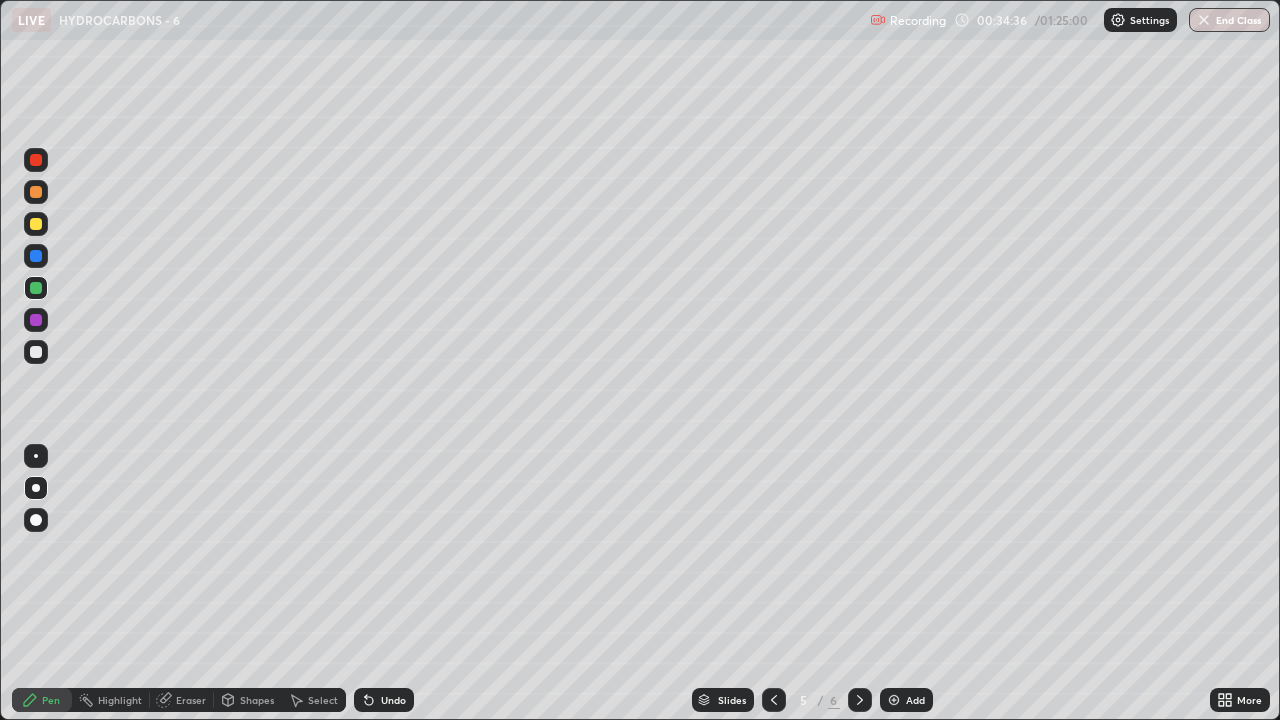 click 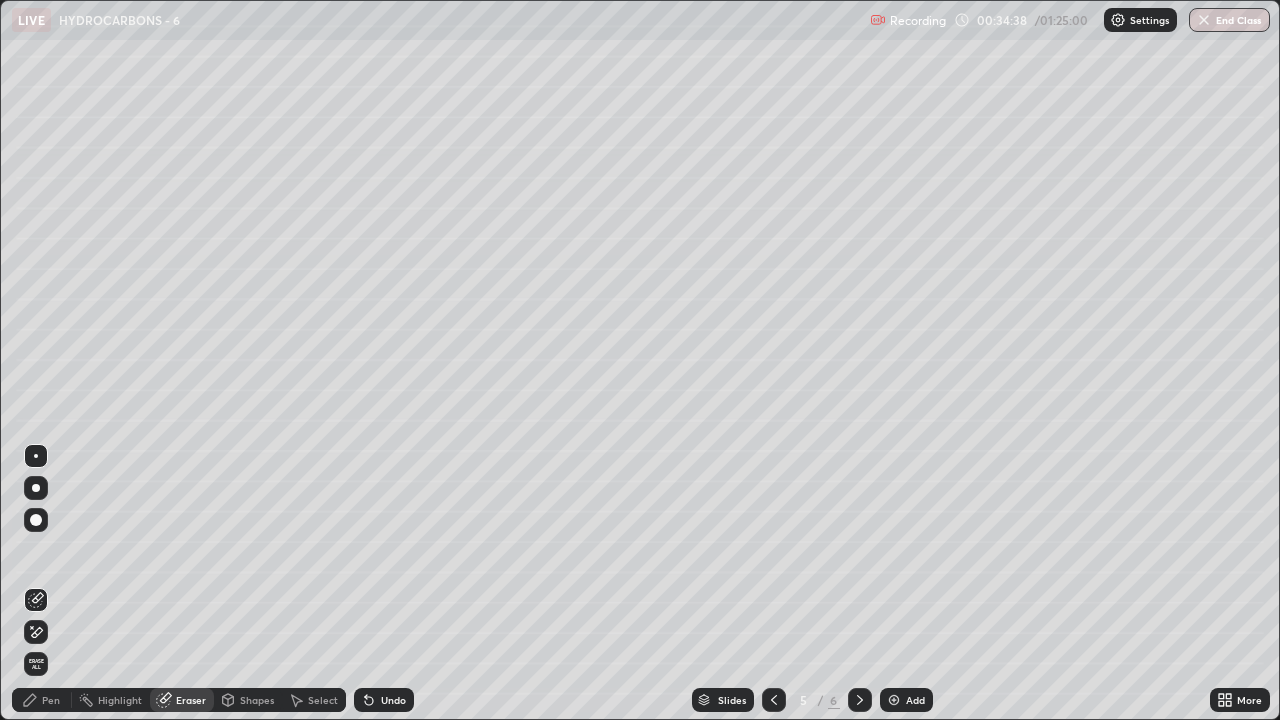 click 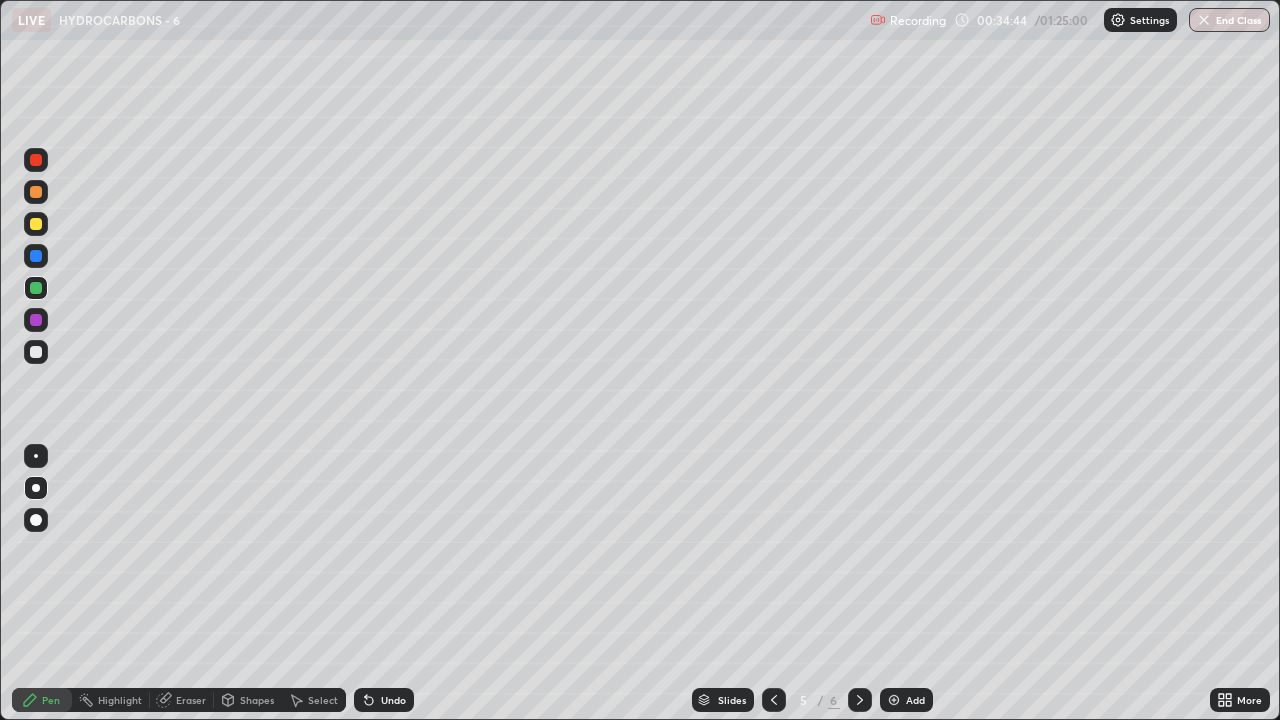 click at bounding box center [36, 352] 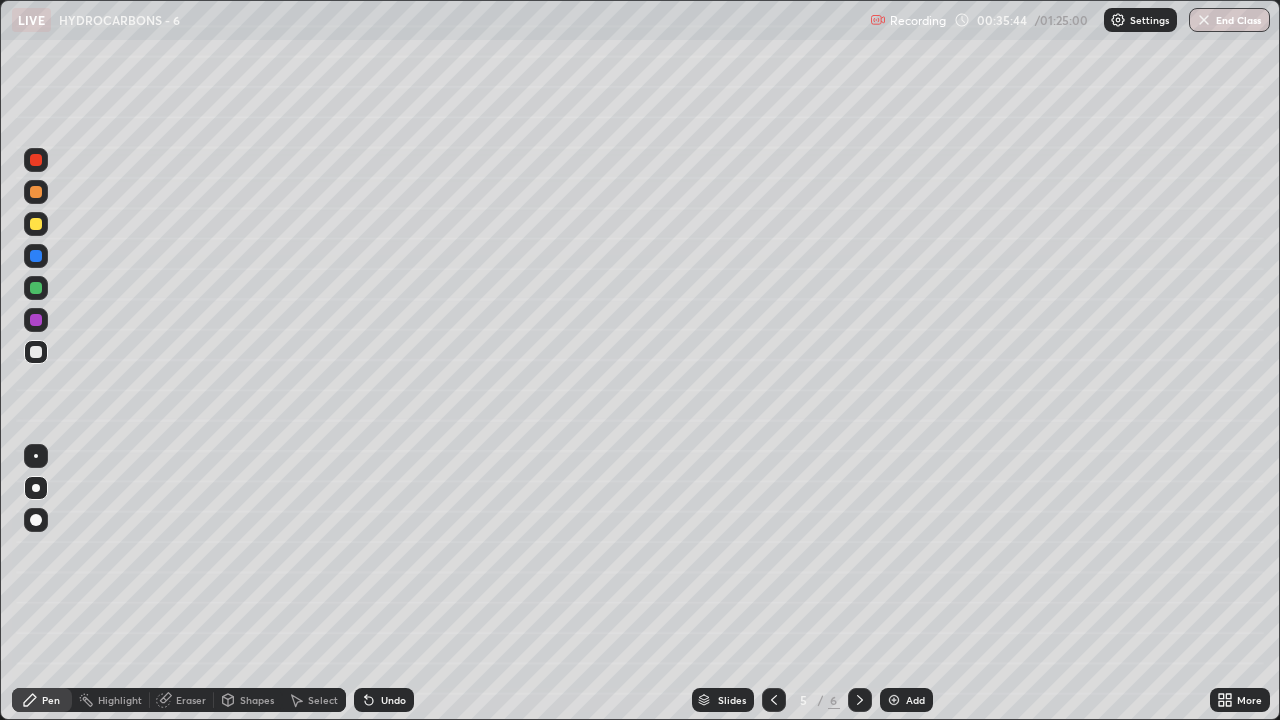 click at bounding box center (36, 352) 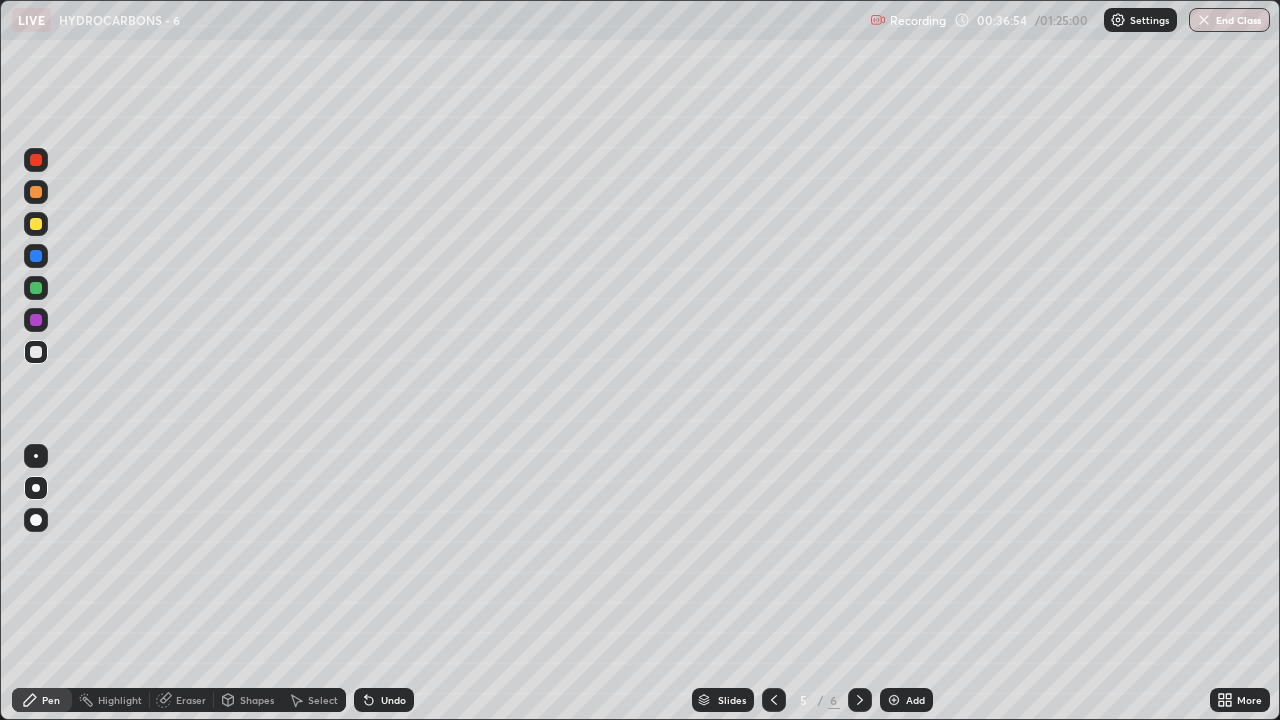 click at bounding box center [36, 224] 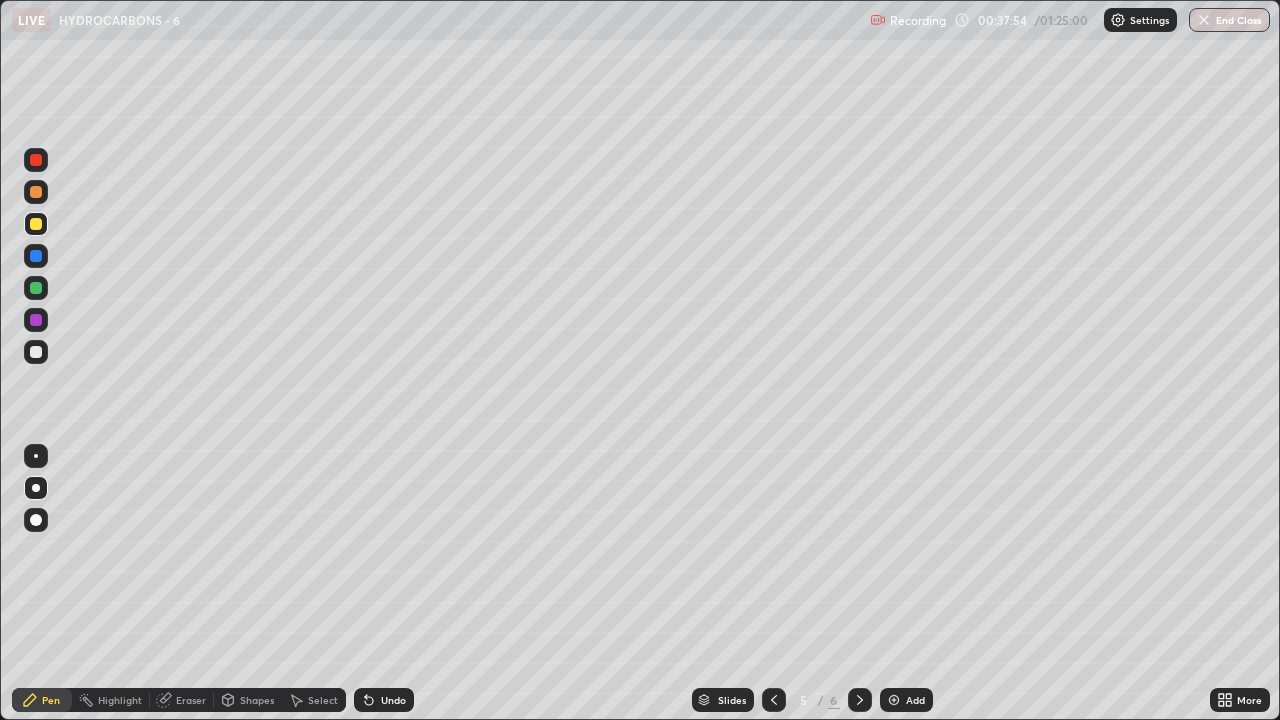 click at bounding box center [36, 160] 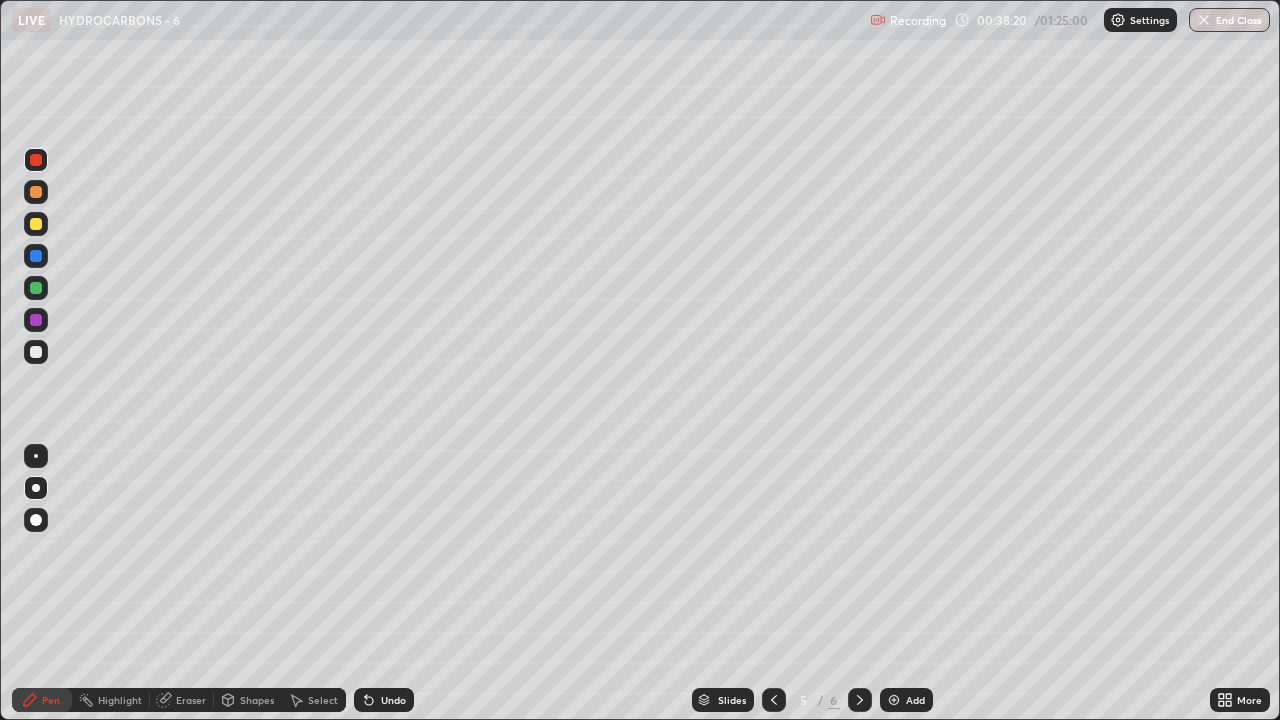 click at bounding box center (36, 288) 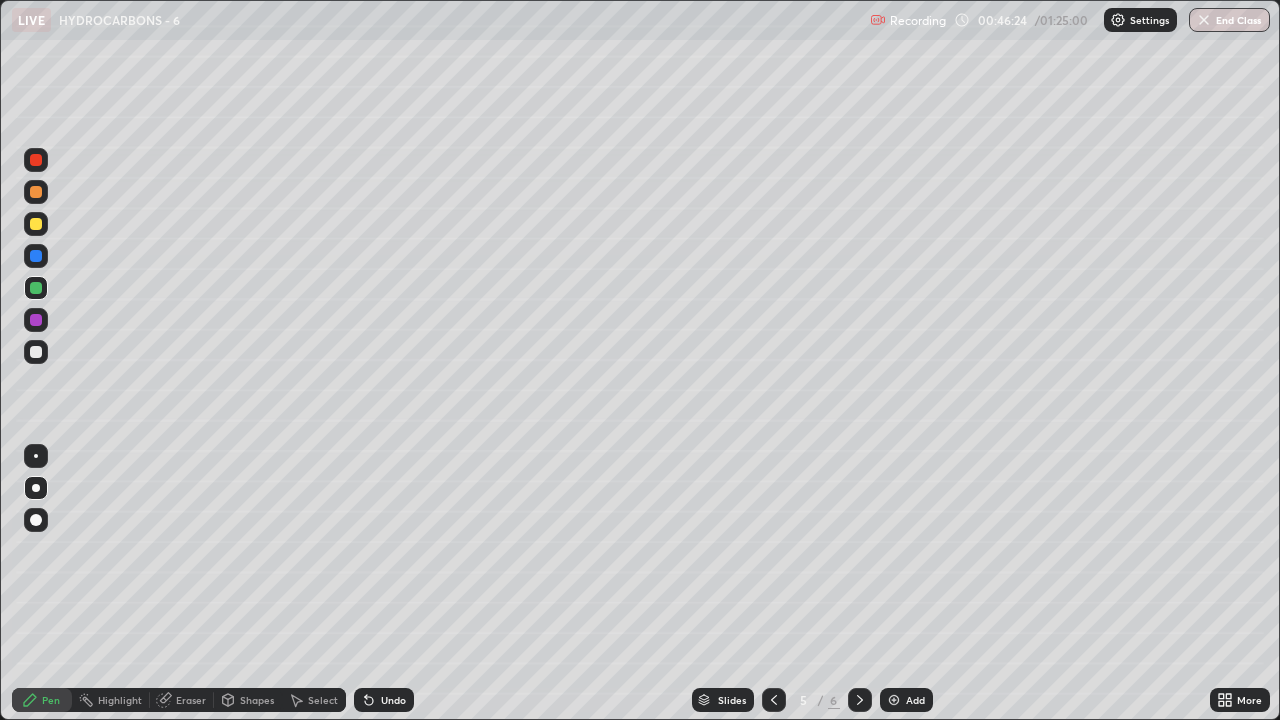click at bounding box center (36, 256) 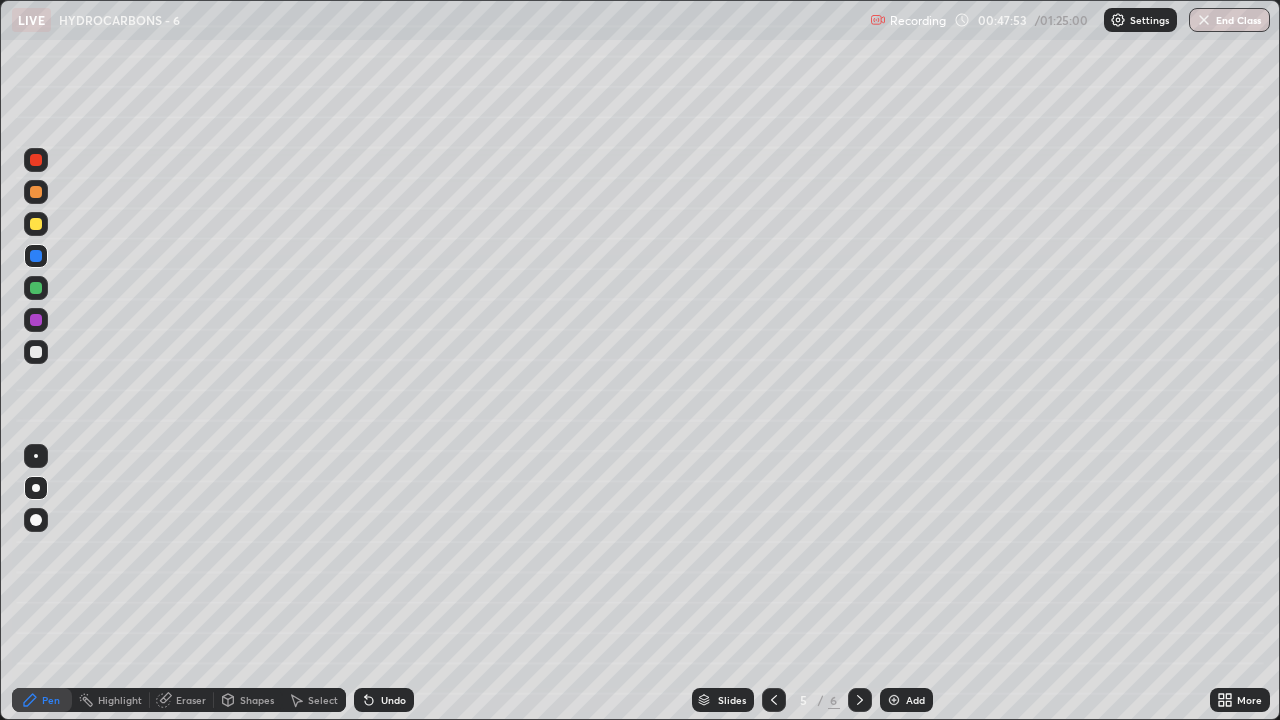 click at bounding box center (894, 700) 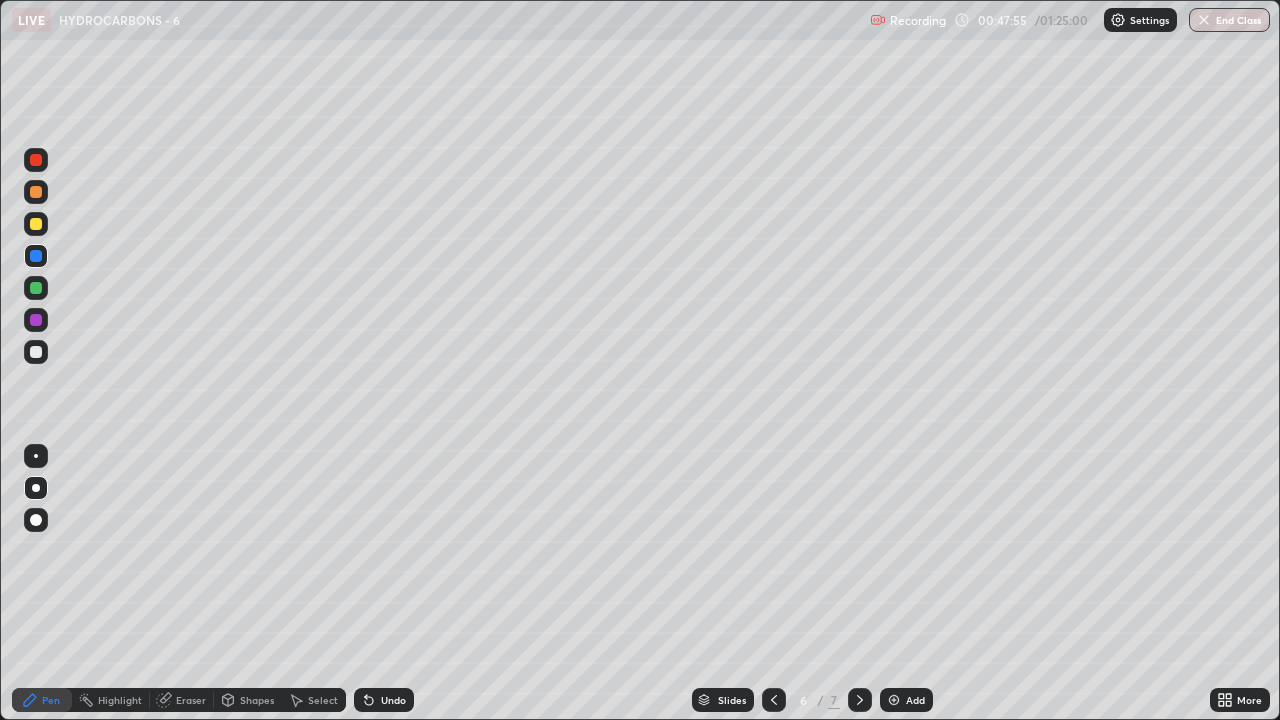 click at bounding box center [36, 352] 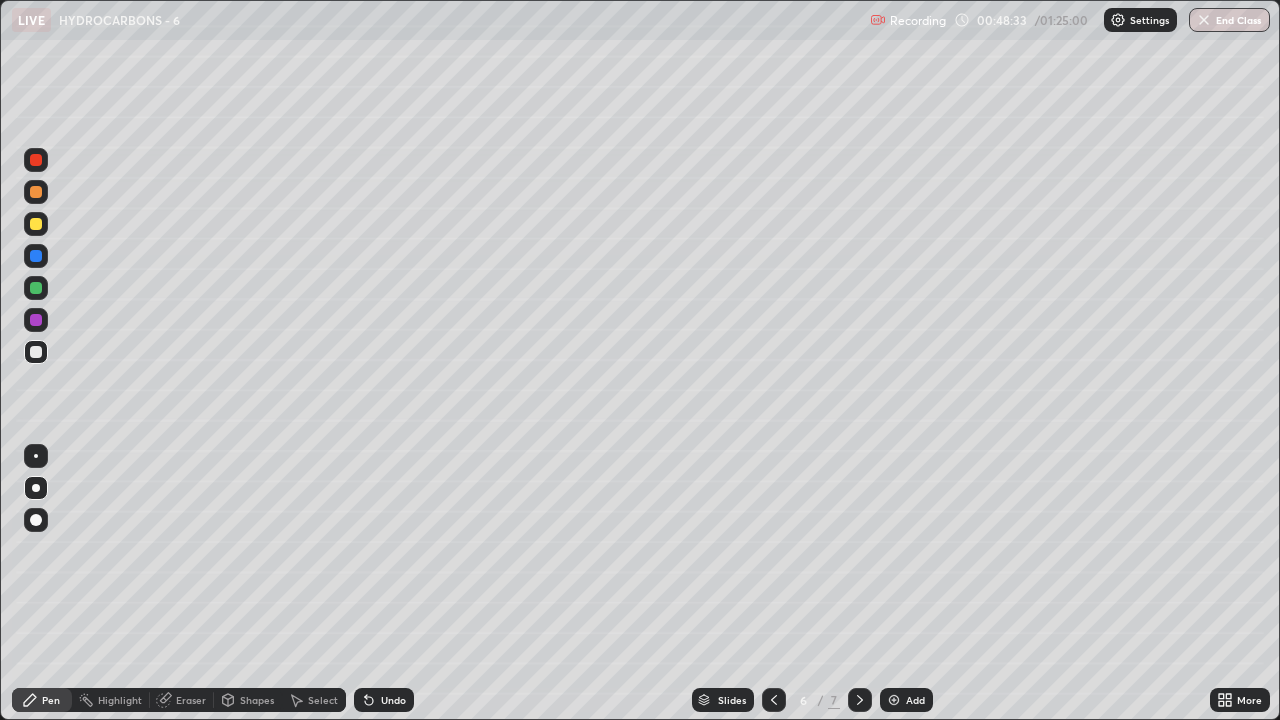 click at bounding box center [36, 256] 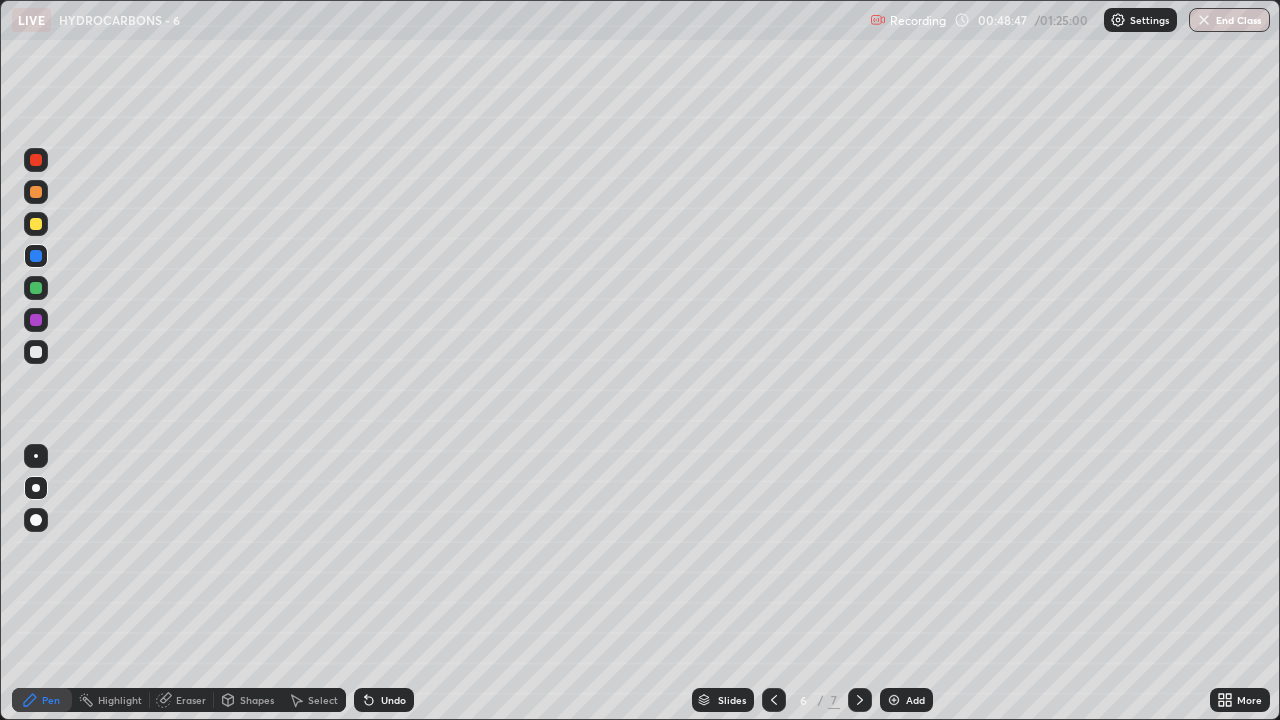 click at bounding box center [36, 352] 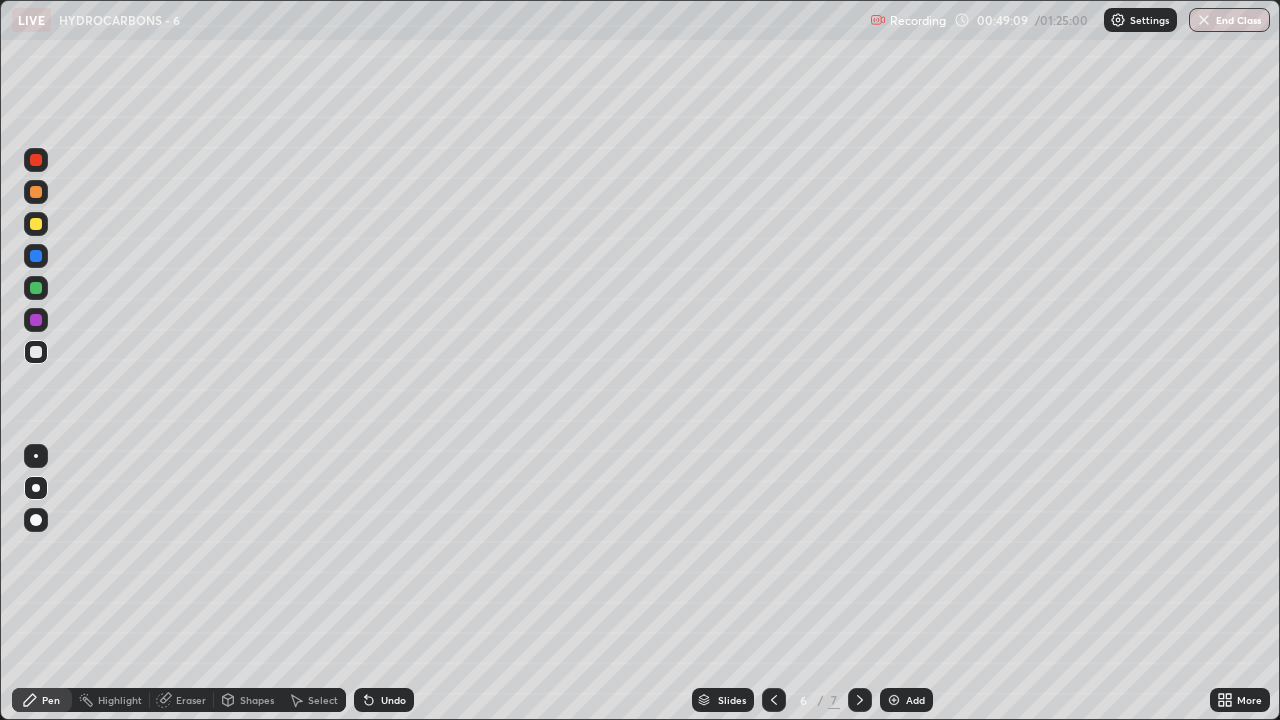 click at bounding box center [36, 224] 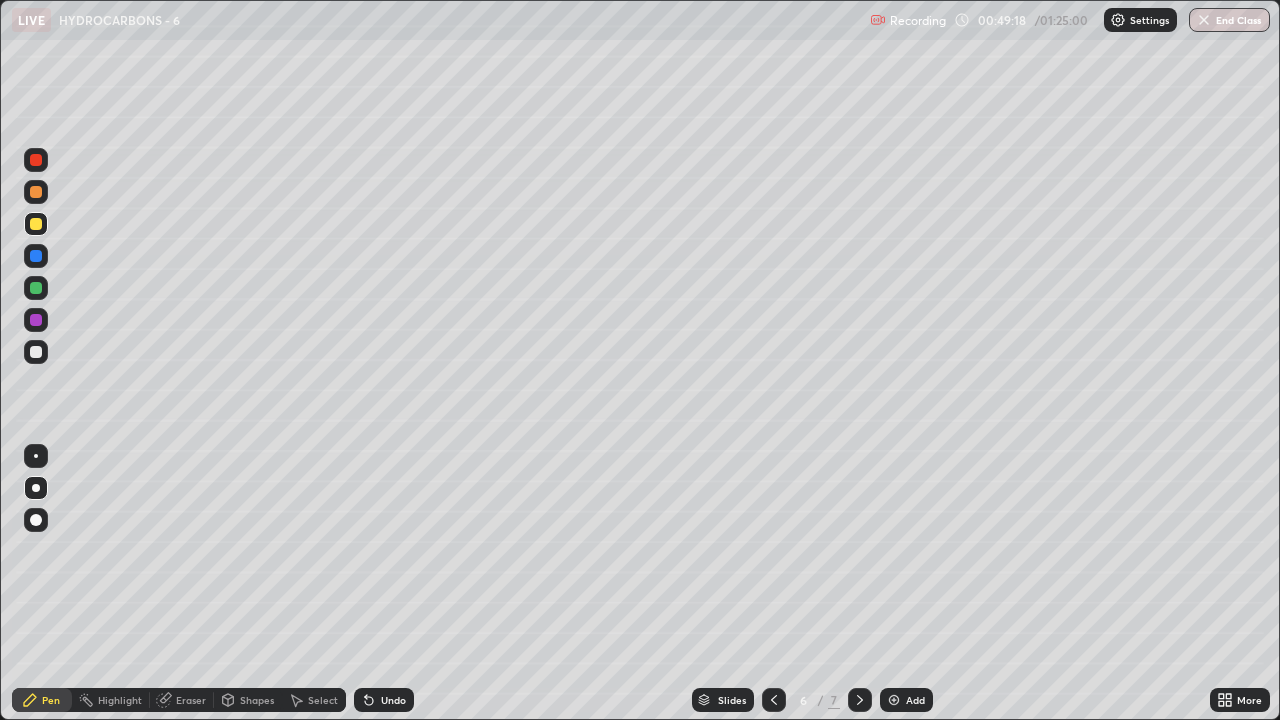 click at bounding box center [36, 352] 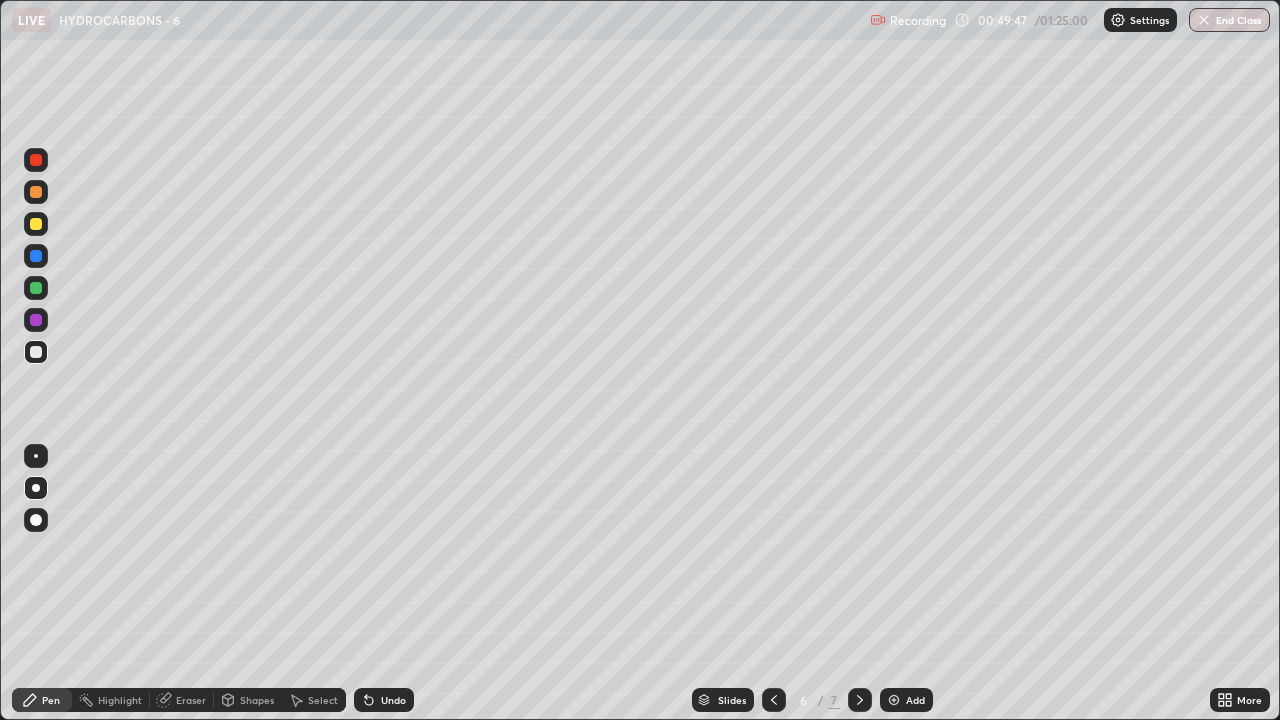 click at bounding box center (36, 320) 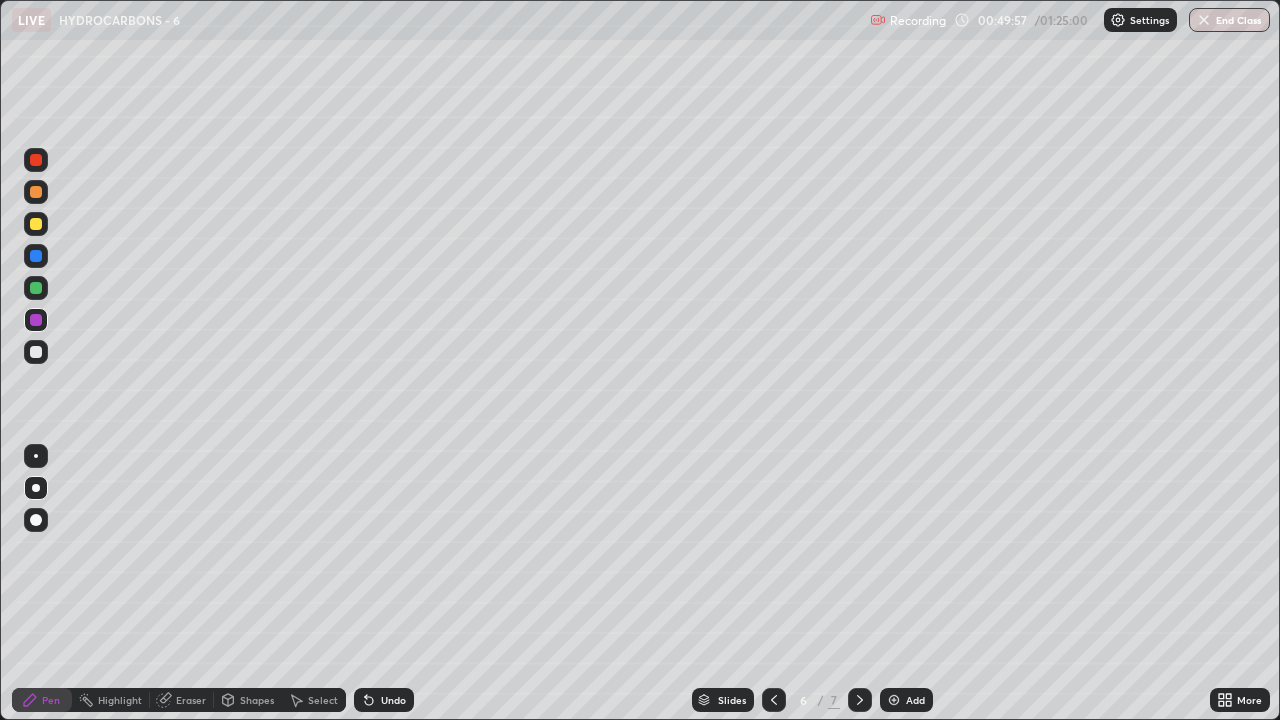 click at bounding box center [36, 352] 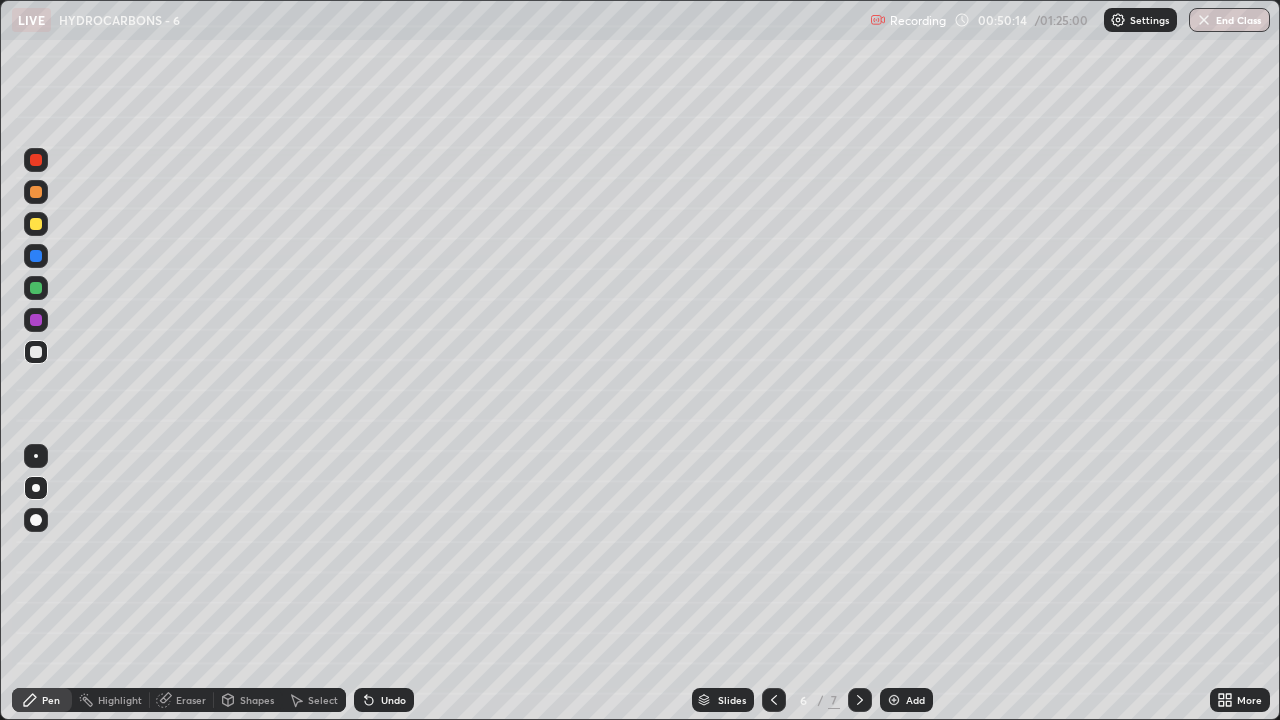 click at bounding box center (36, 320) 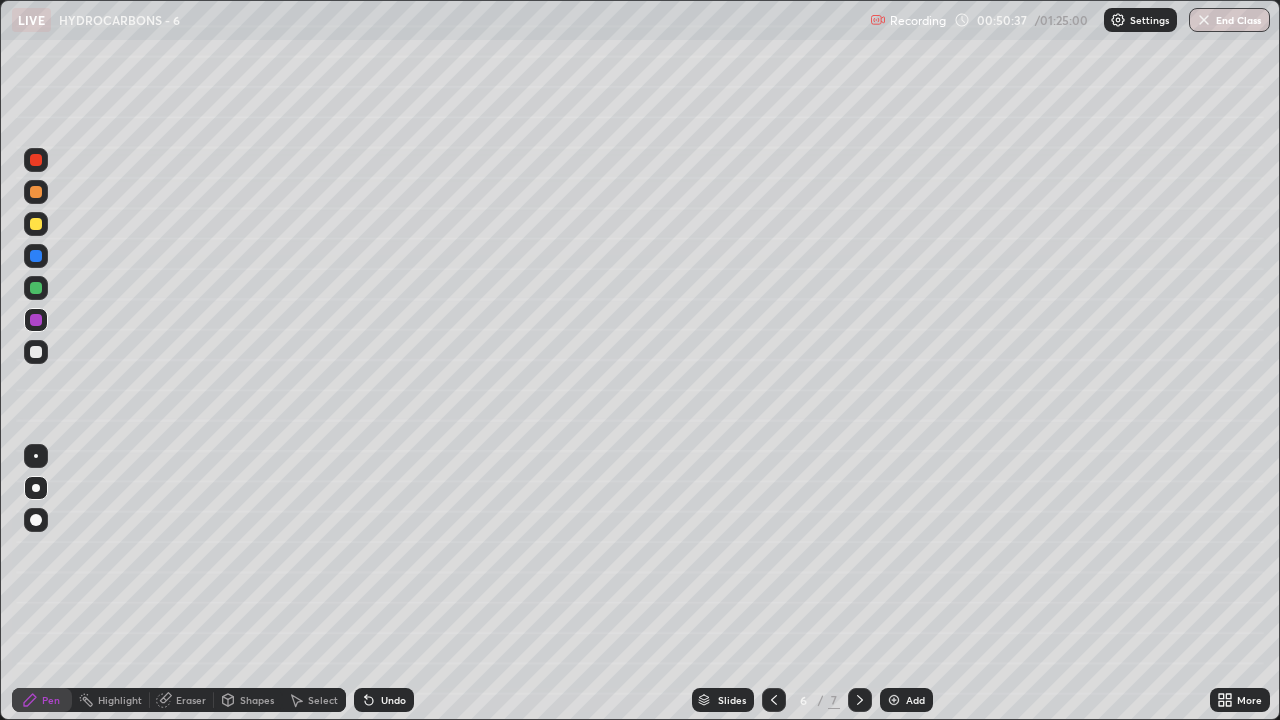 click at bounding box center [36, 352] 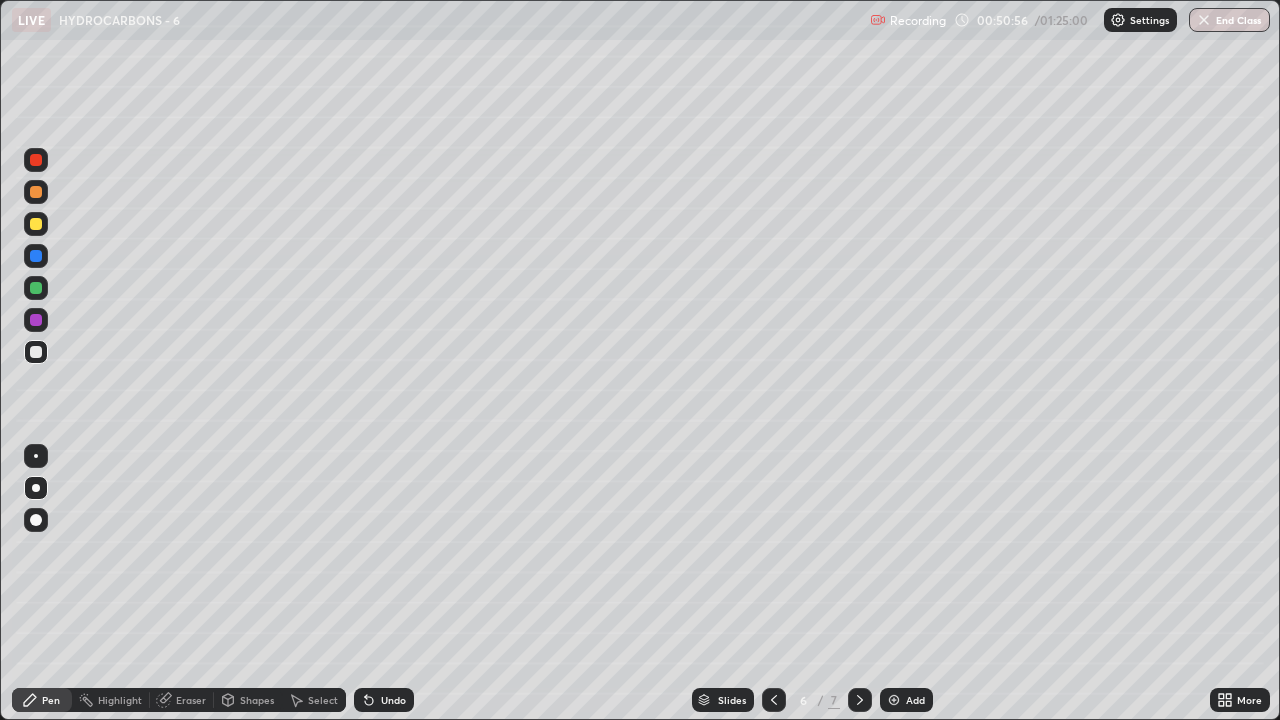 click at bounding box center (36, 224) 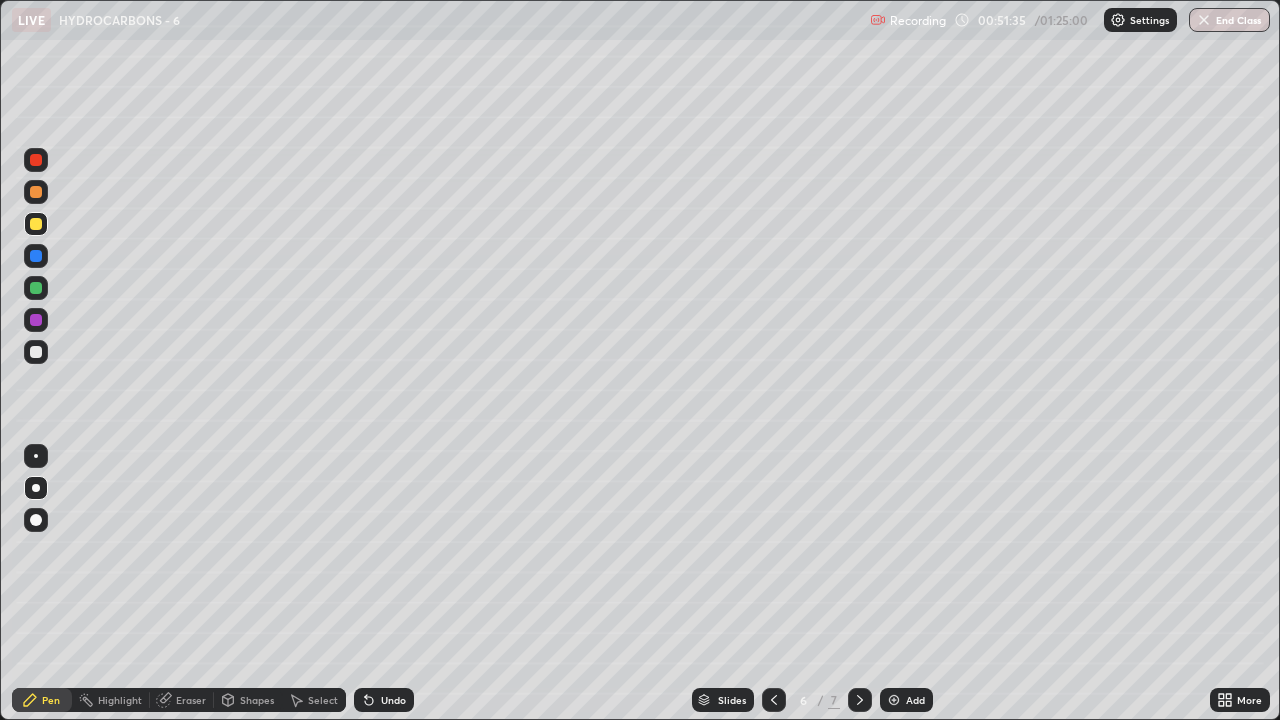 click at bounding box center [36, 352] 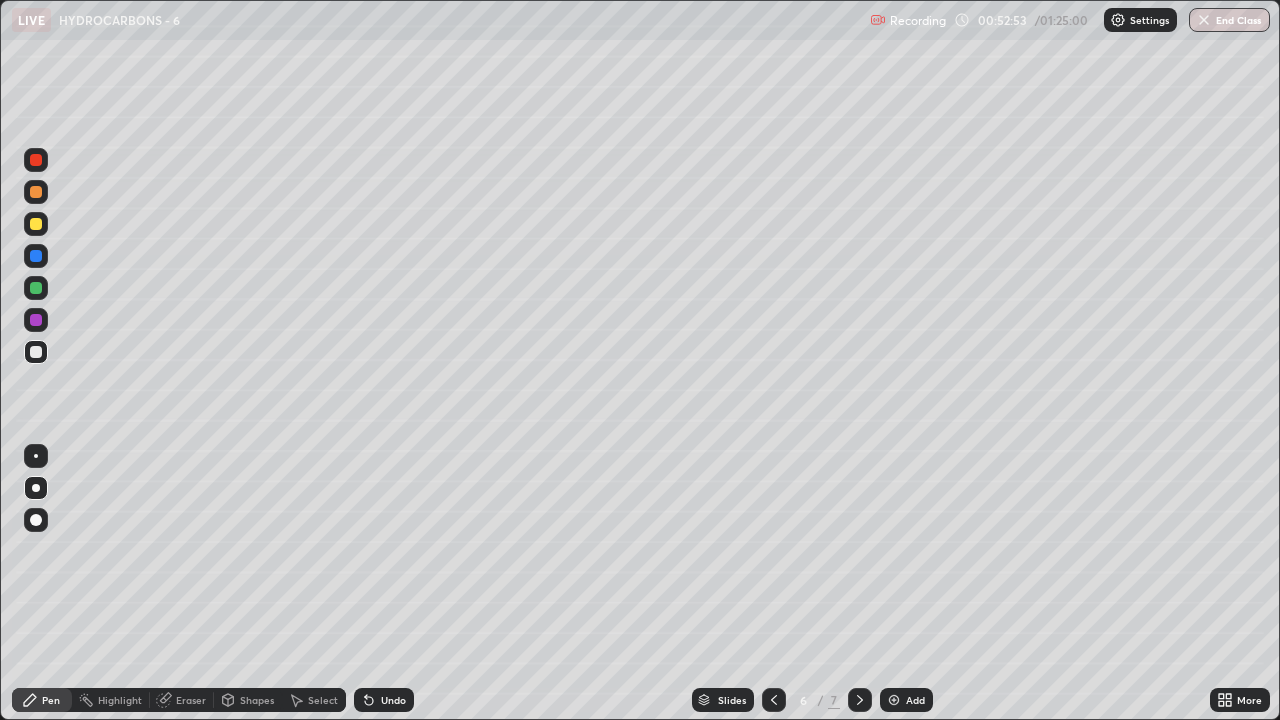 click at bounding box center [36, 160] 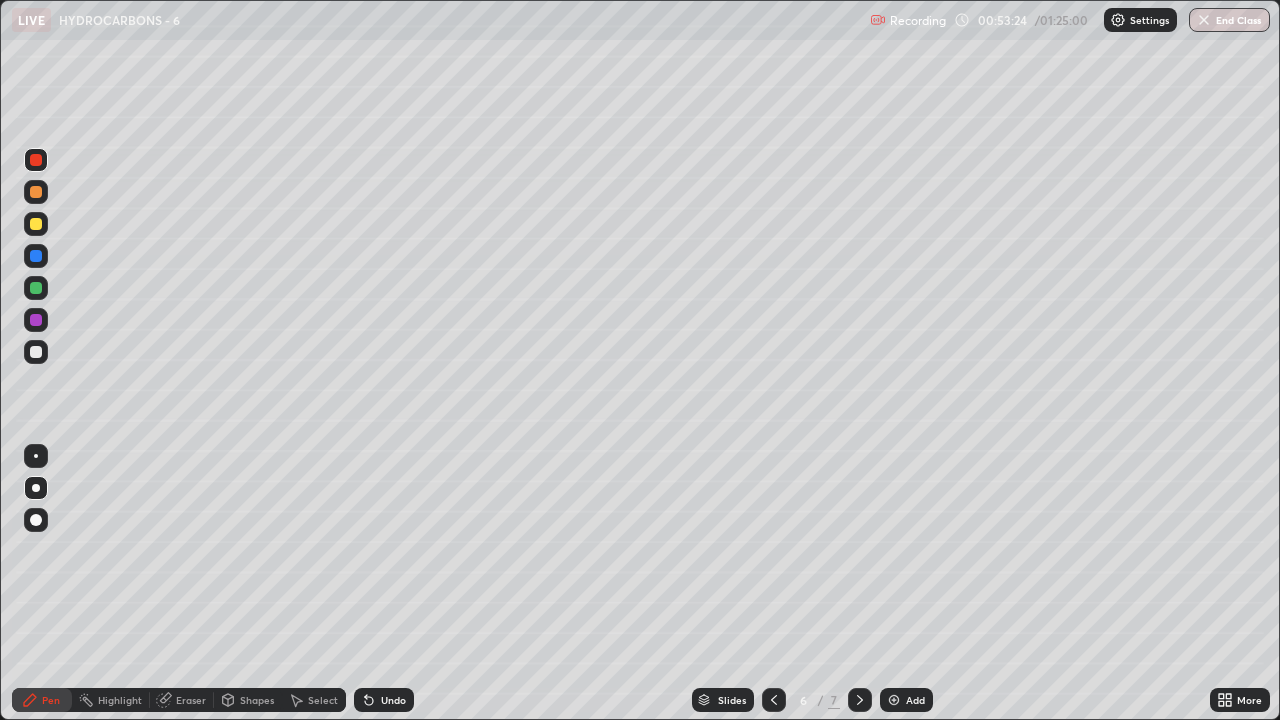 click at bounding box center [36, 352] 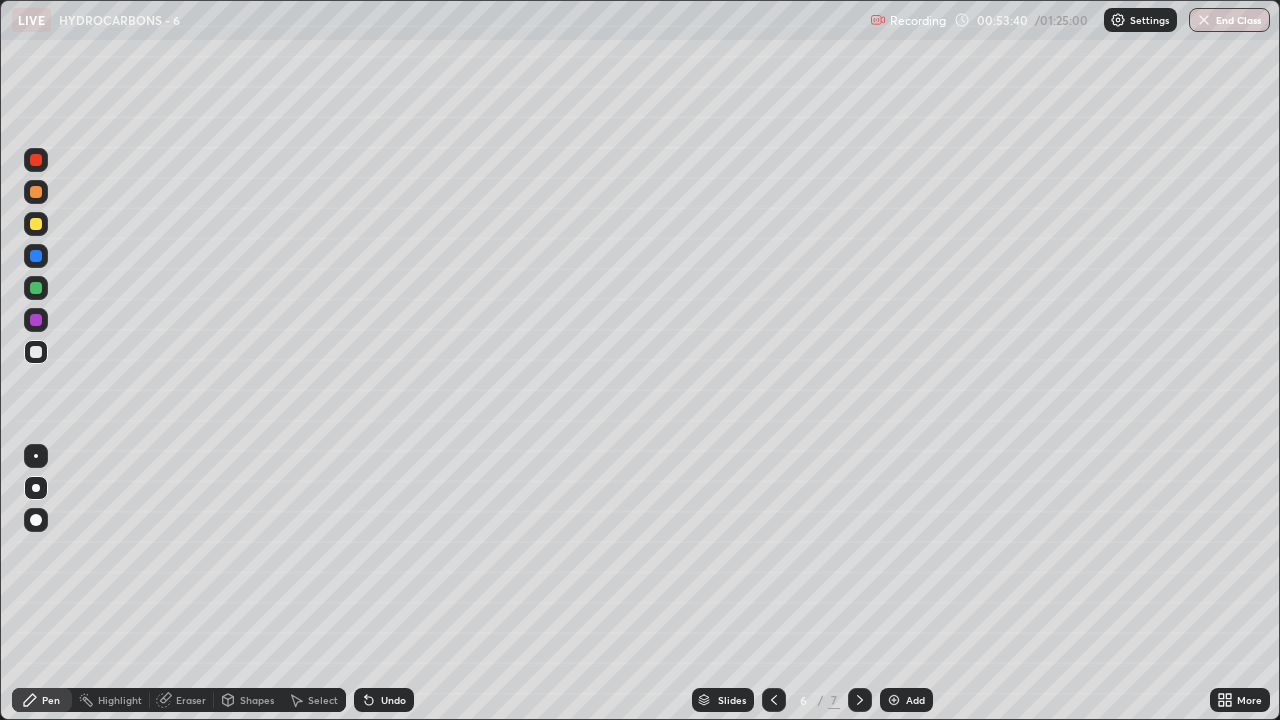 click at bounding box center (894, 700) 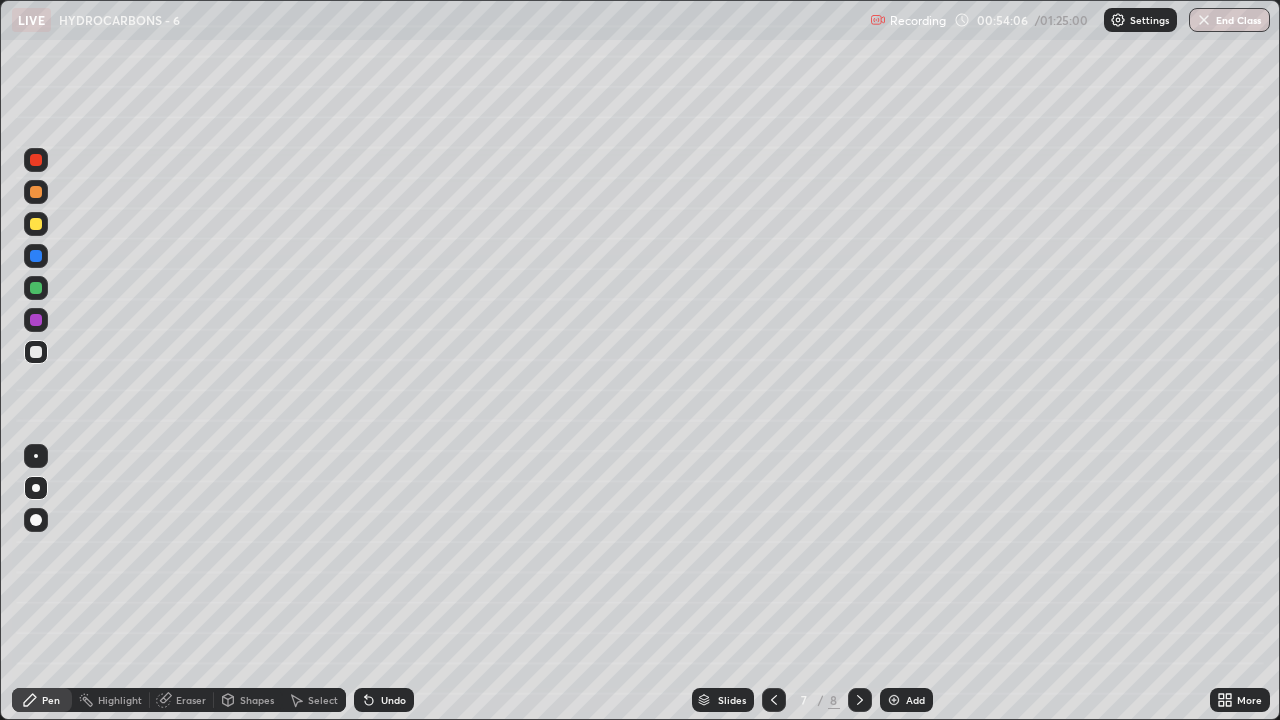 click at bounding box center (36, 160) 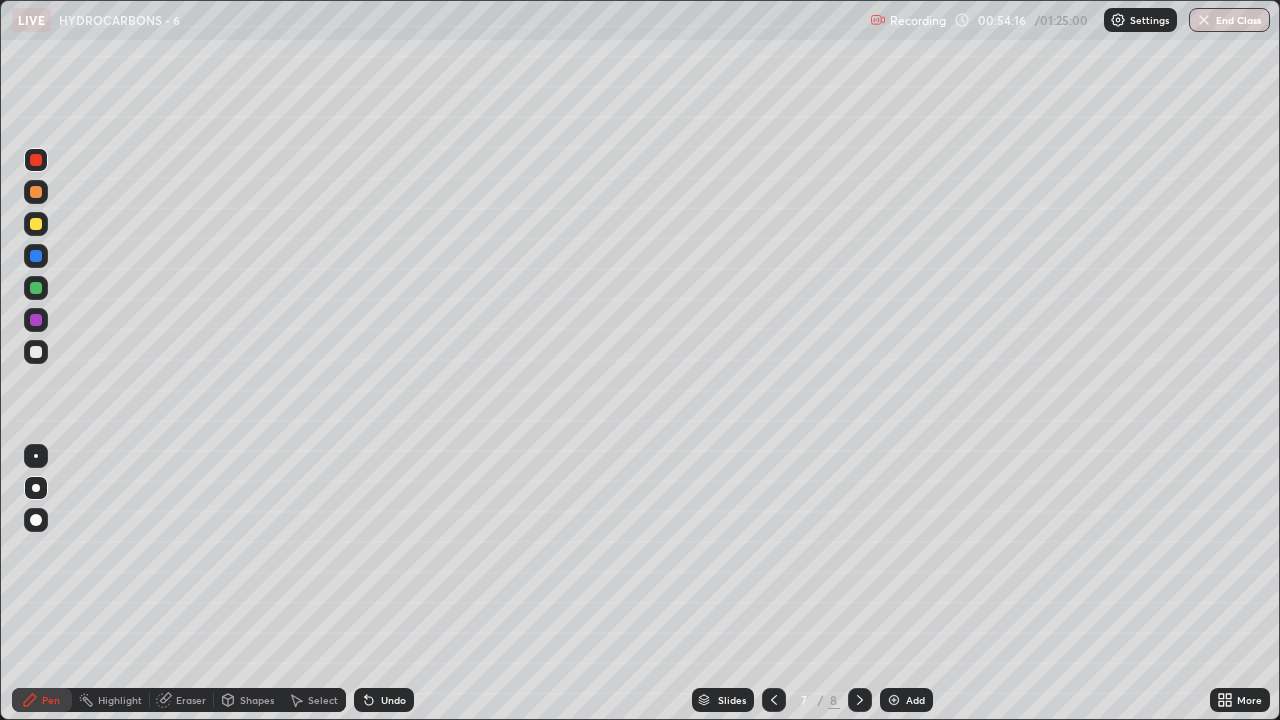 click at bounding box center [36, 224] 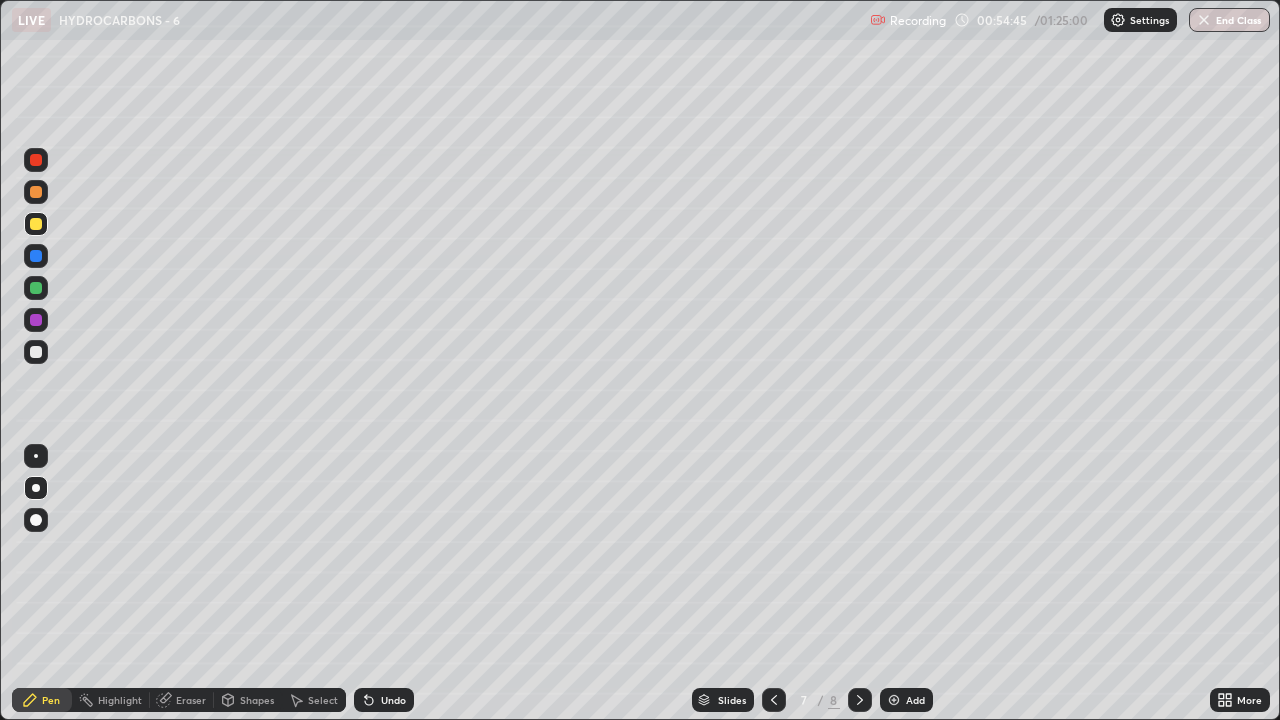 click at bounding box center [36, 352] 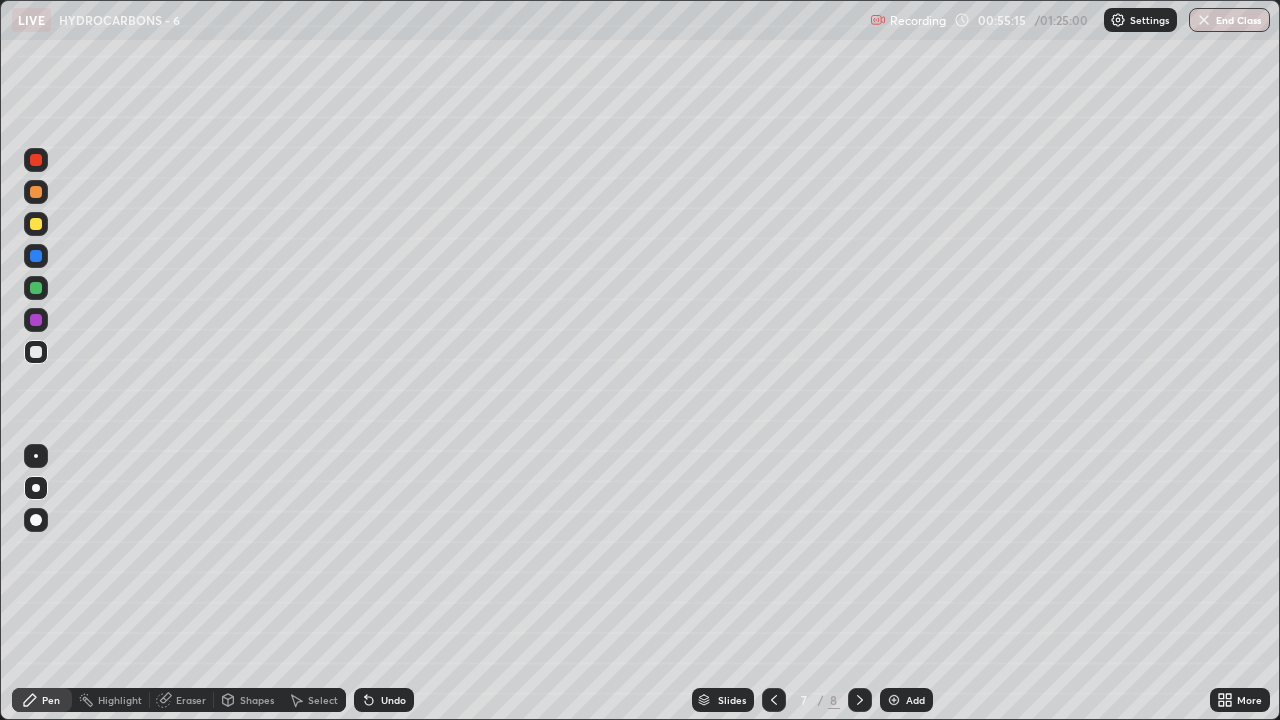 click at bounding box center [36, 320] 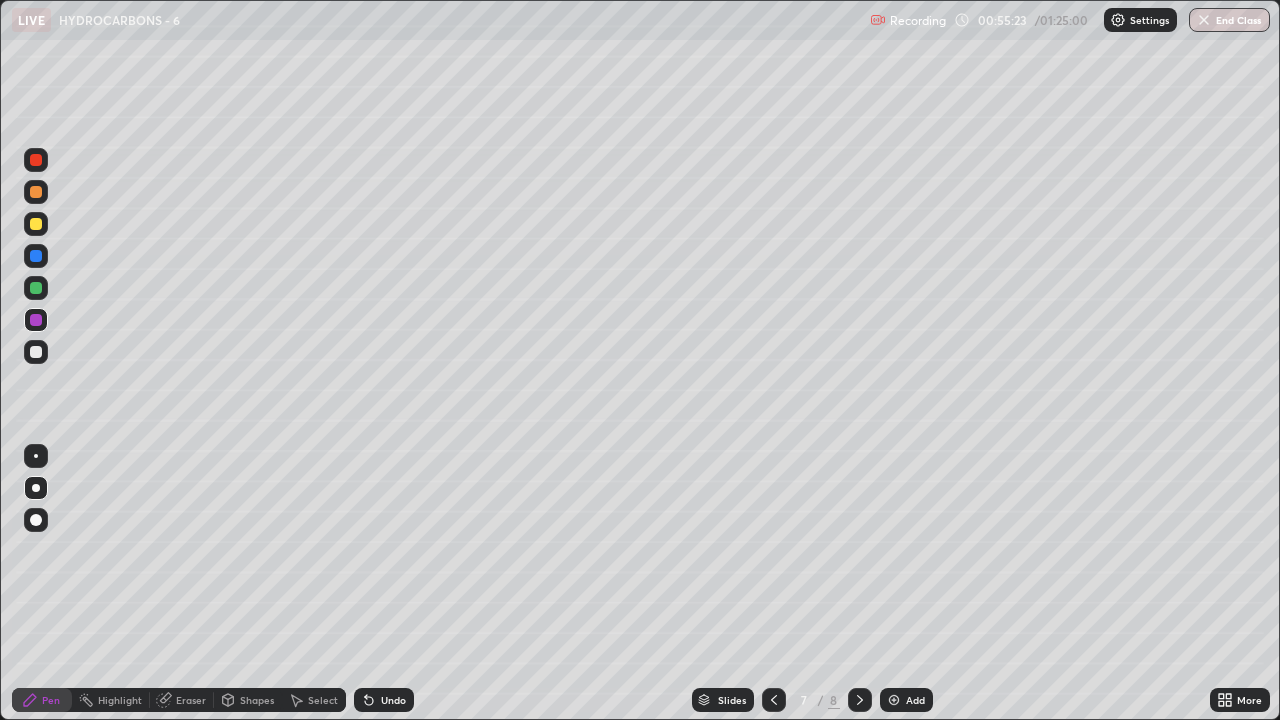 click at bounding box center (36, 288) 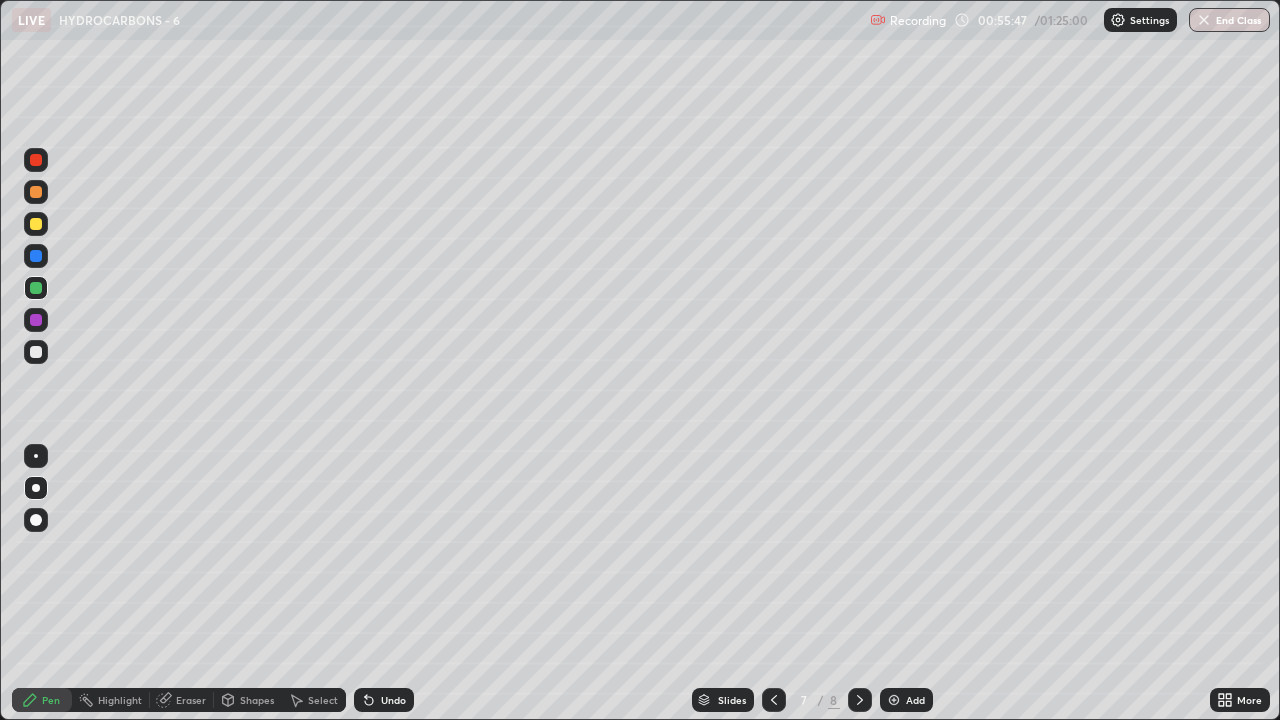 click 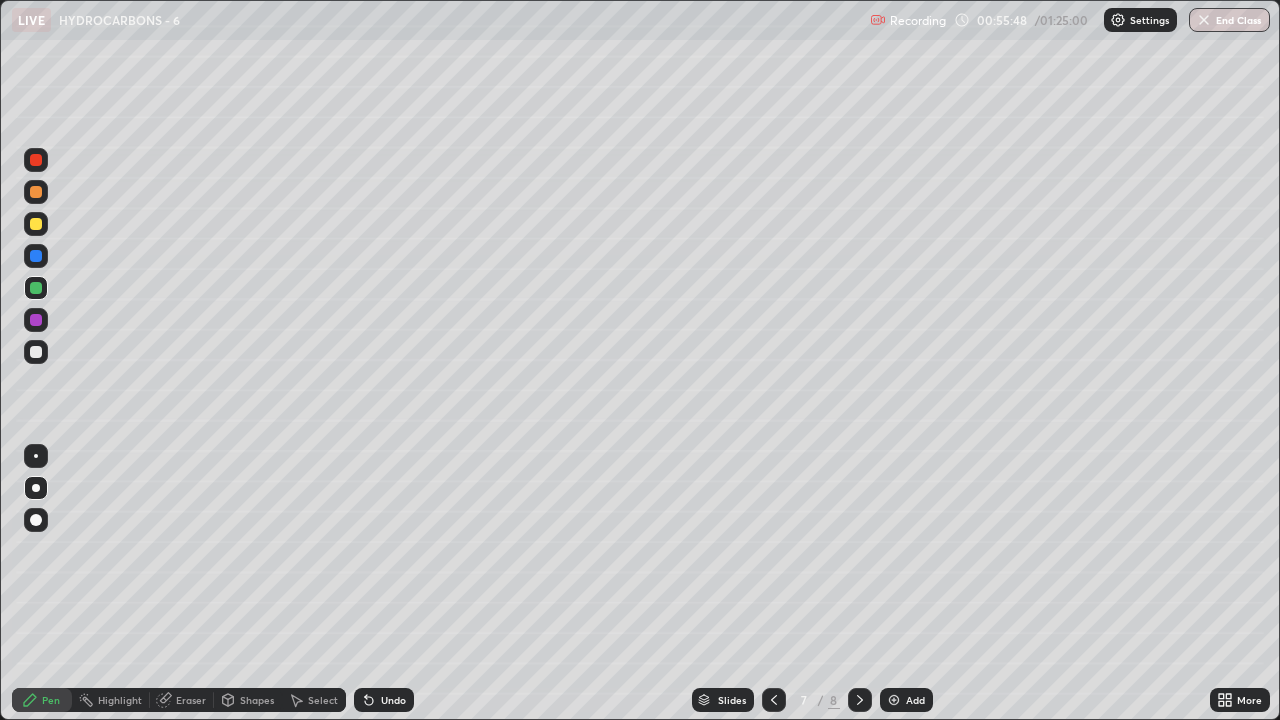 click 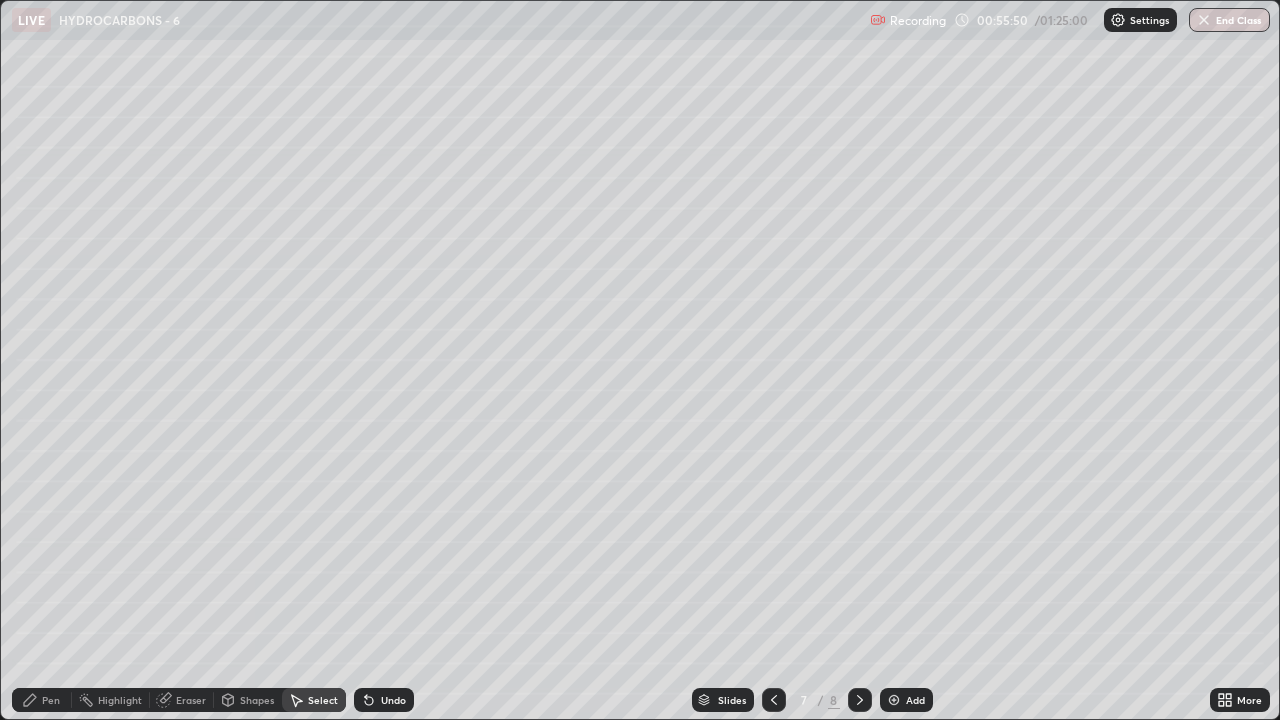 click 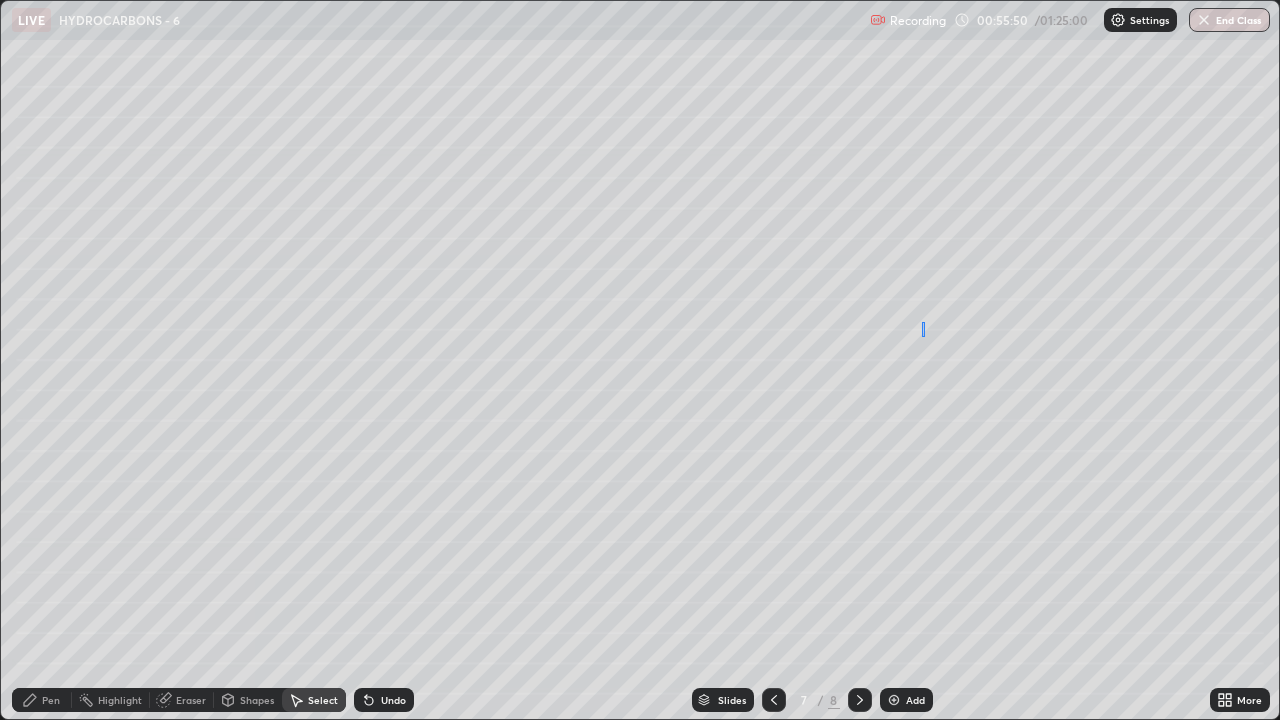 click on "0 ° Undo Copy Duplicate Duplicate to new slide Delete" at bounding box center (640, 360) 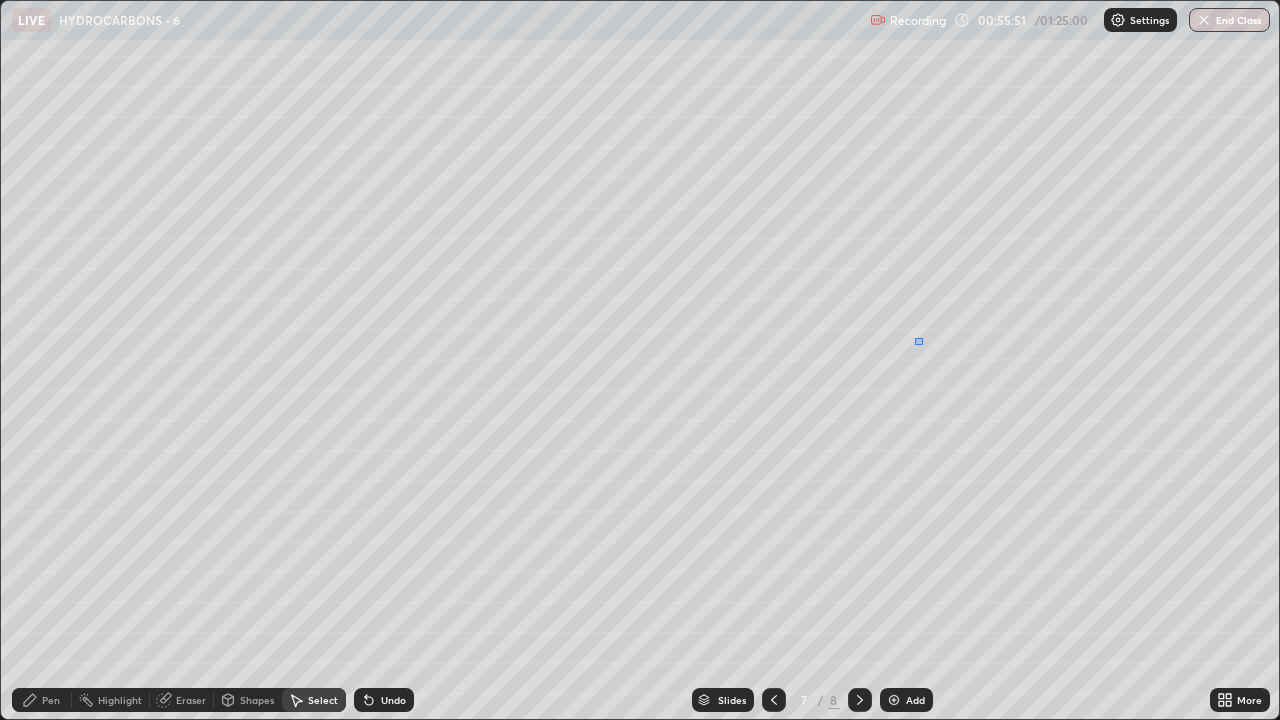 click on "0 ° Undo Copy Duplicate Duplicate to new slide Delete" at bounding box center (640, 360) 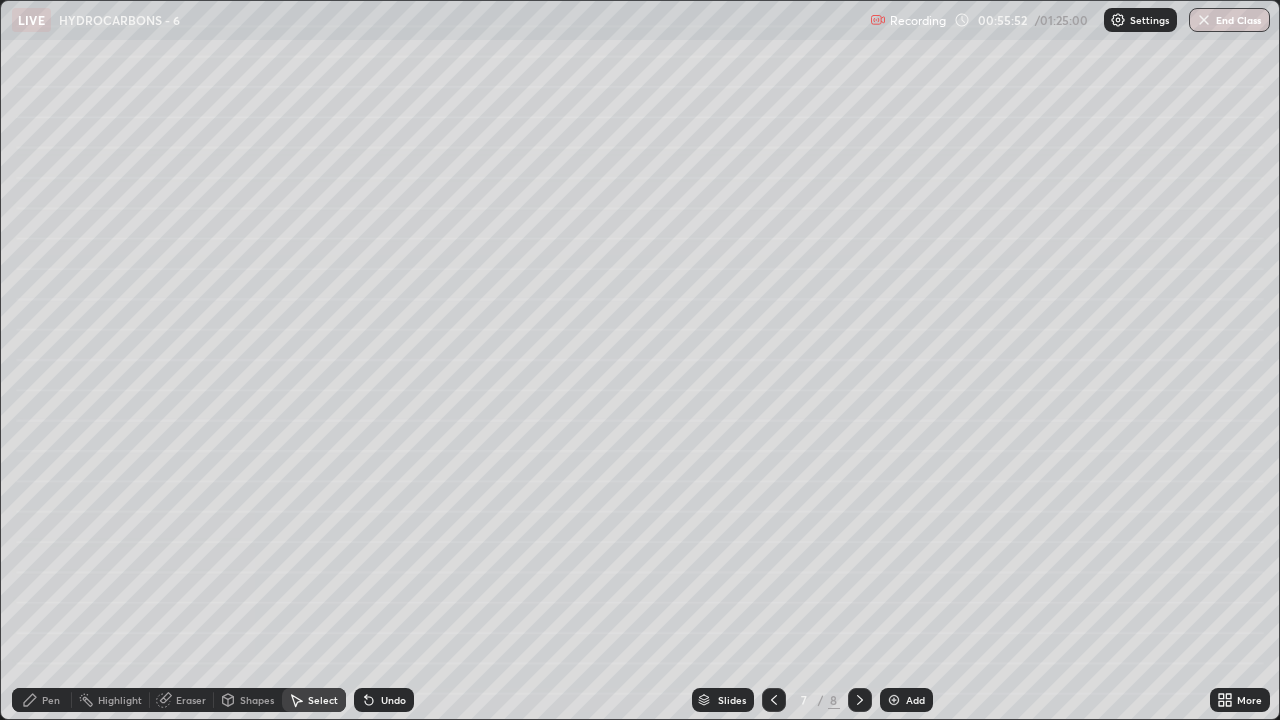 click on "Pen" at bounding box center [51, 700] 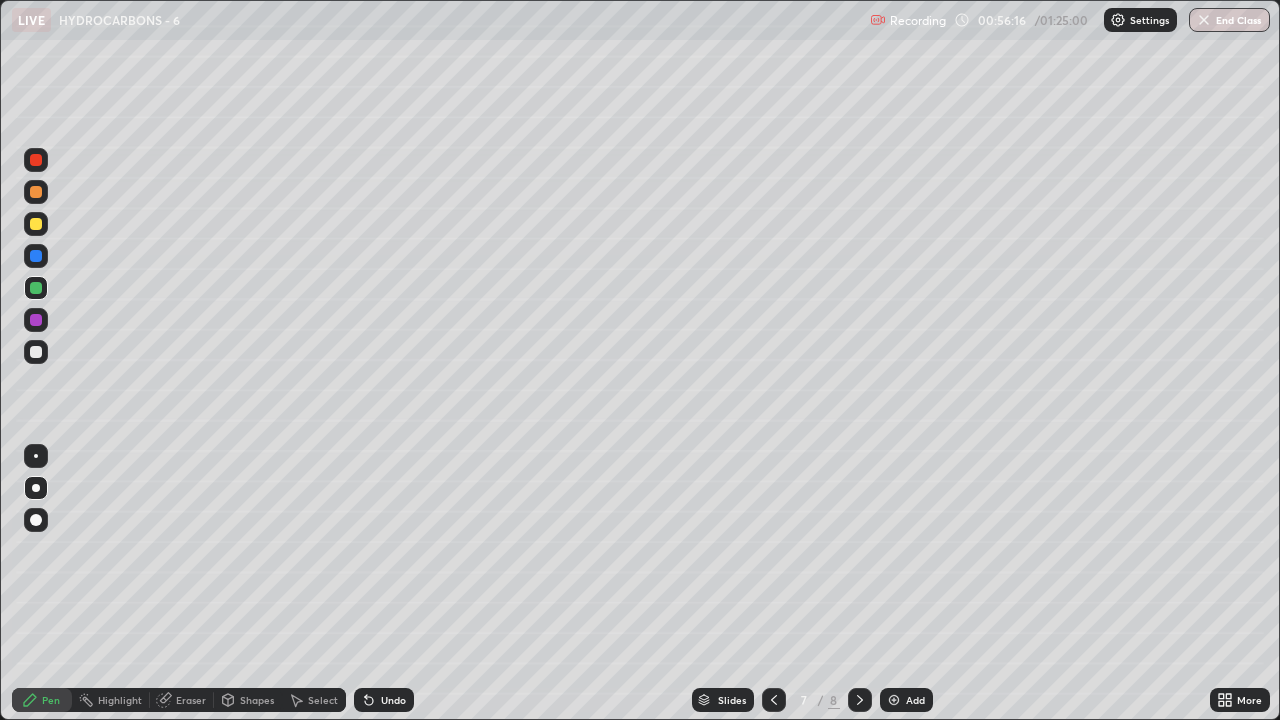 click 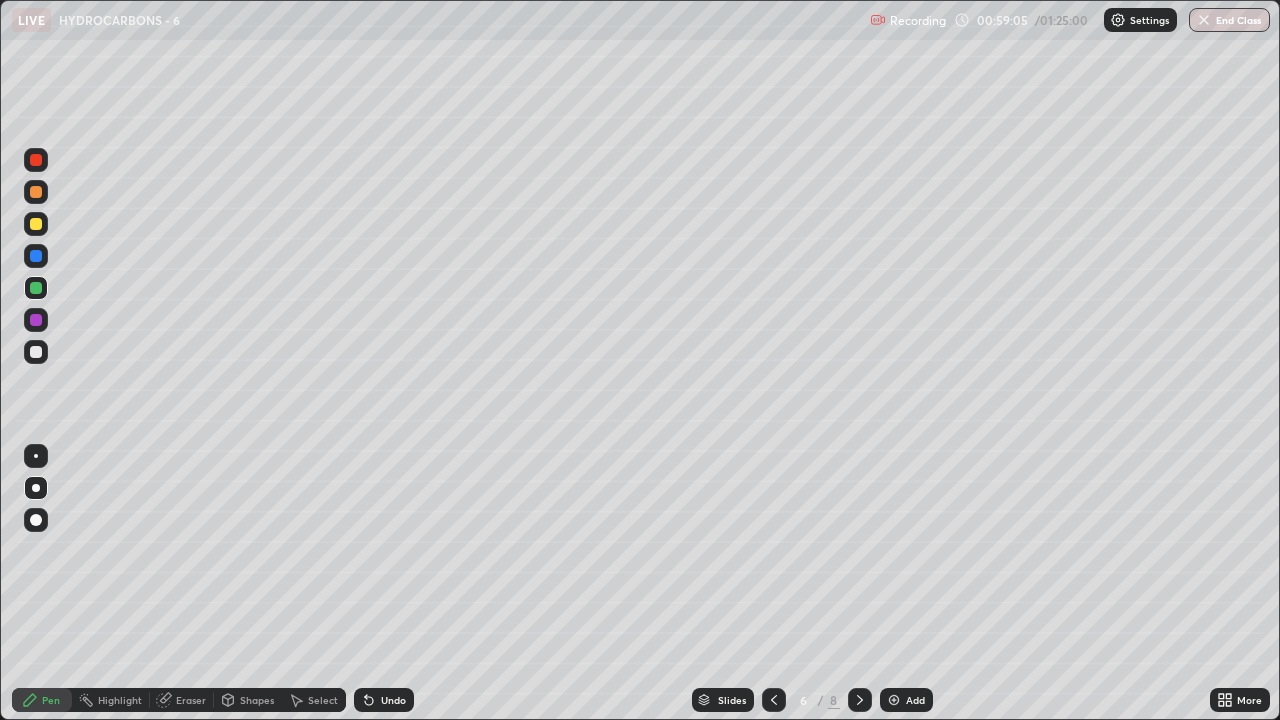 click 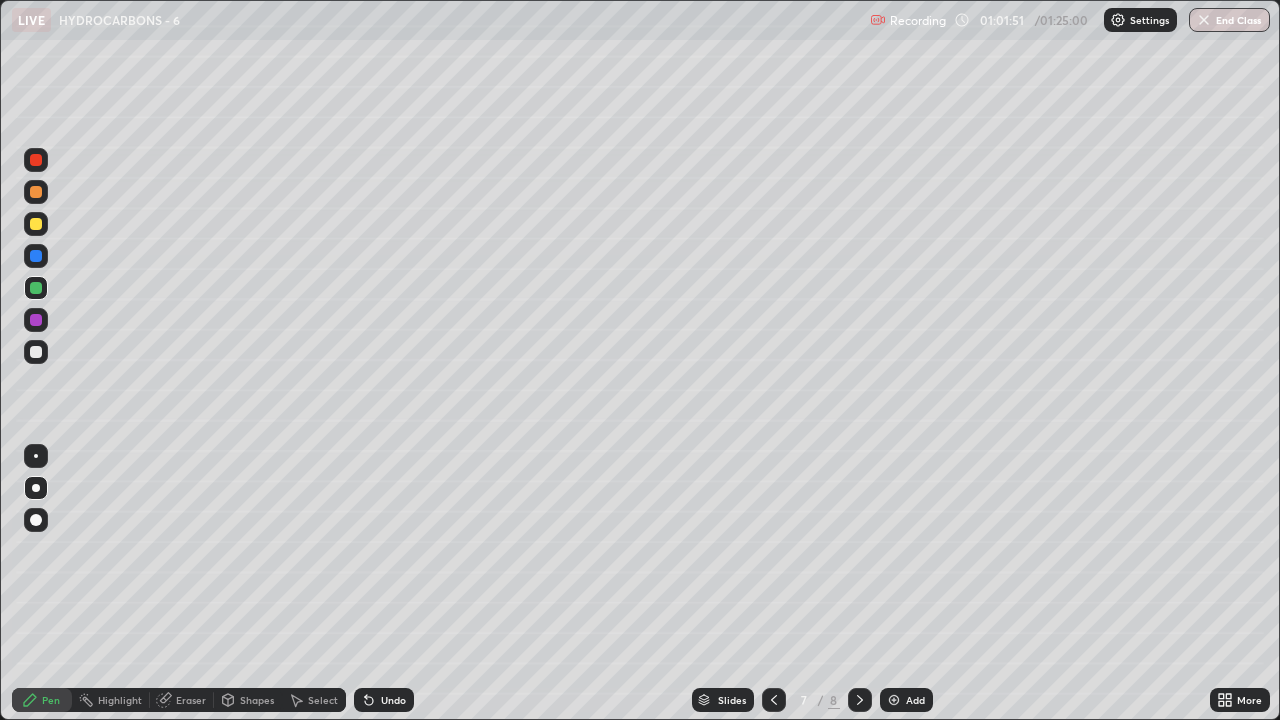 click at bounding box center [36, 352] 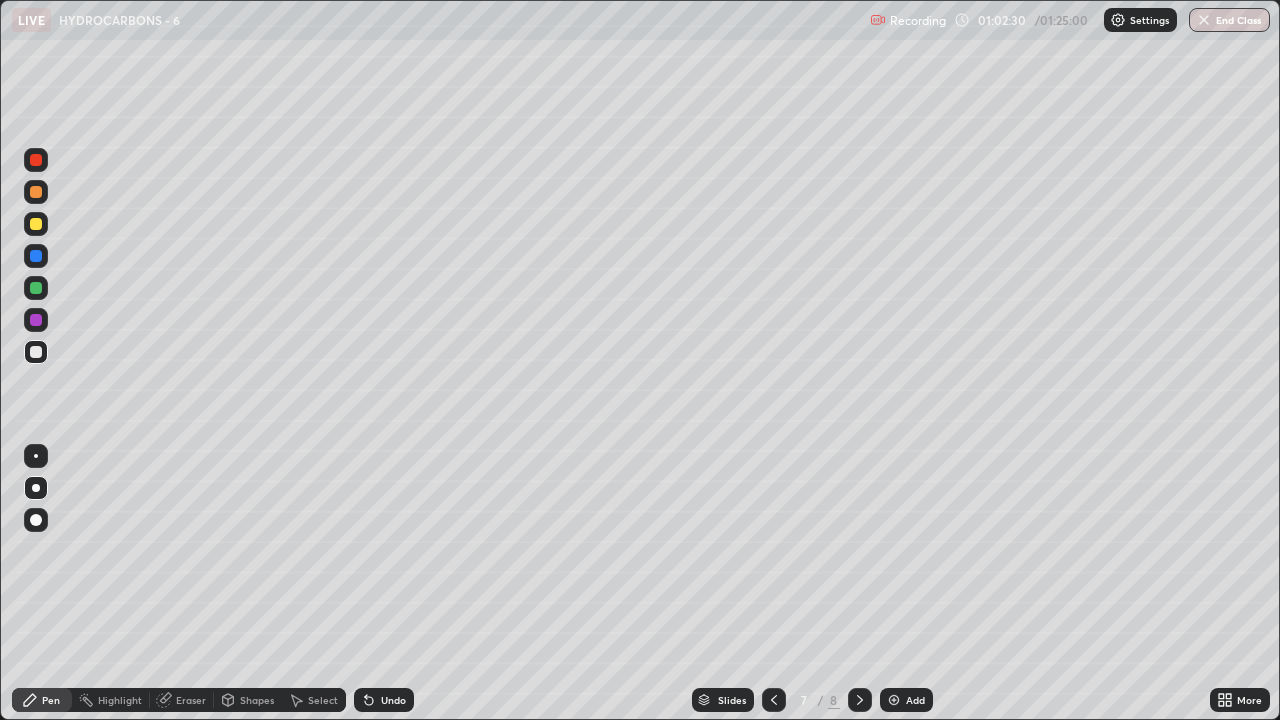 click at bounding box center [36, 224] 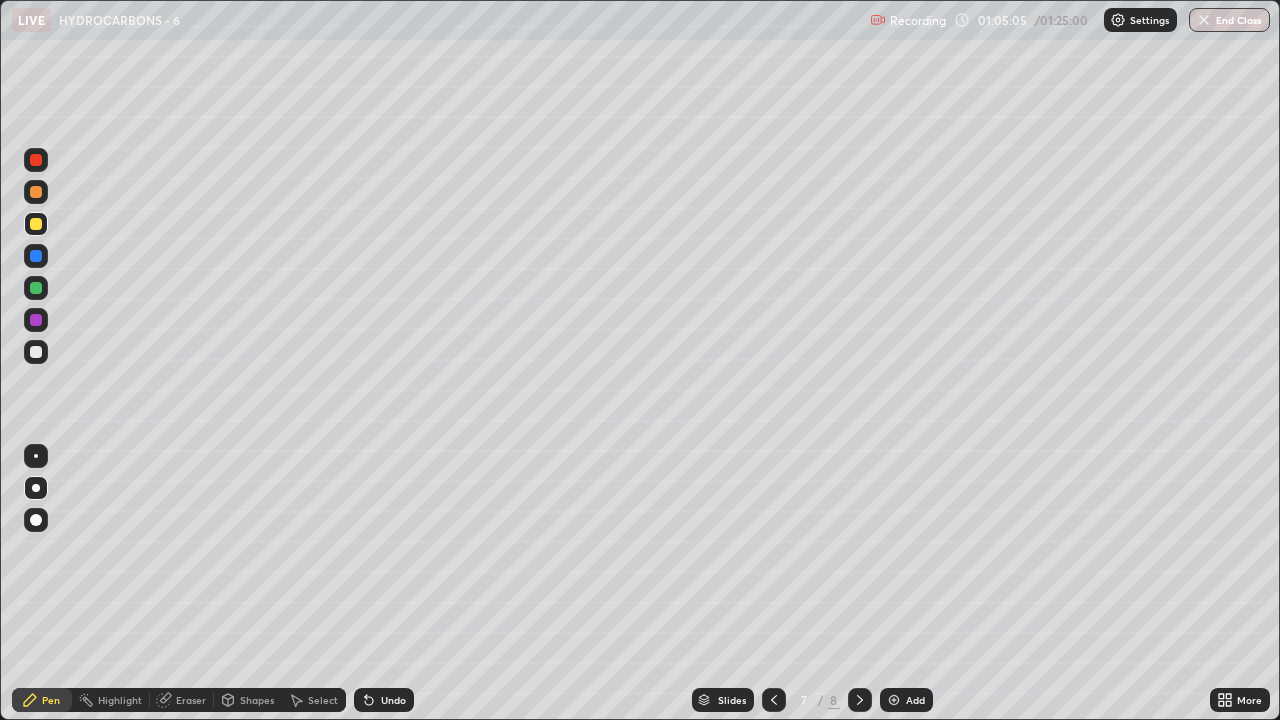 click at bounding box center [36, 352] 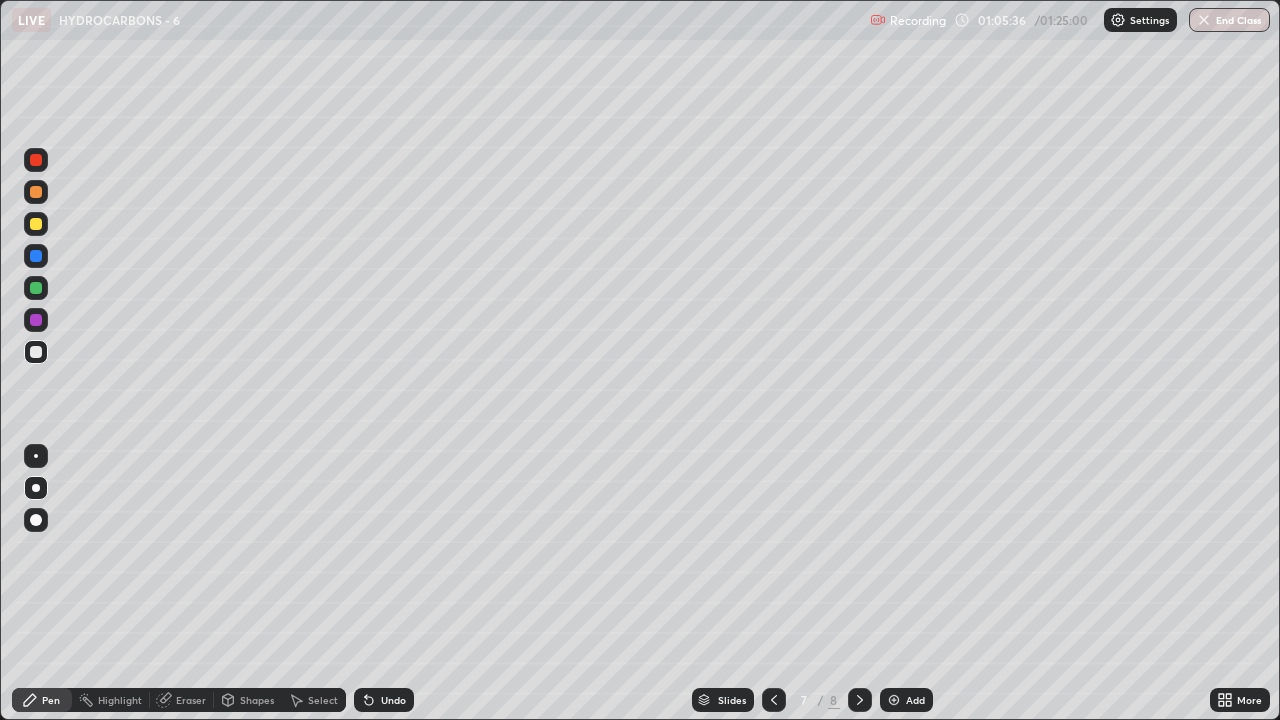 click at bounding box center [36, 288] 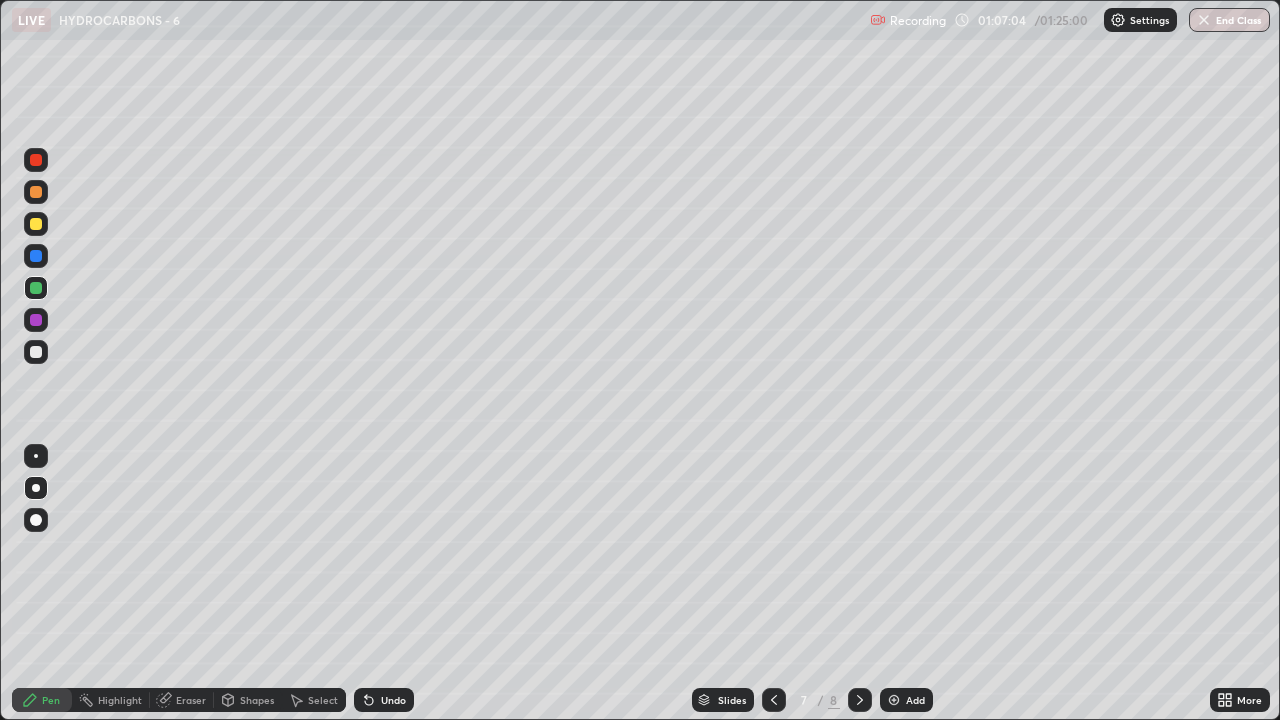click 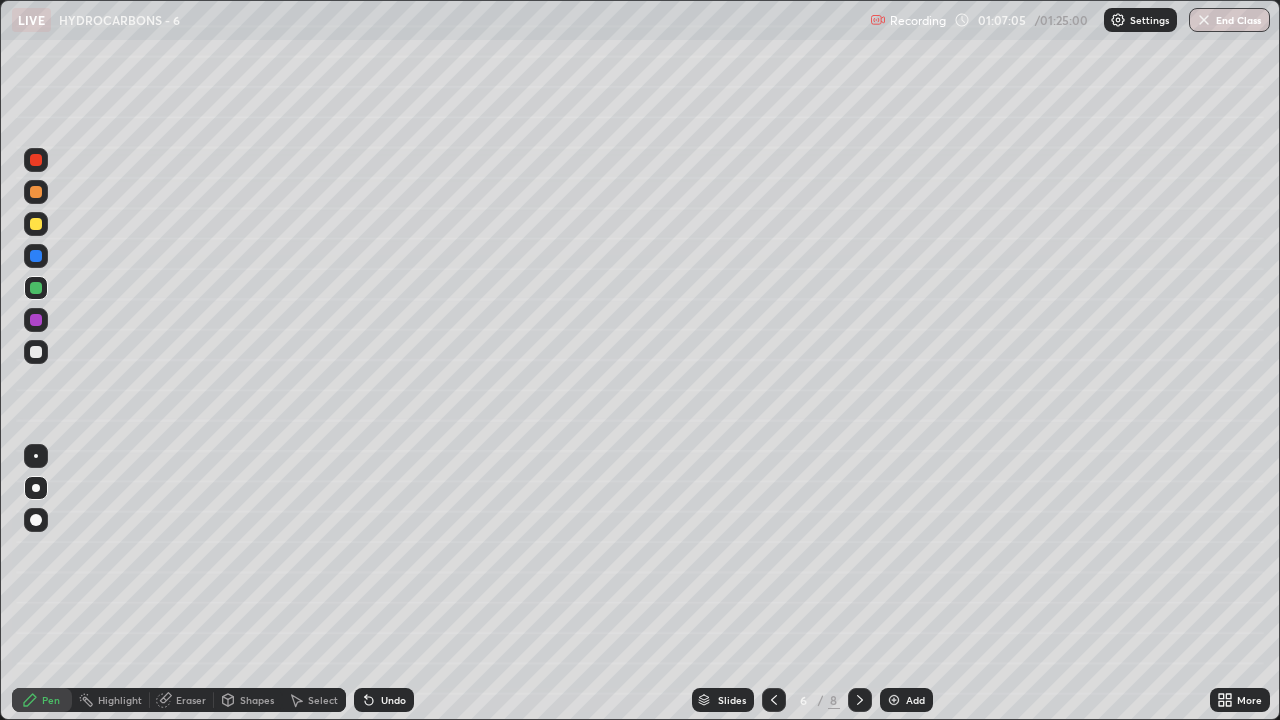 click 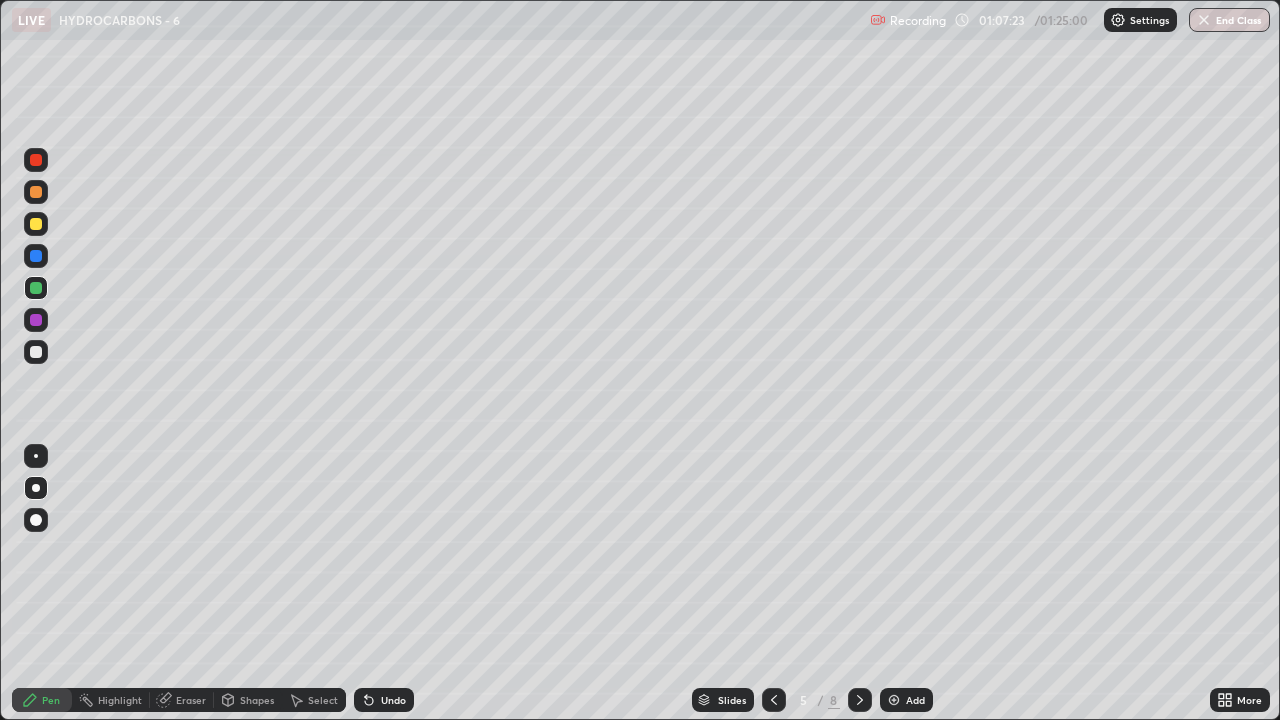 click 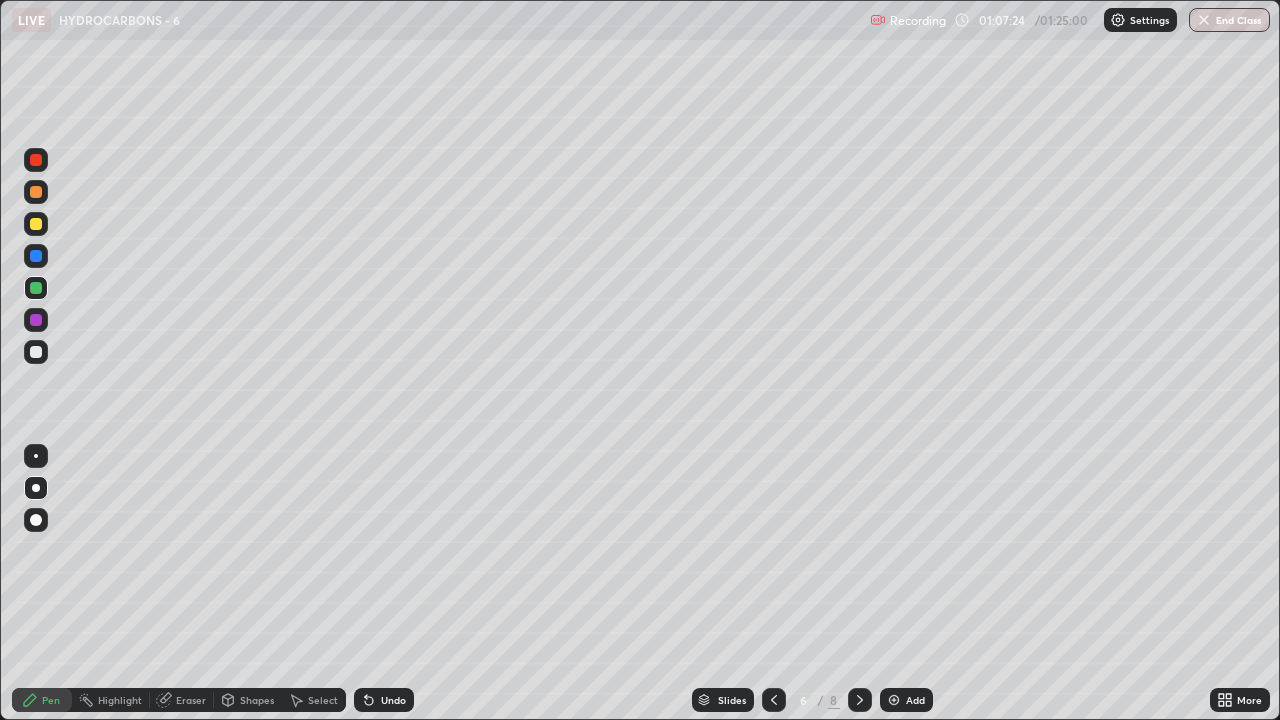click 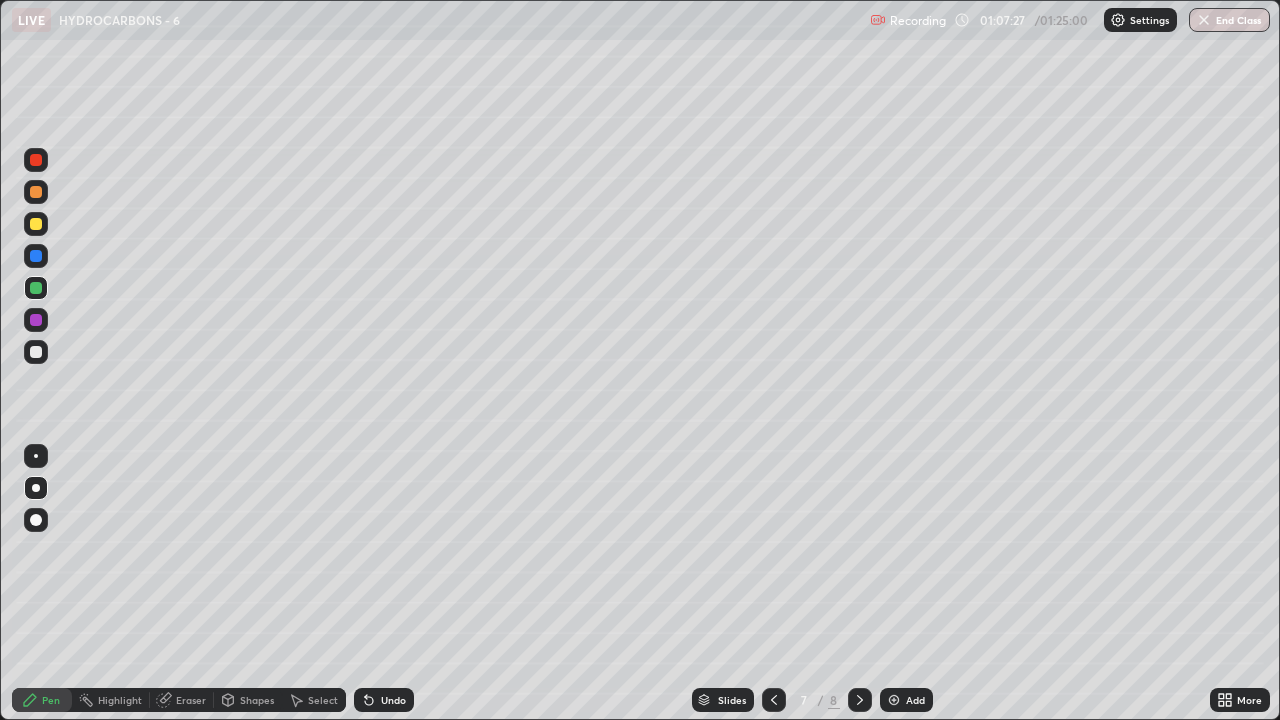 click at bounding box center [36, 320] 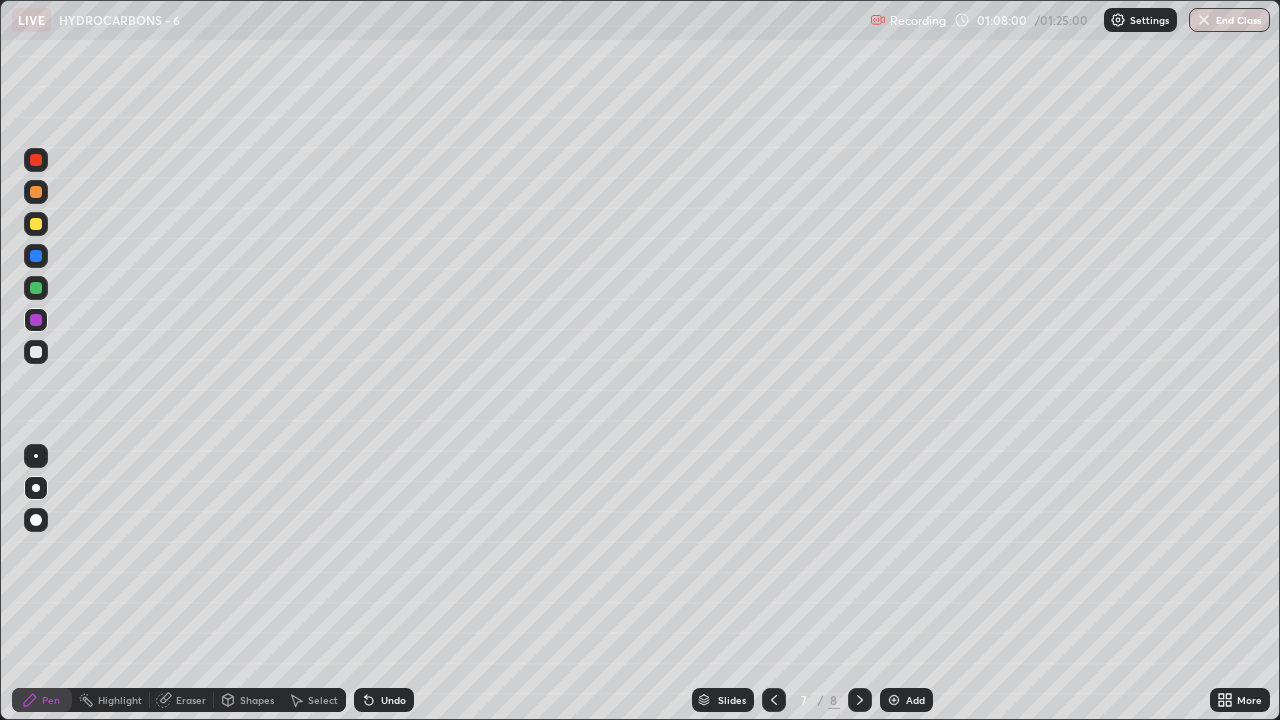 click at bounding box center [894, 700] 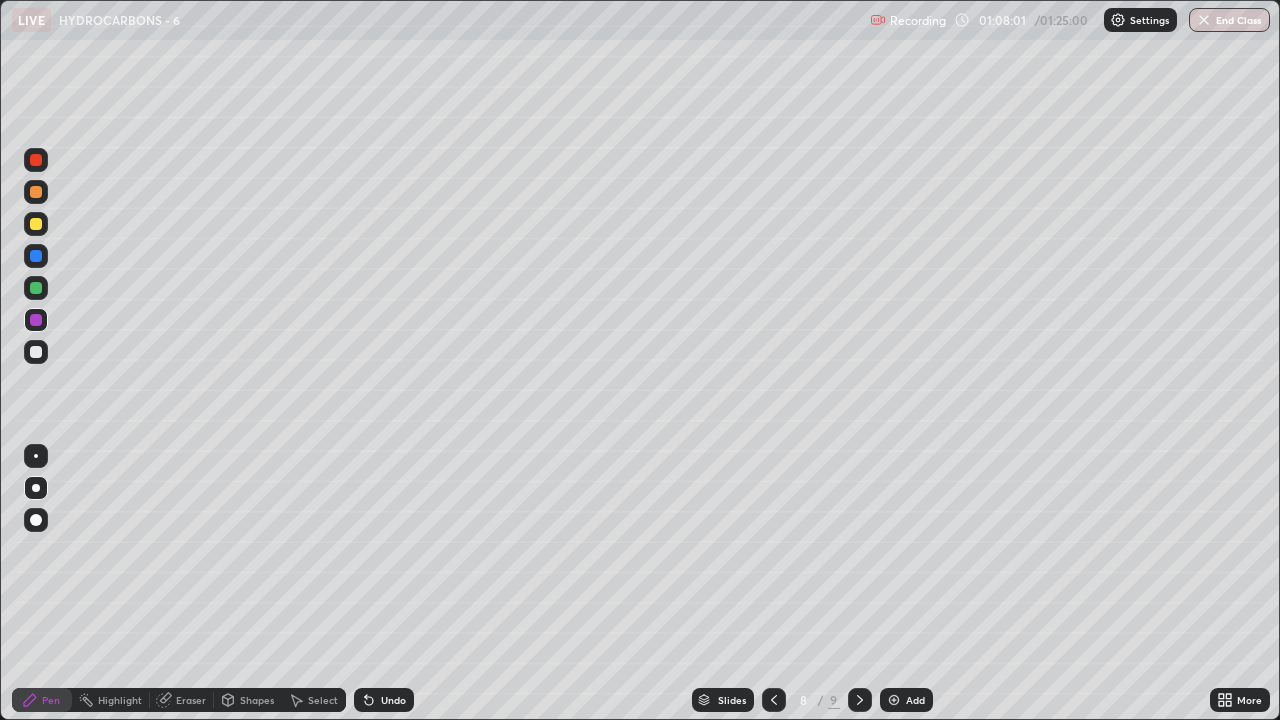 click at bounding box center (36, 352) 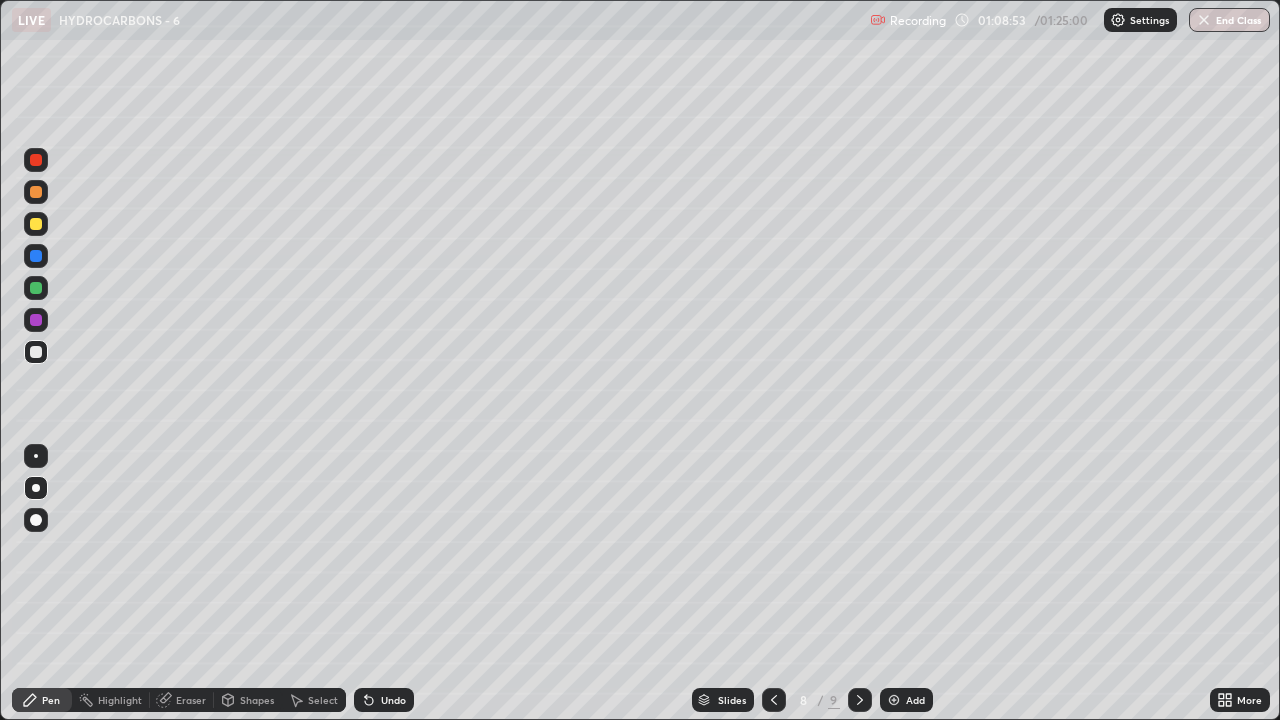 click at bounding box center [36, 288] 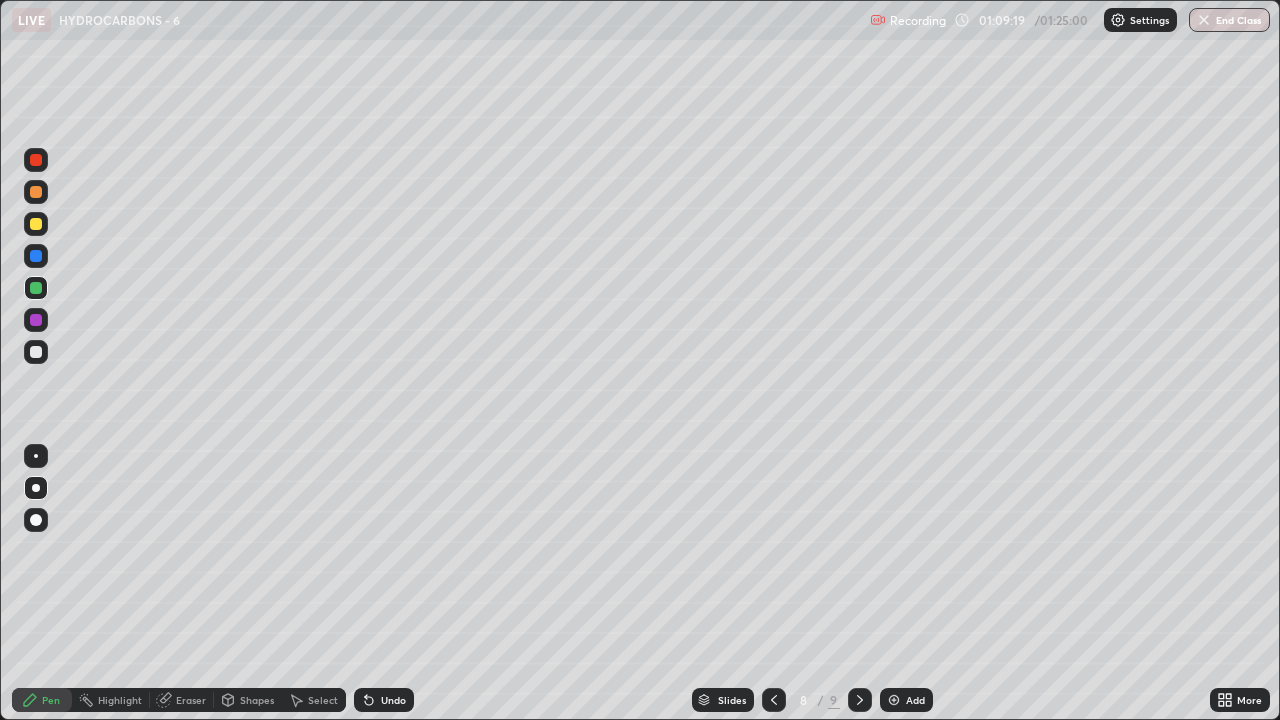 click at bounding box center (36, 352) 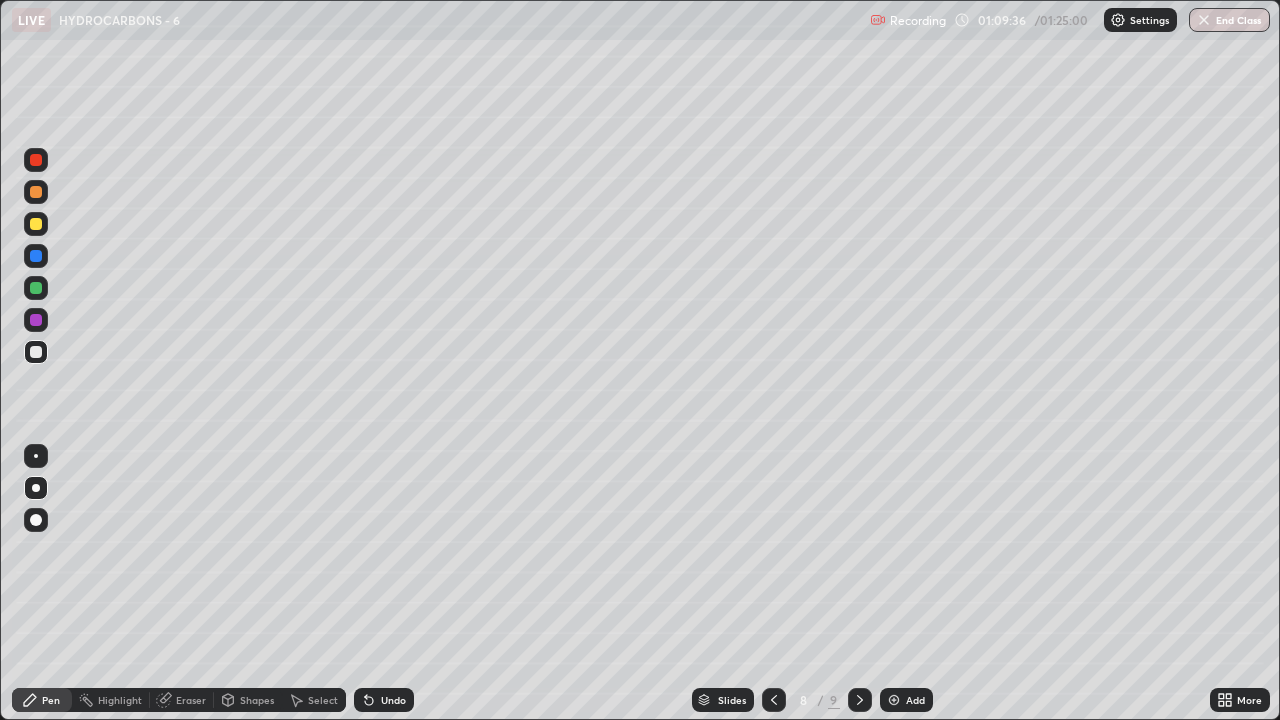 click at bounding box center [36, 224] 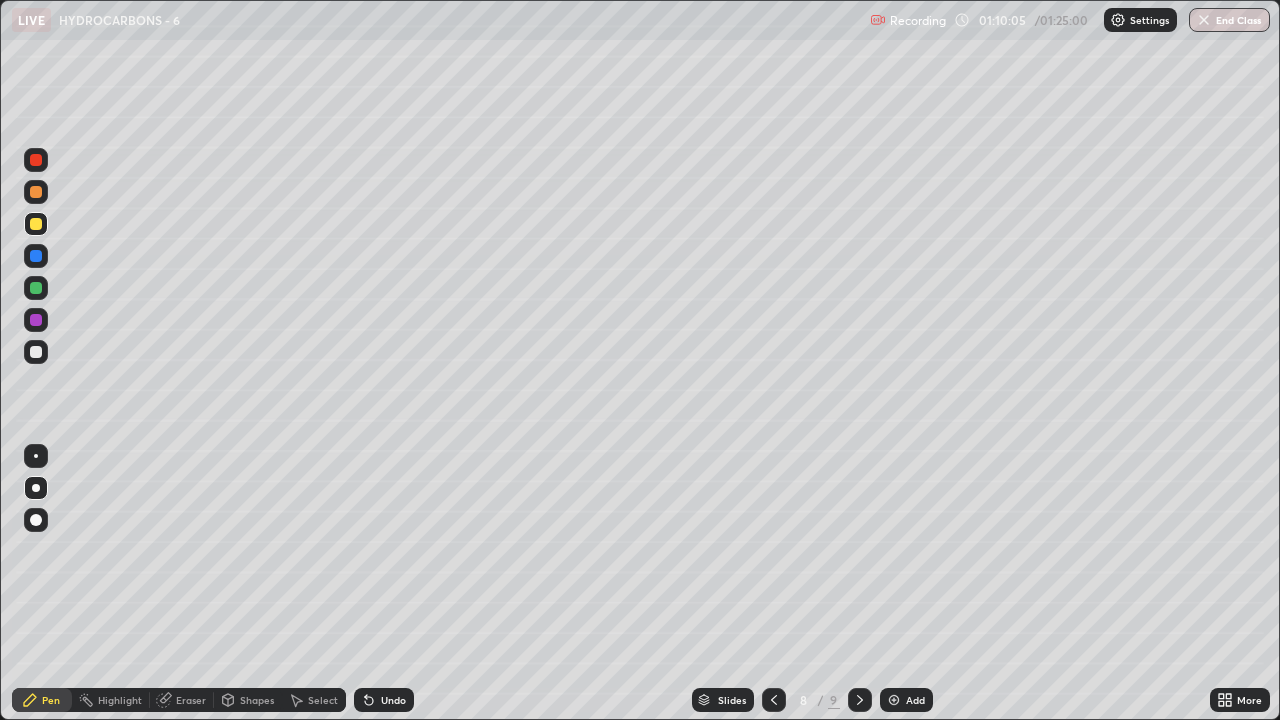 click at bounding box center (36, 352) 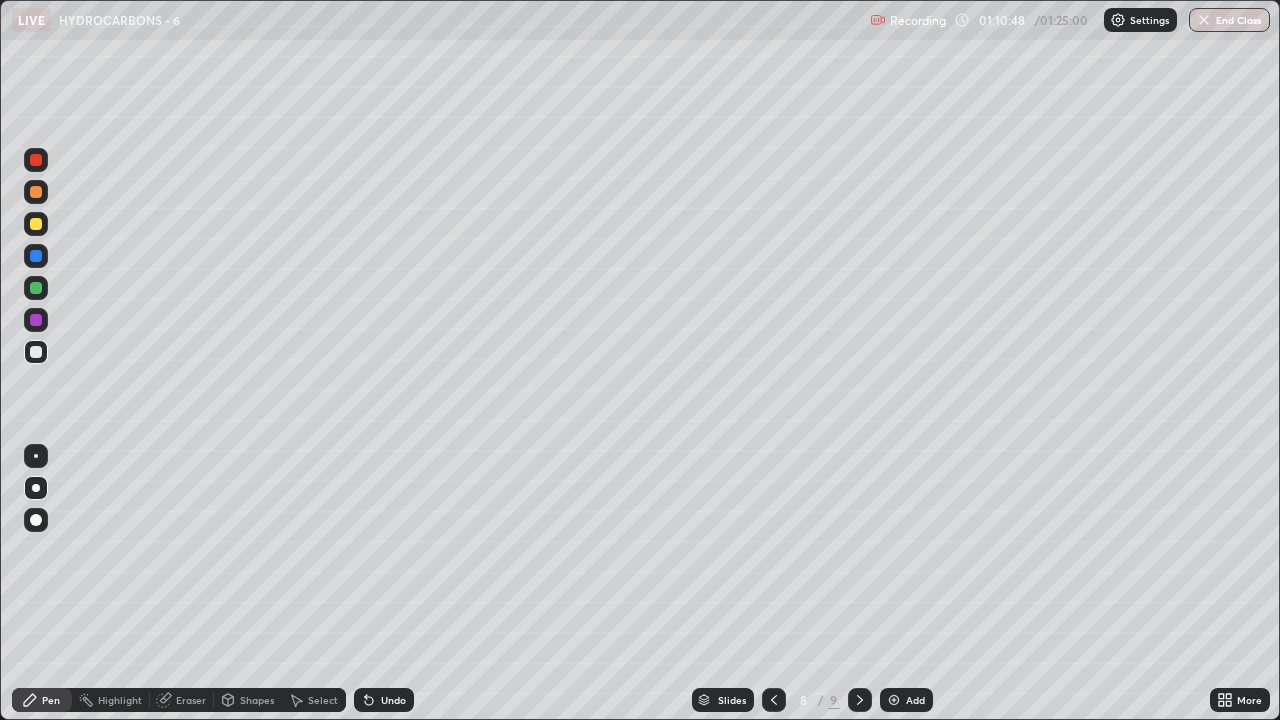 click at bounding box center (36, 192) 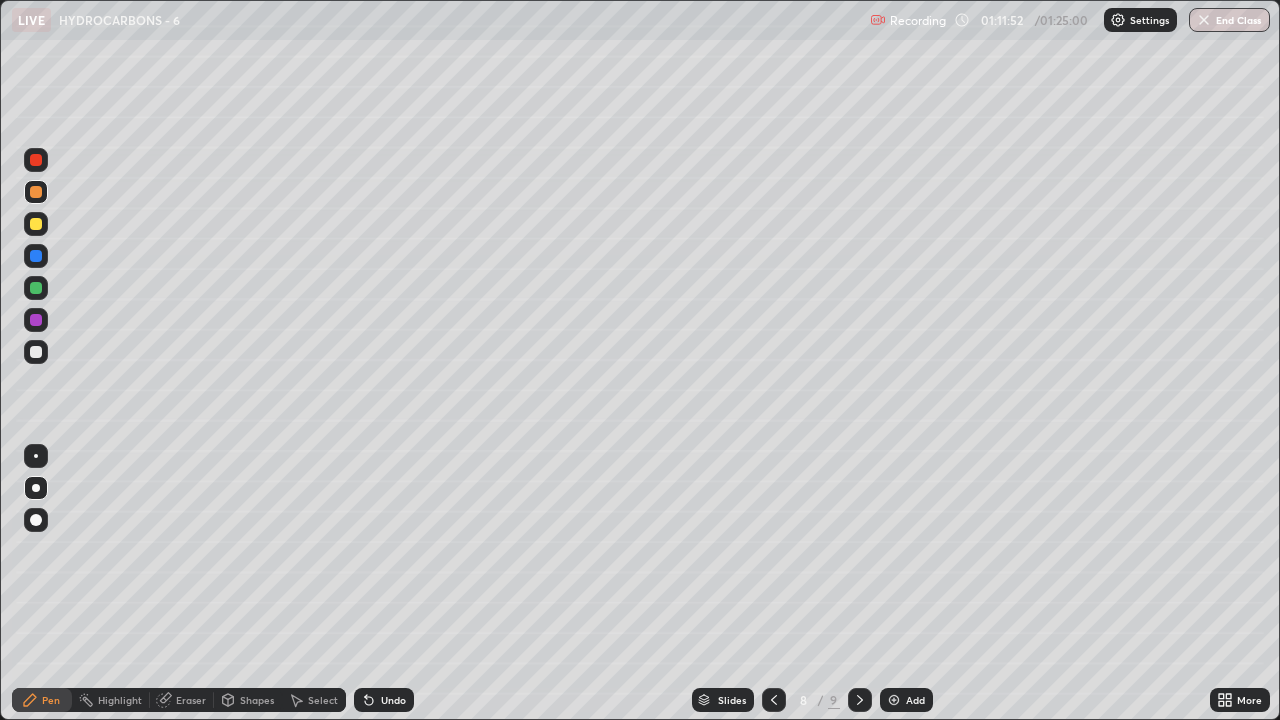 click at bounding box center [36, 256] 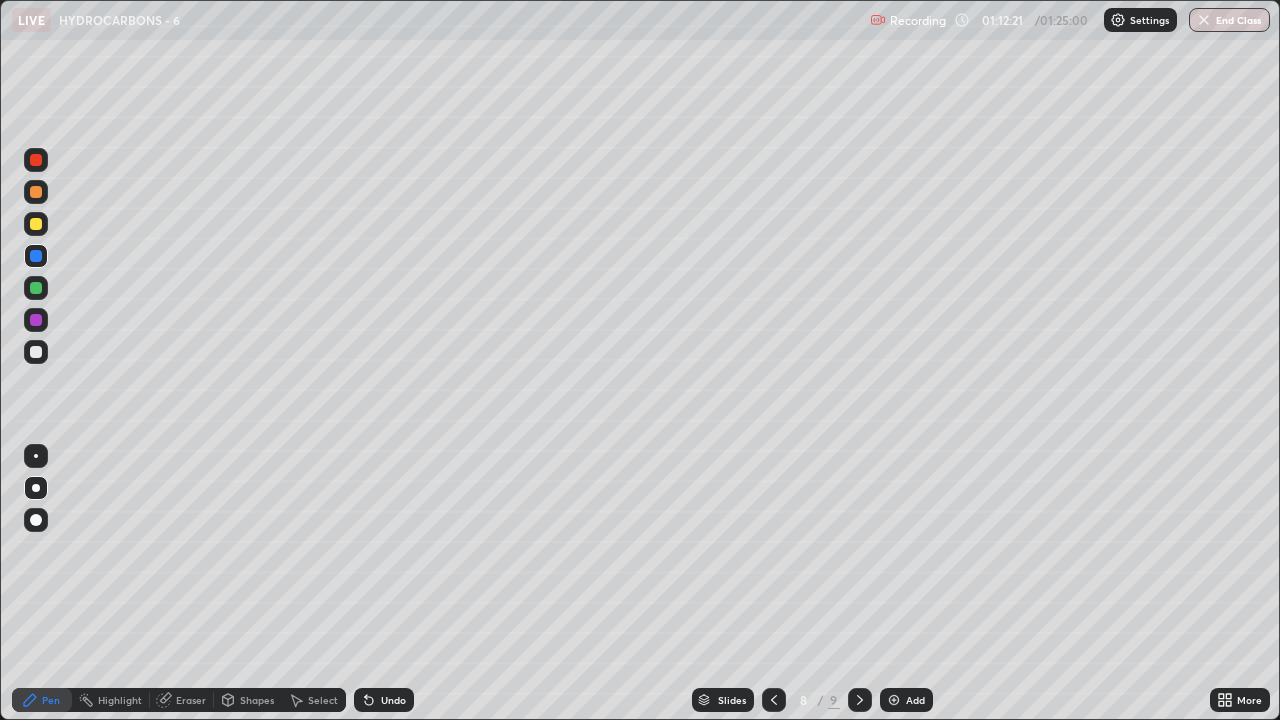 click at bounding box center [36, 352] 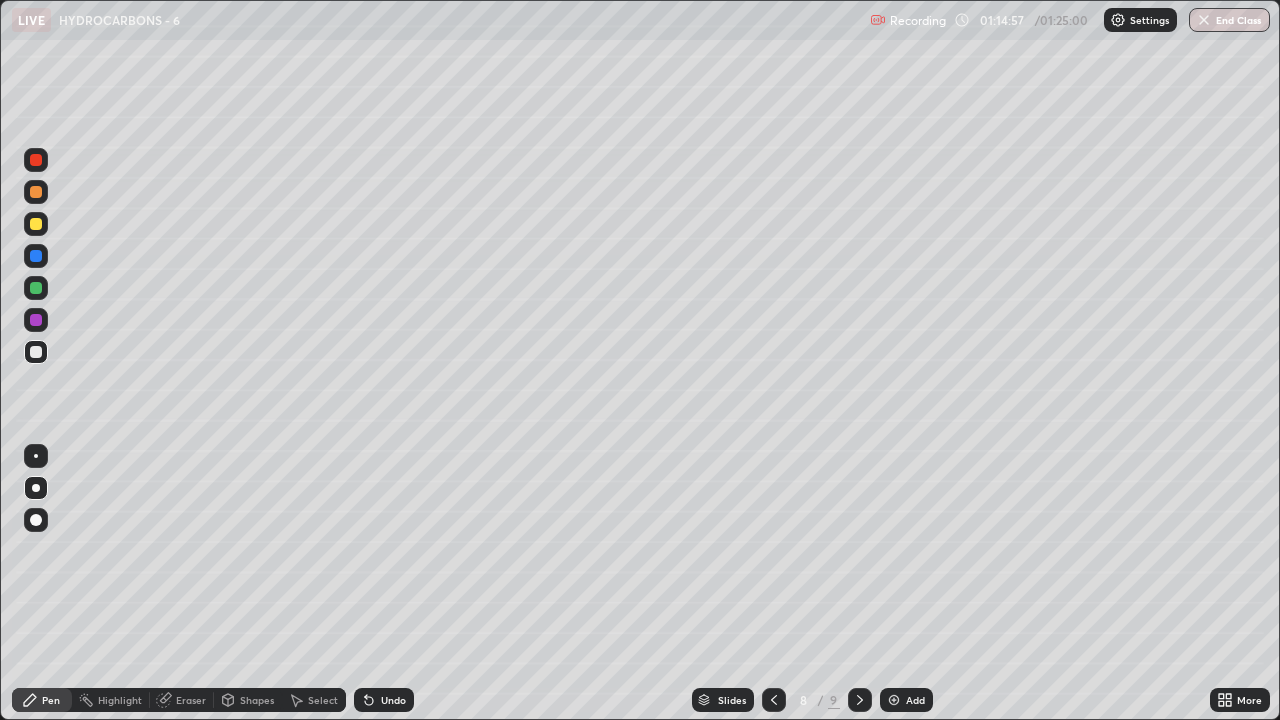 click at bounding box center [36, 320] 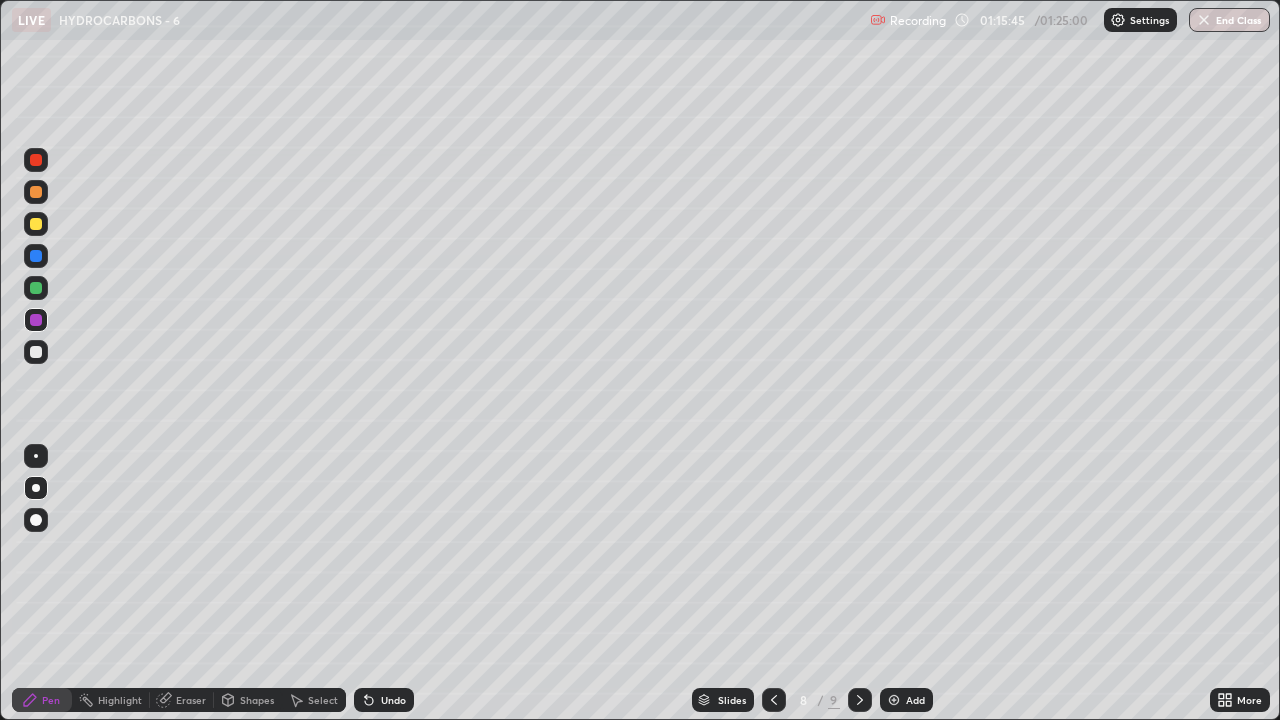 click at bounding box center (36, 352) 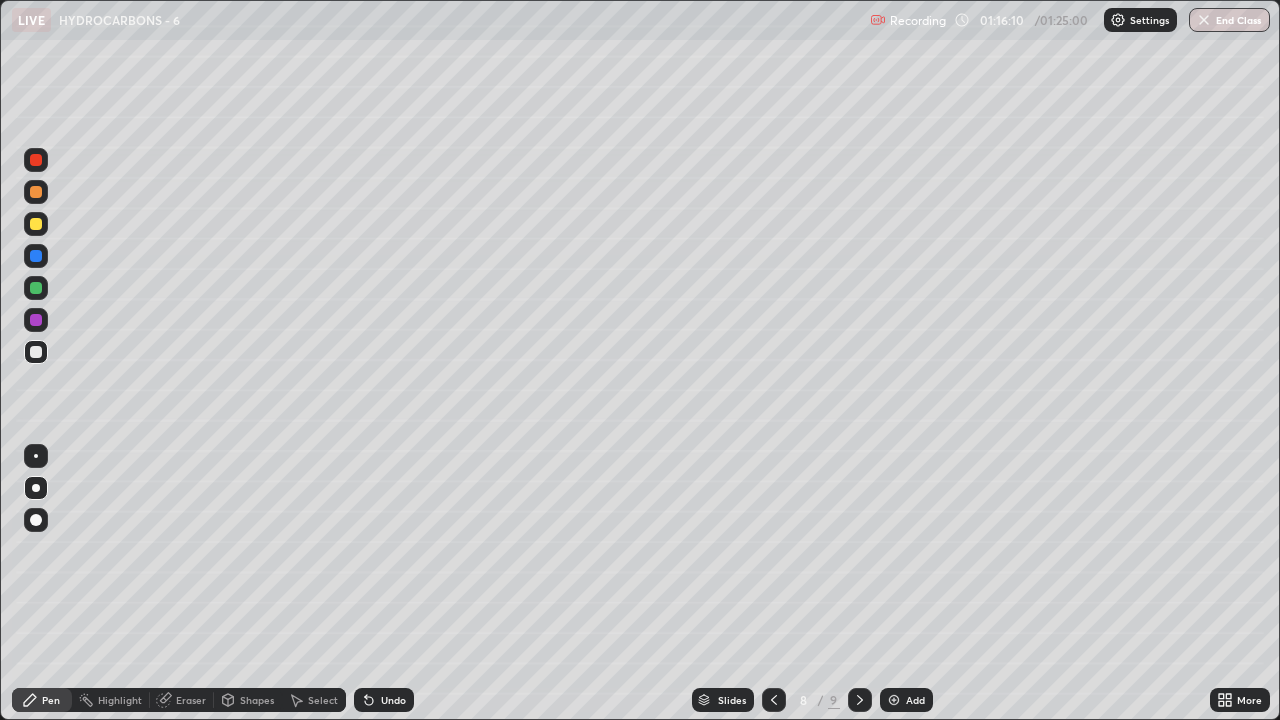 click at bounding box center (36, 288) 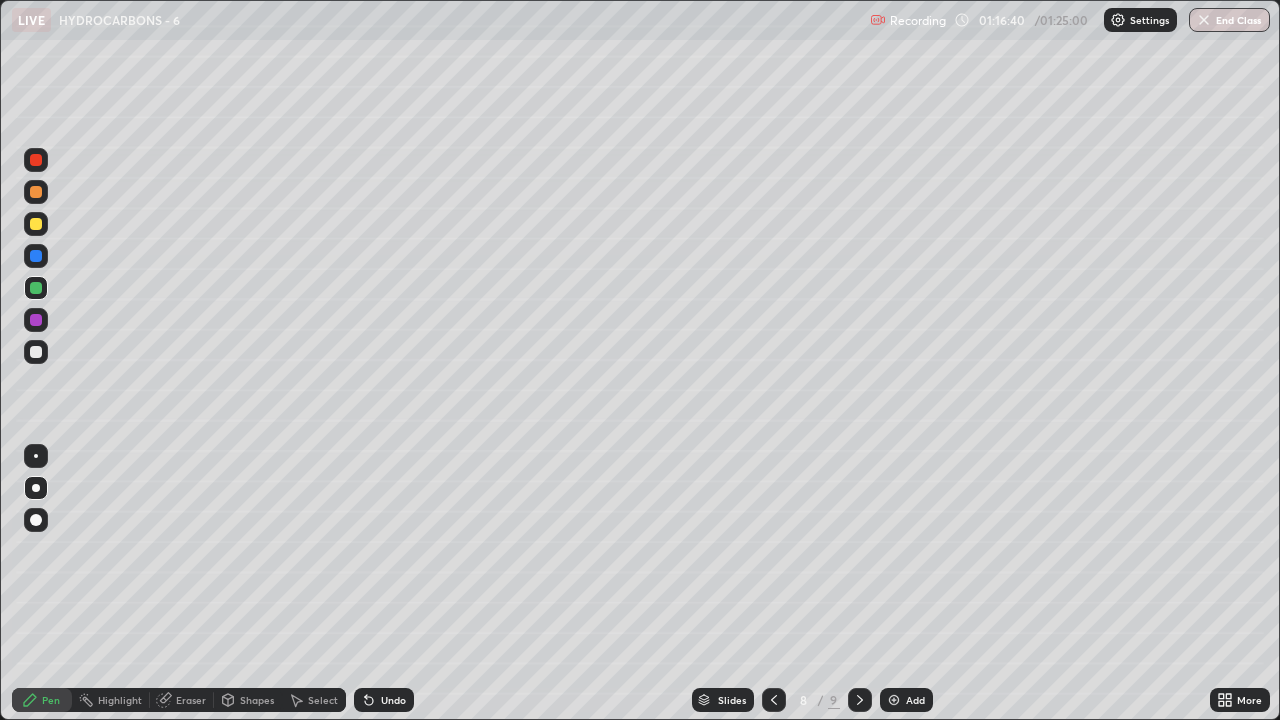 click at bounding box center (36, 352) 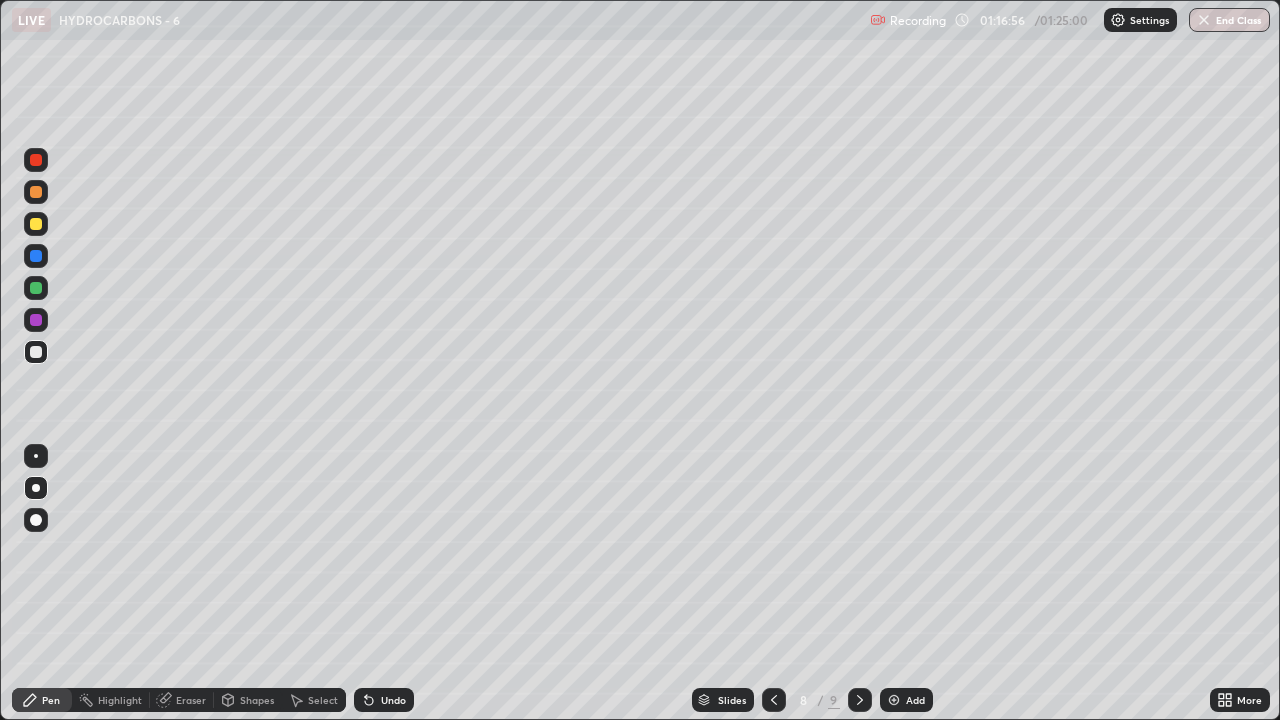 click at bounding box center (36, 320) 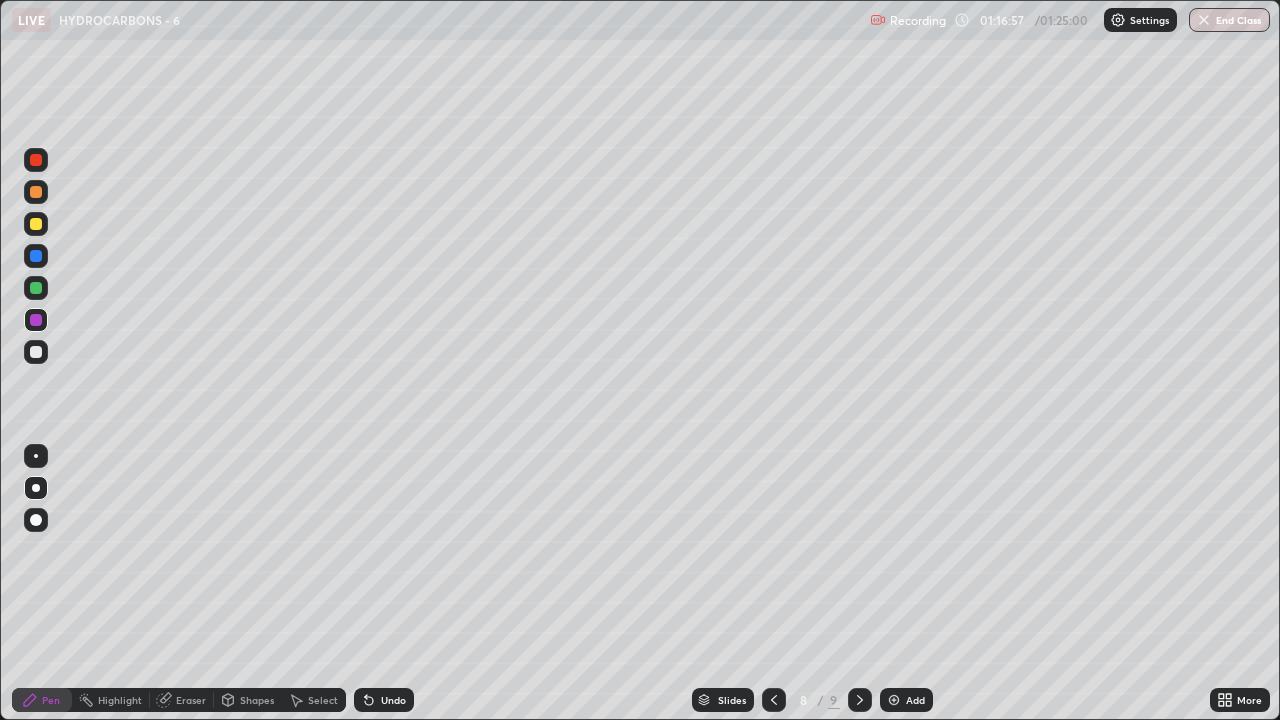 click at bounding box center (36, 288) 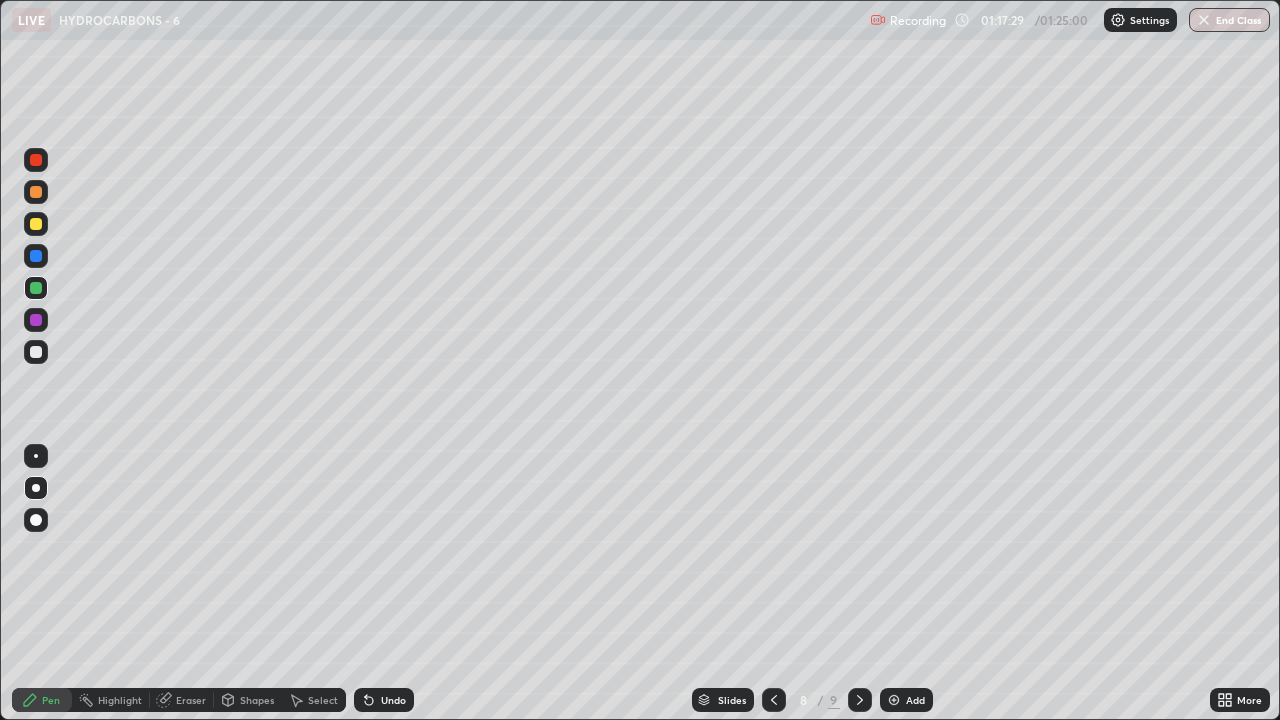 click at bounding box center (36, 320) 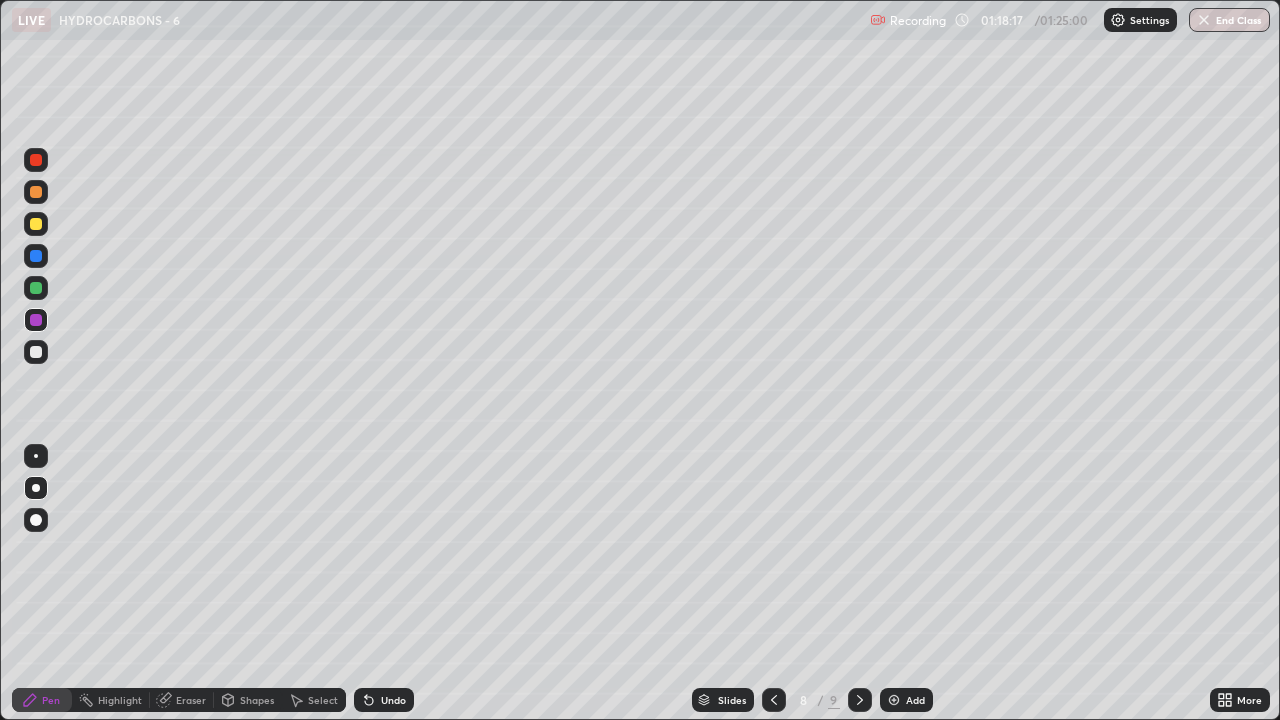 click at bounding box center (36, 352) 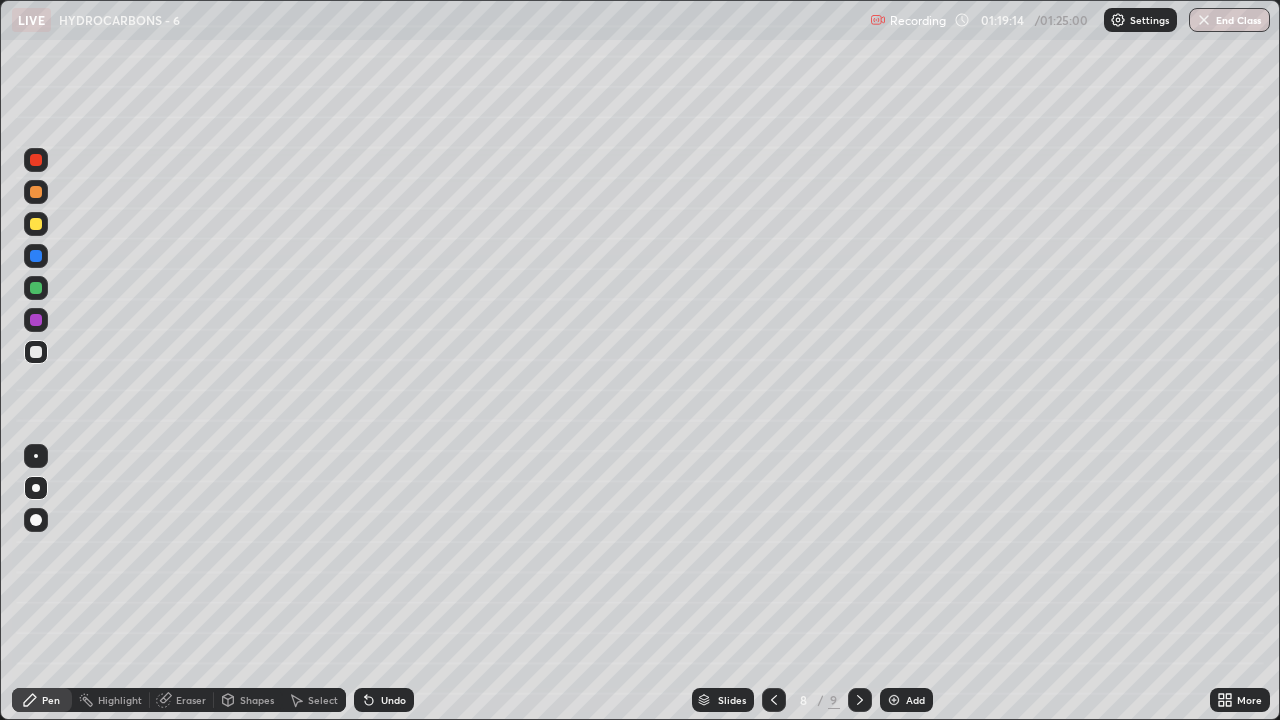 click 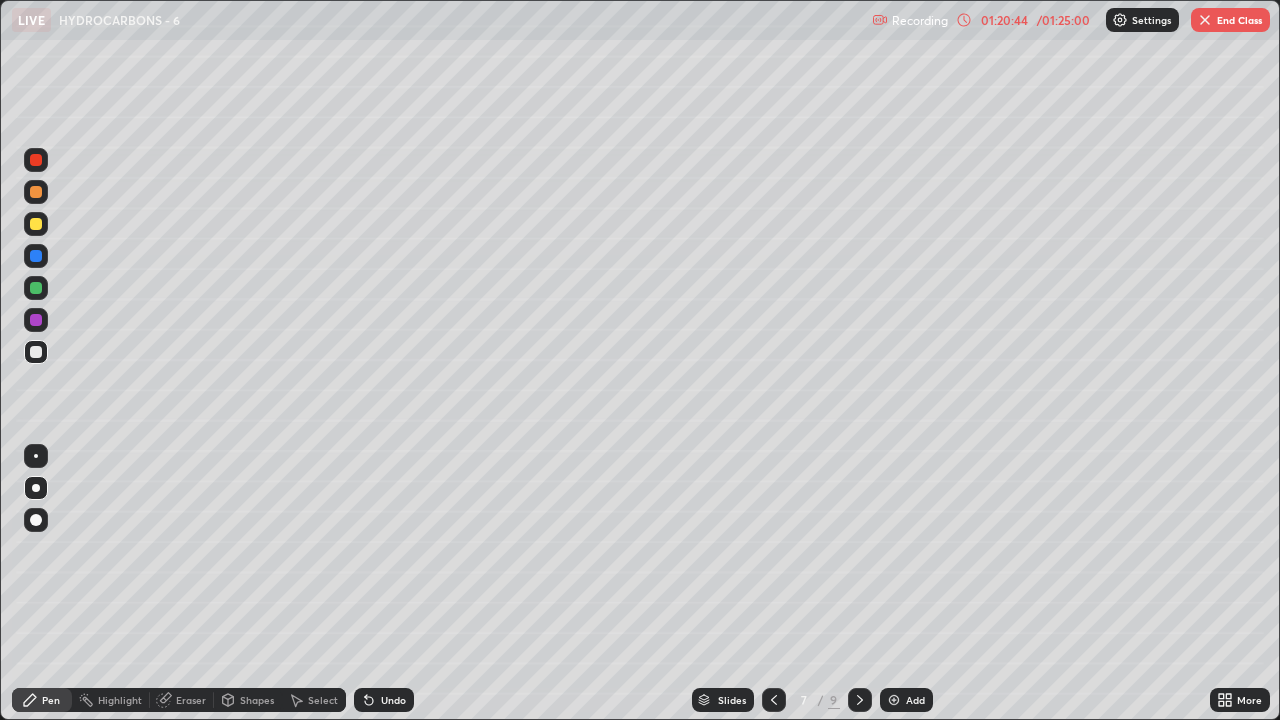 click 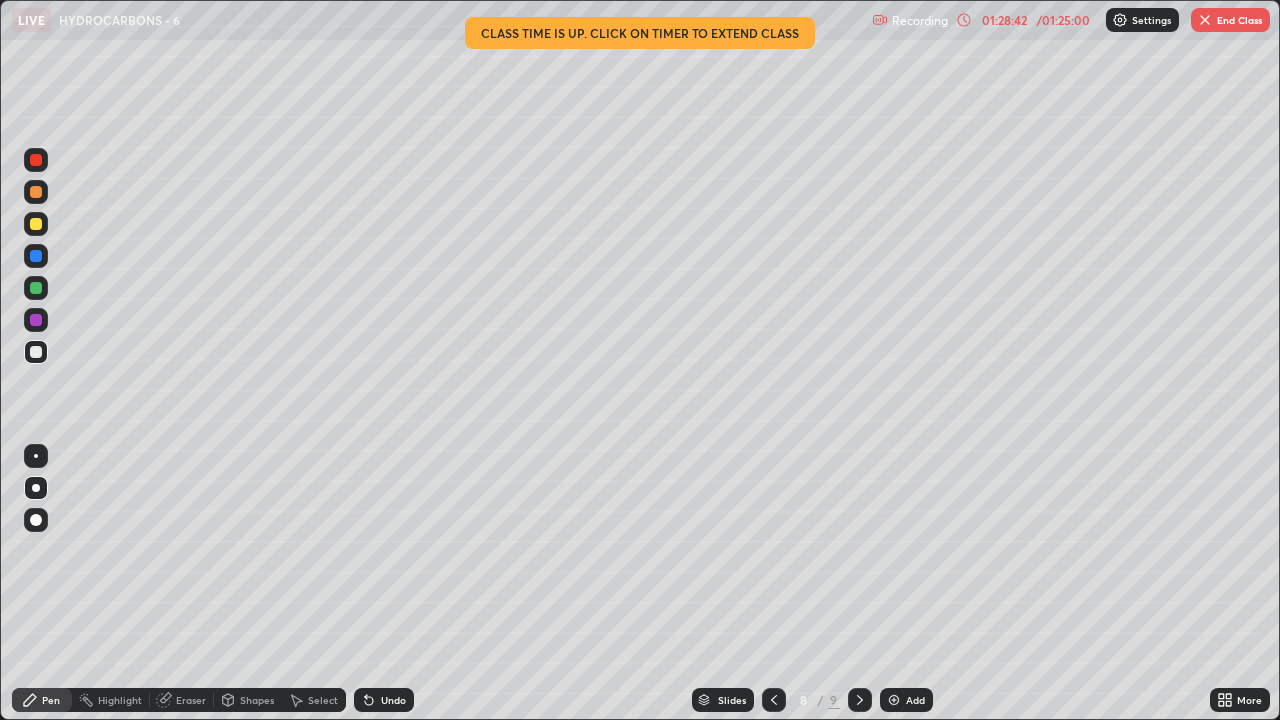 click on "End Class" at bounding box center (1230, 20) 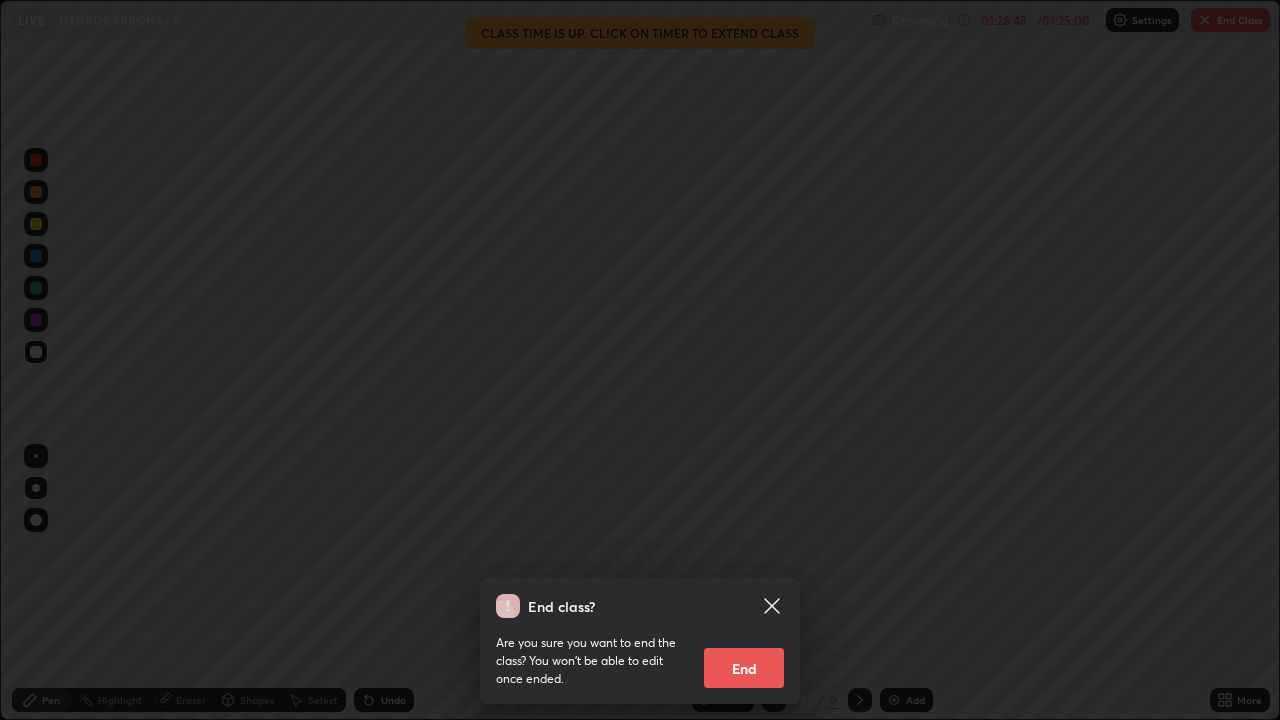 click on "End" at bounding box center (744, 668) 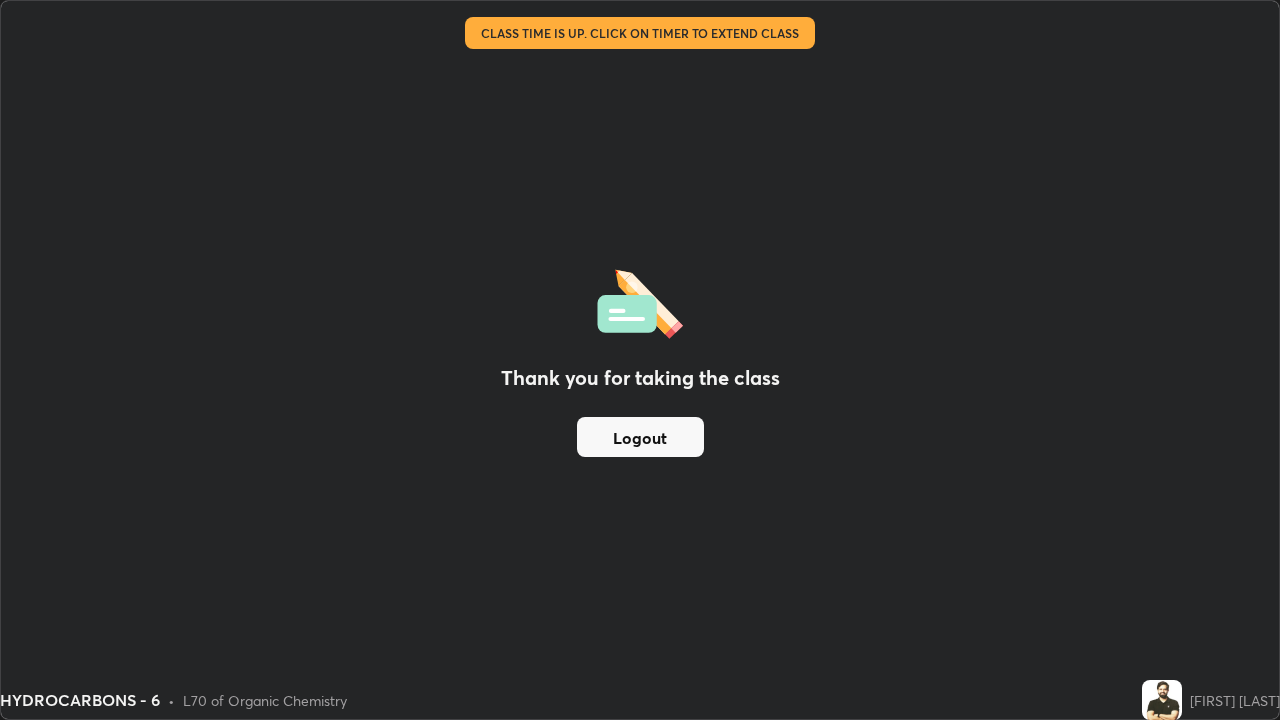 click on "Logout" at bounding box center [640, 437] 